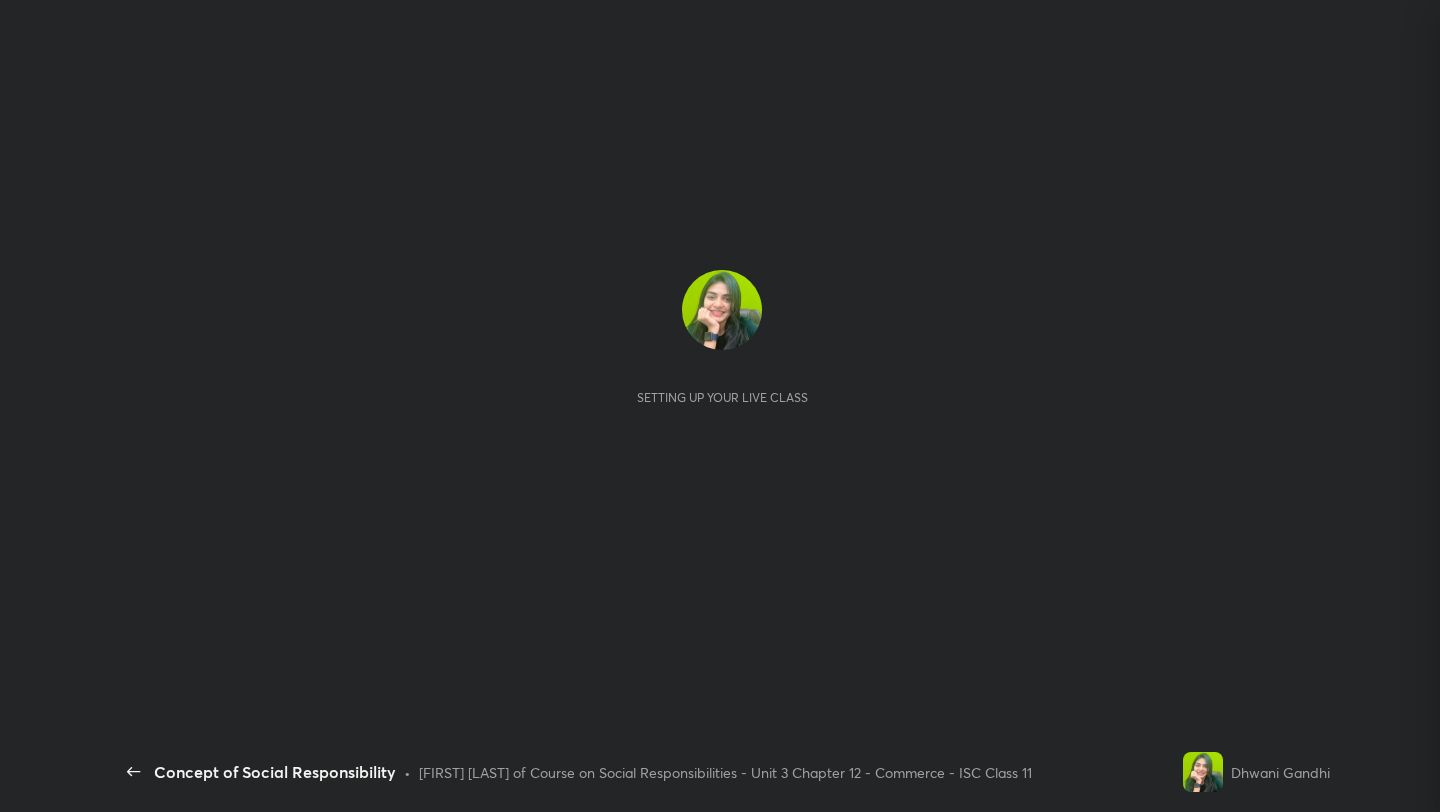scroll, scrollTop: 0, scrollLeft: 0, axis: both 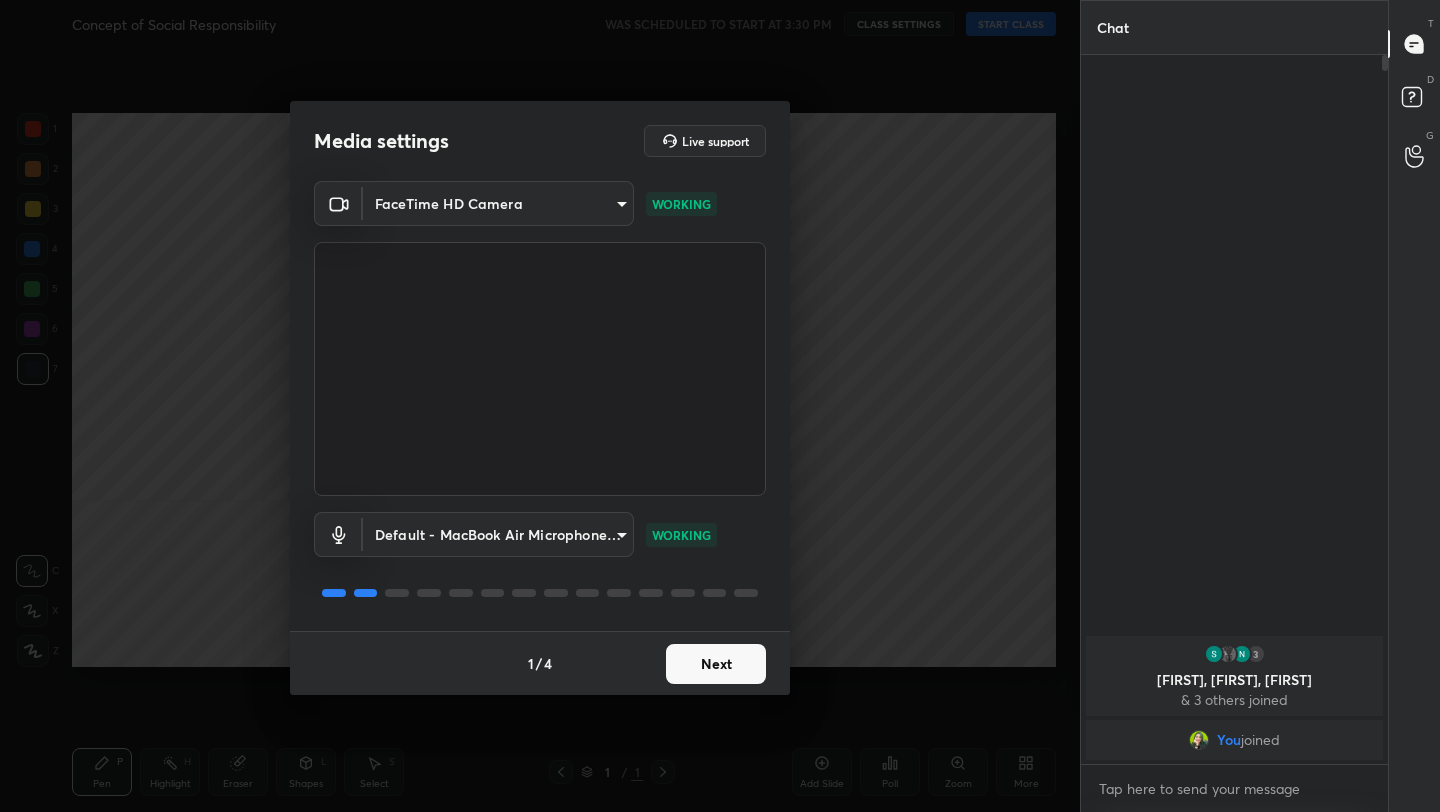 click on "Next" at bounding box center [716, 664] 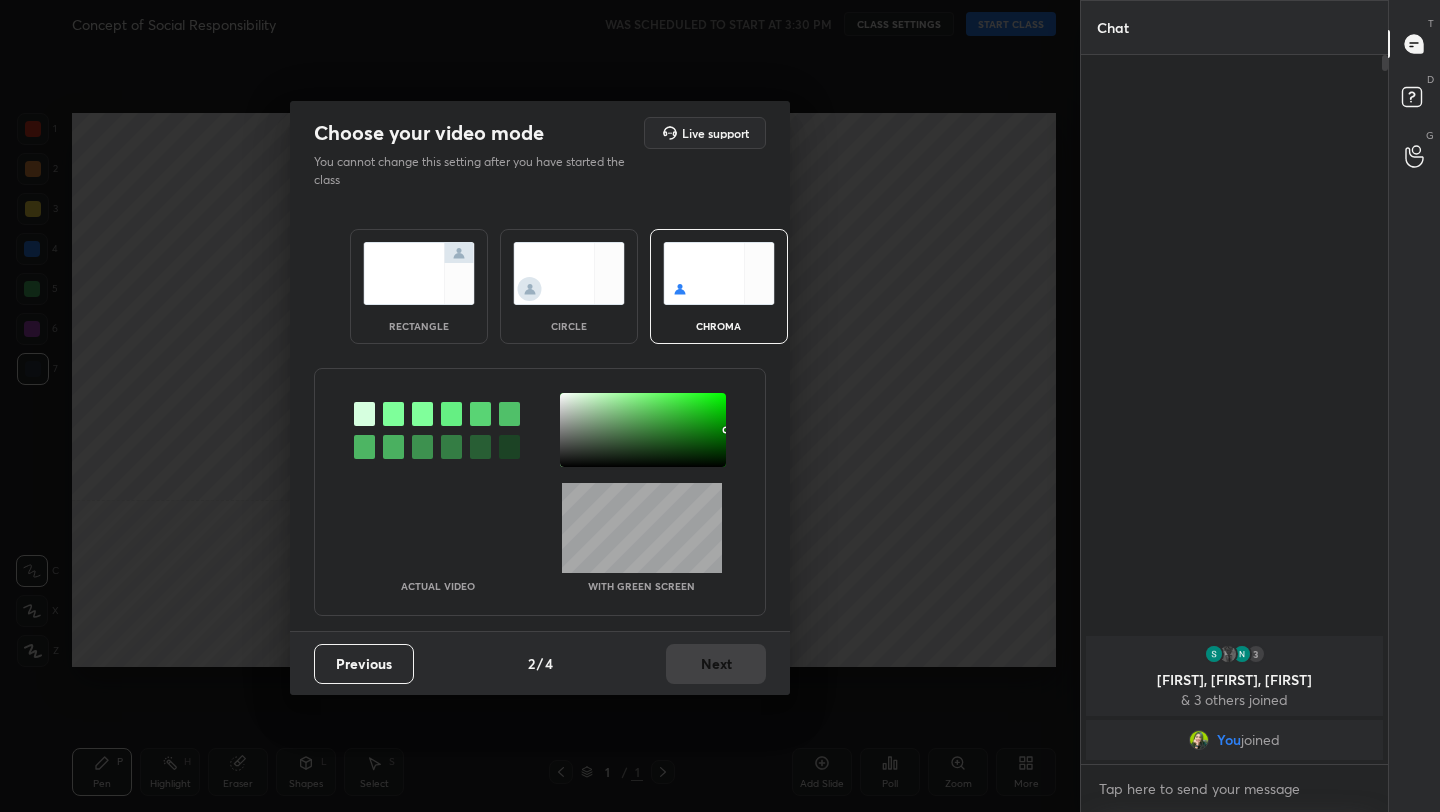 click at bounding box center [419, 273] 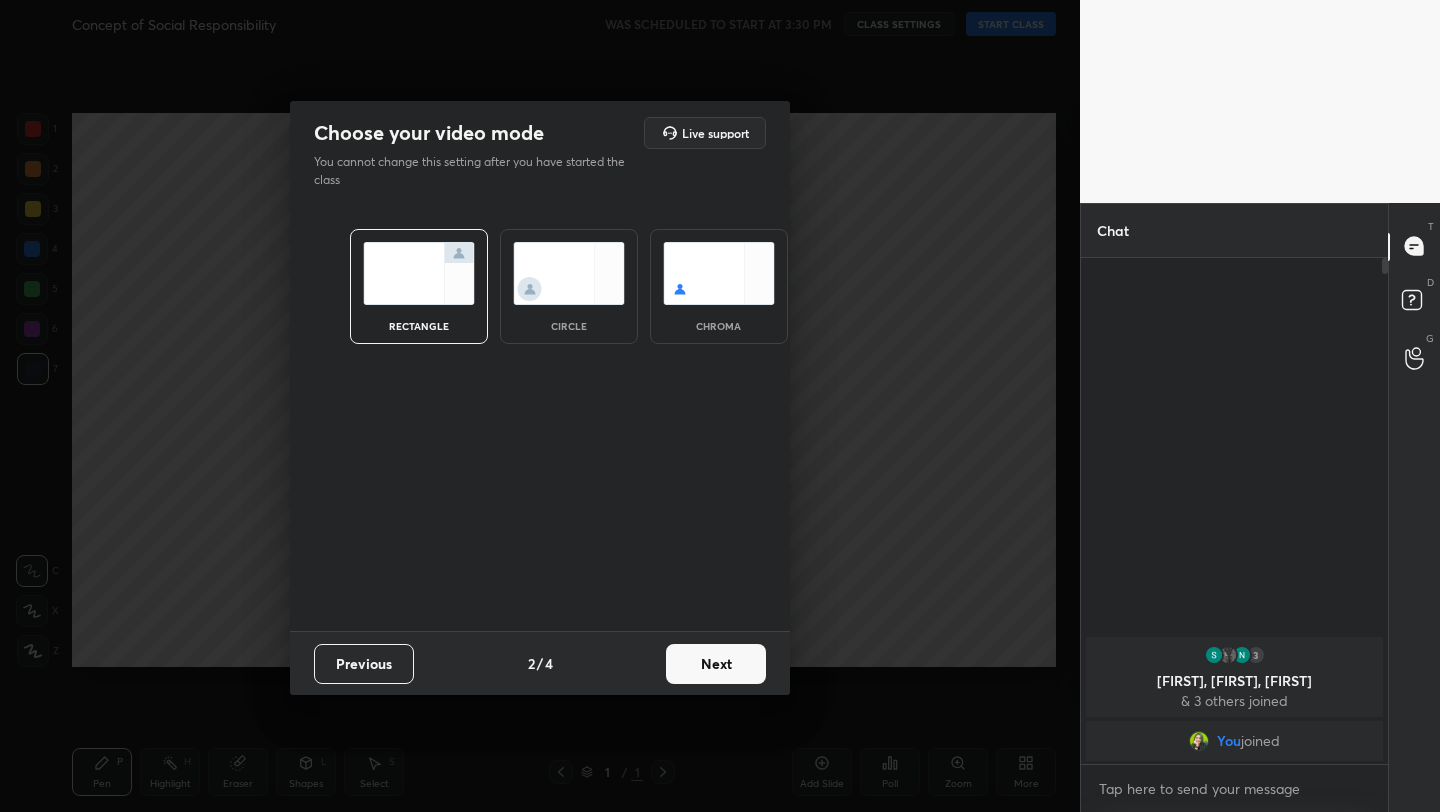 scroll, scrollTop: 500, scrollLeft: 301, axis: both 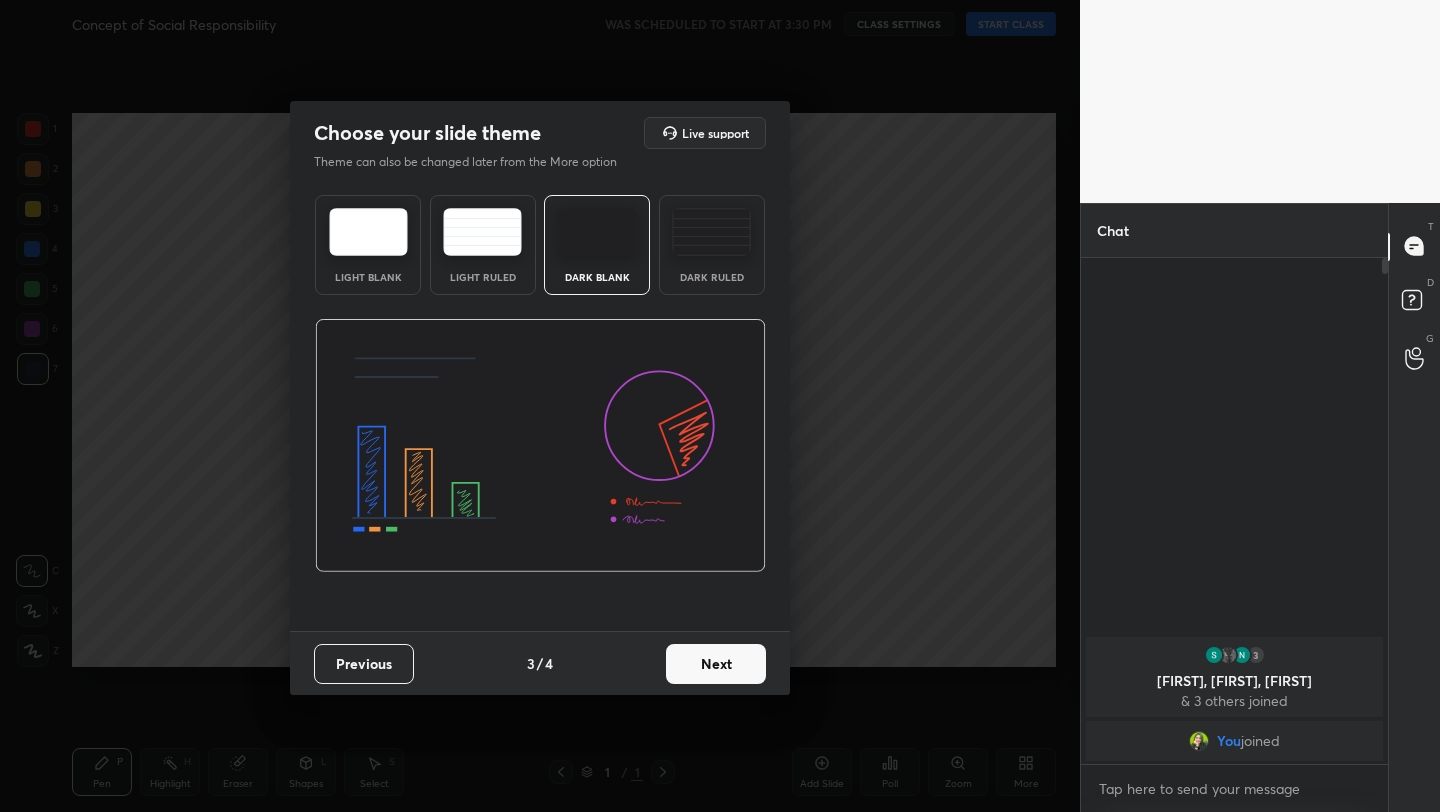 click on "Next" at bounding box center (716, 664) 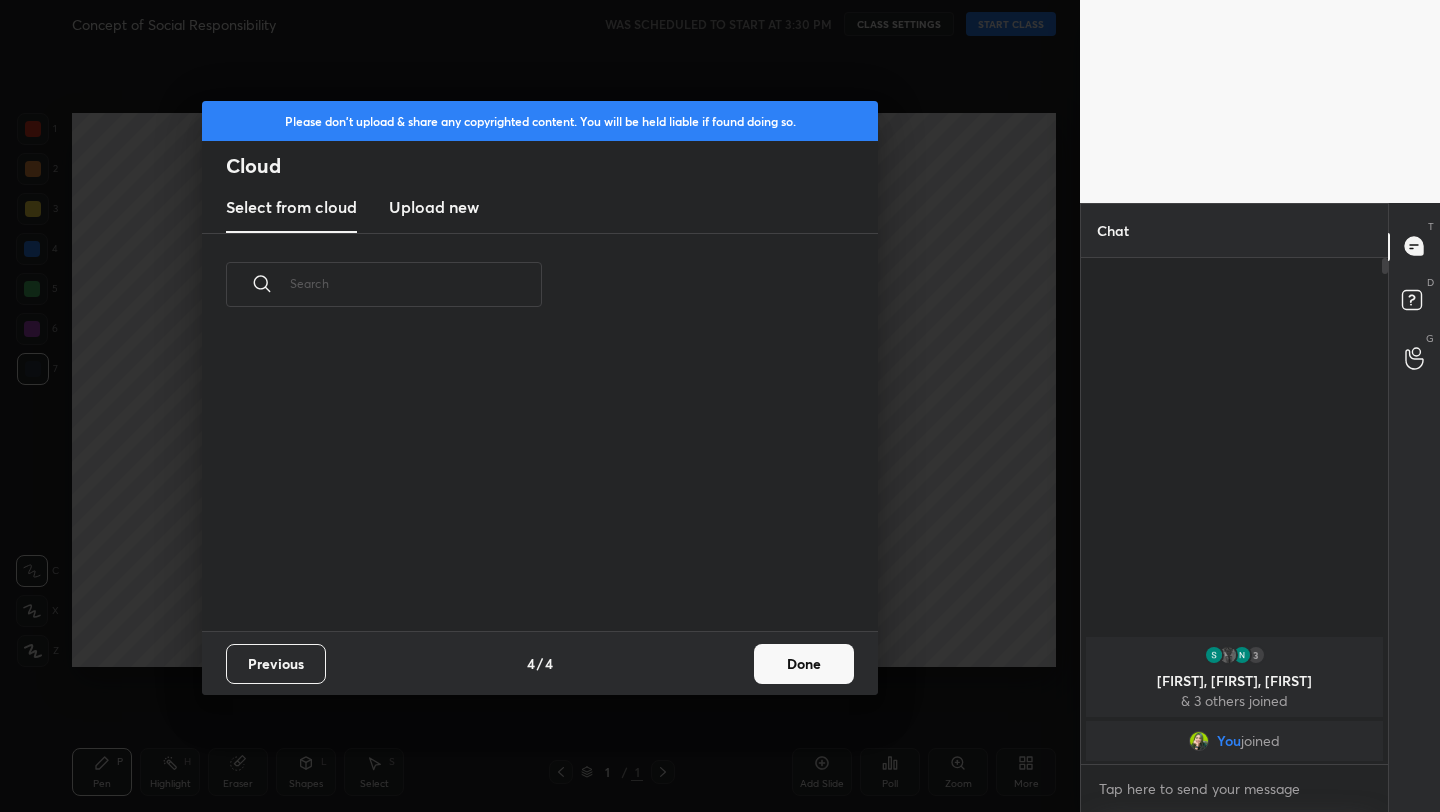 click on "Done" at bounding box center [804, 664] 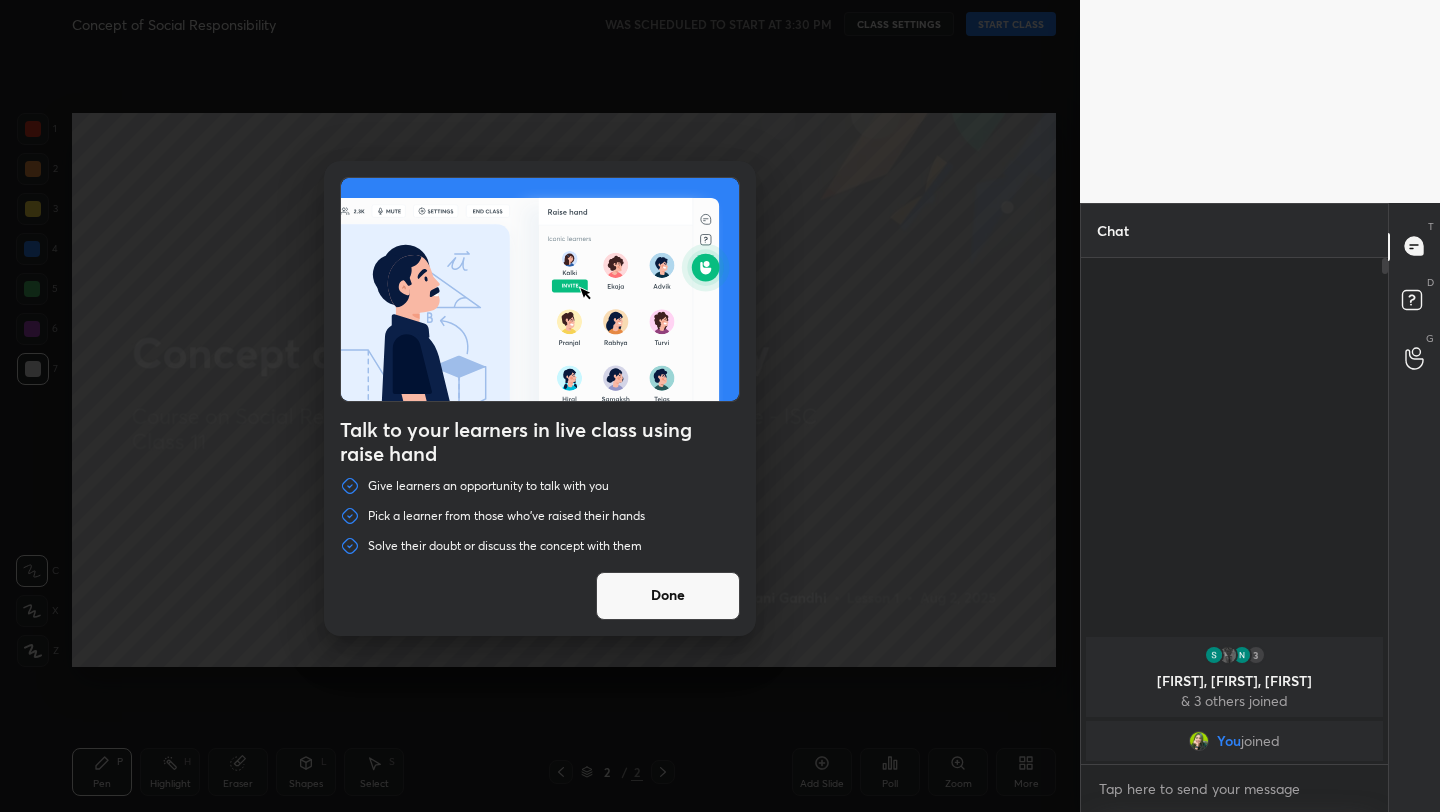 click on "Done" at bounding box center [668, 596] 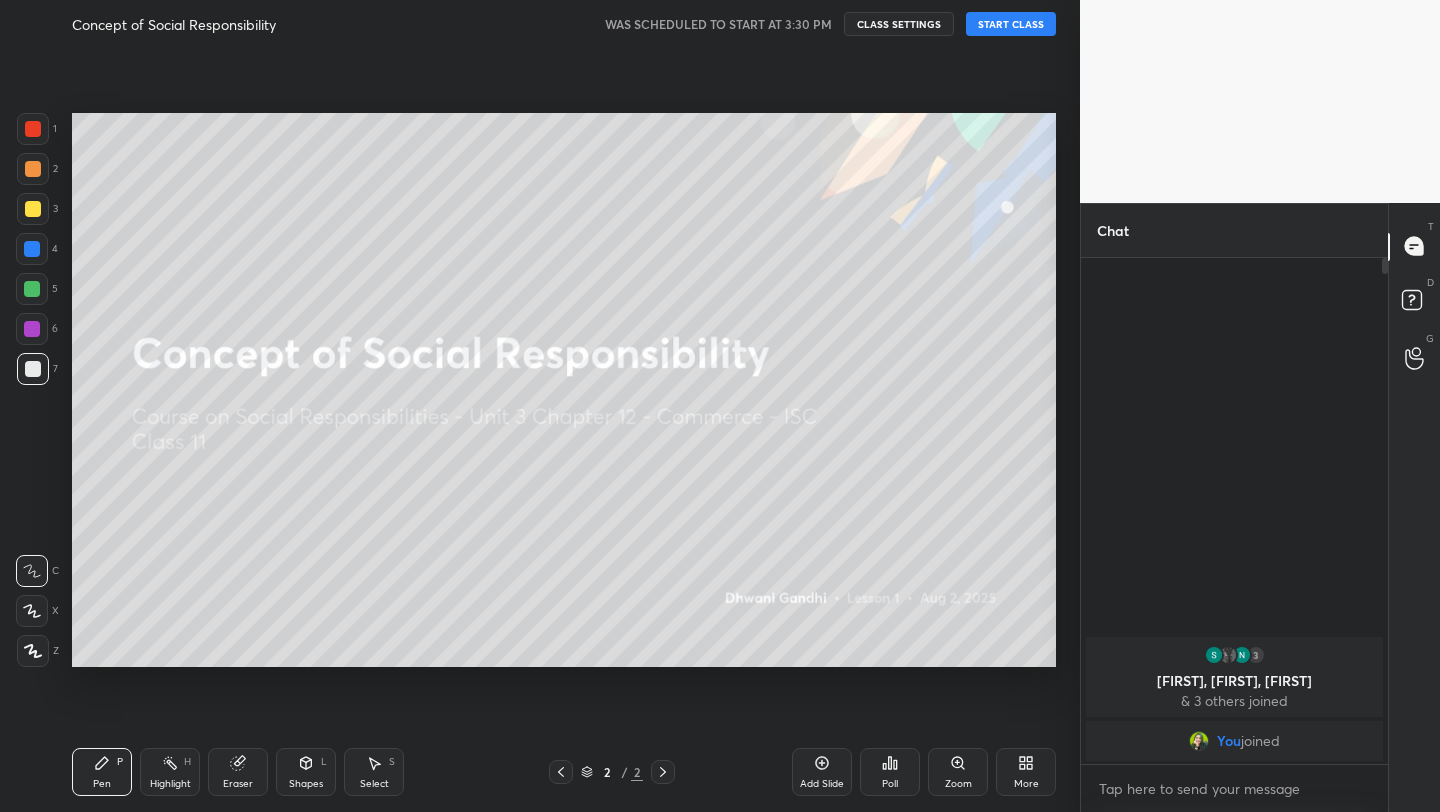 click on "START CLASS" at bounding box center (1011, 24) 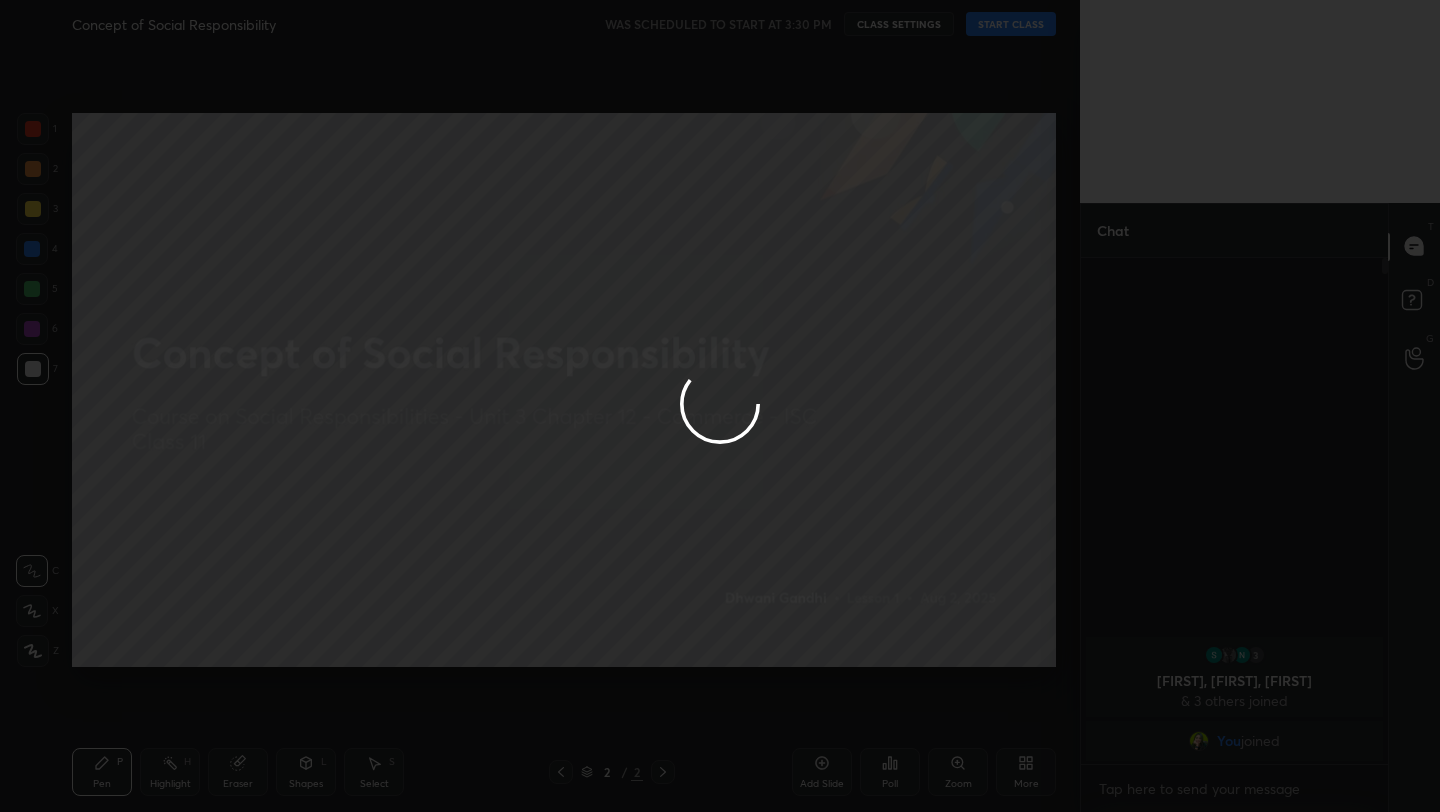 type on "x" 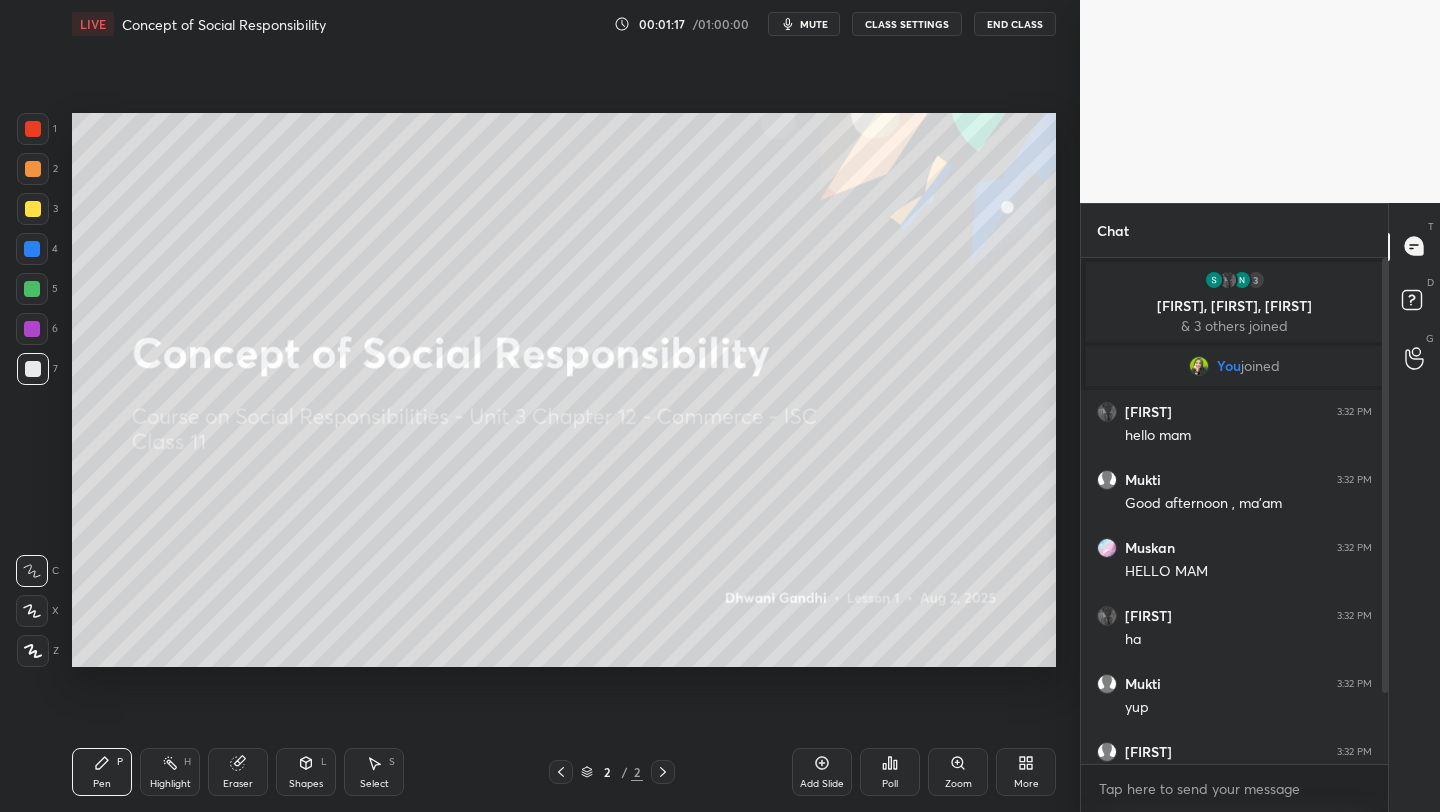 click at bounding box center [33, 129] 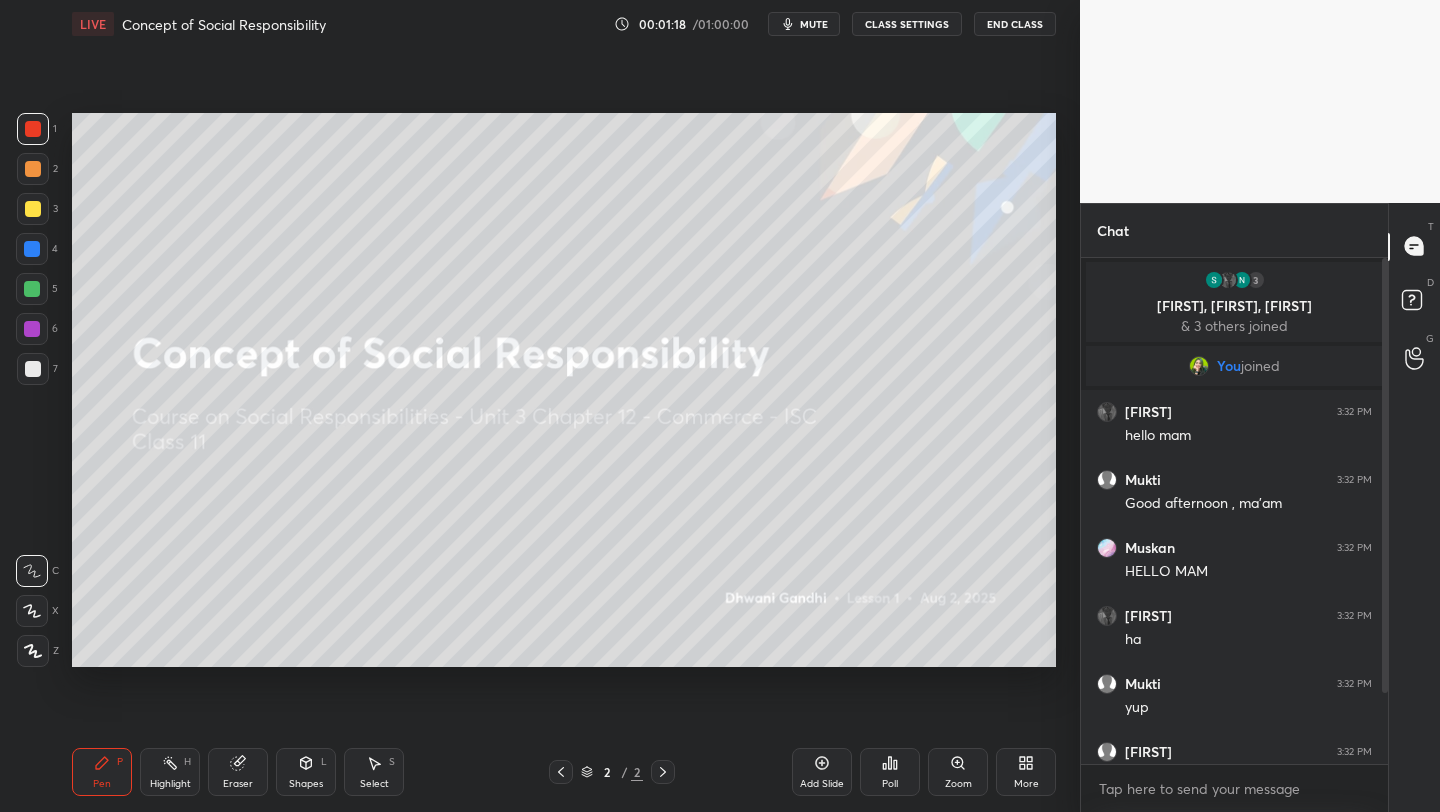 click at bounding box center [33, 651] 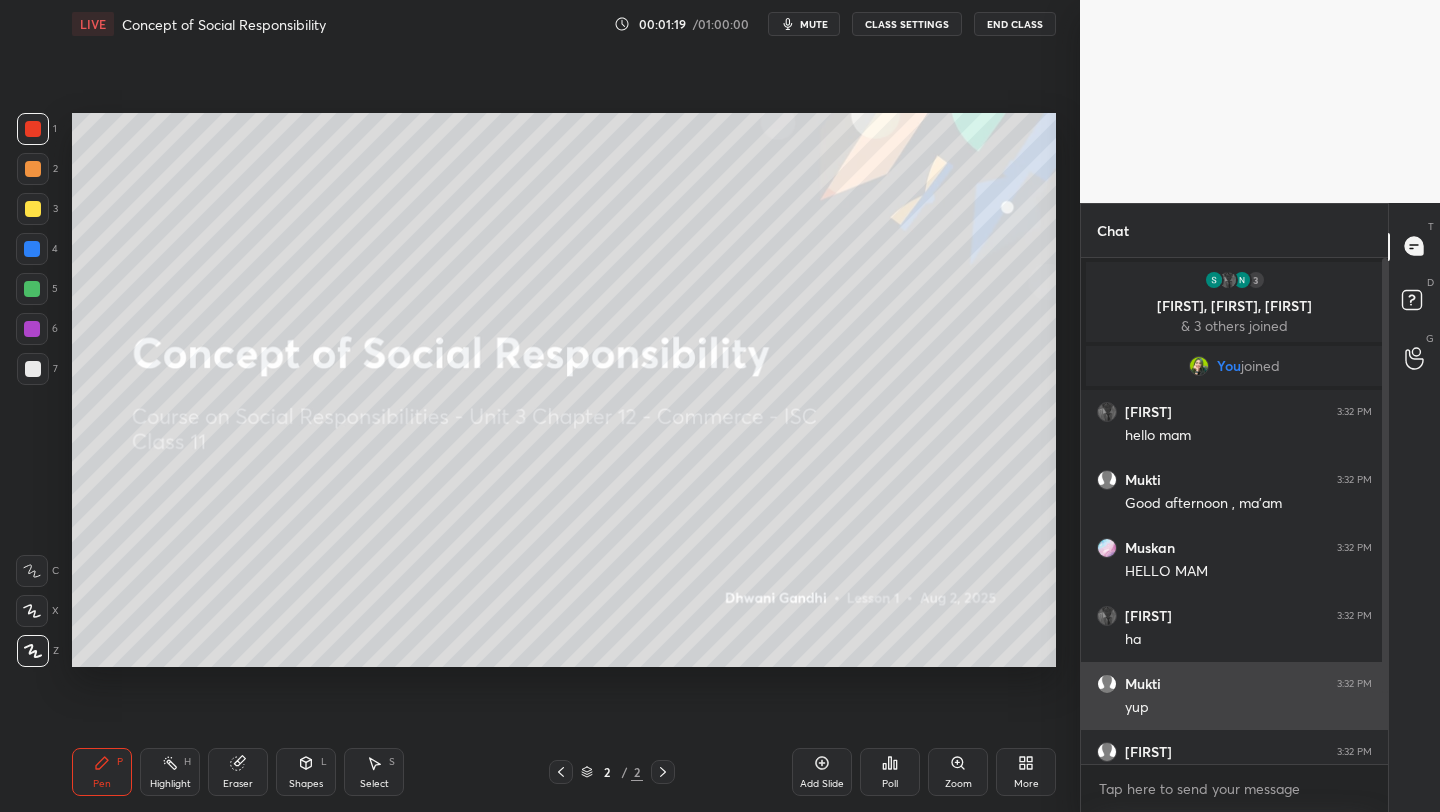 scroll, scrollTop: 101, scrollLeft: 0, axis: vertical 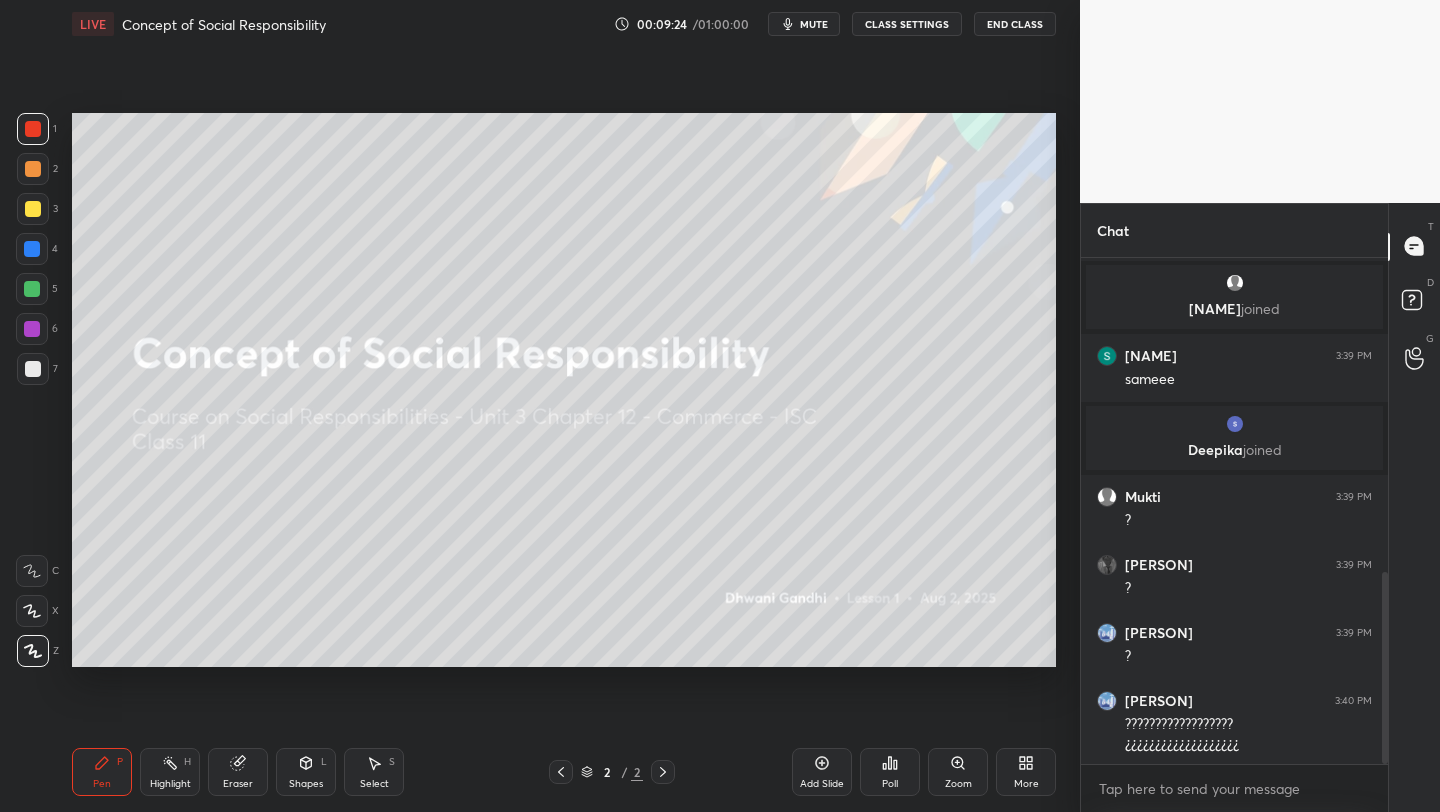 click on "More" at bounding box center [1026, 772] 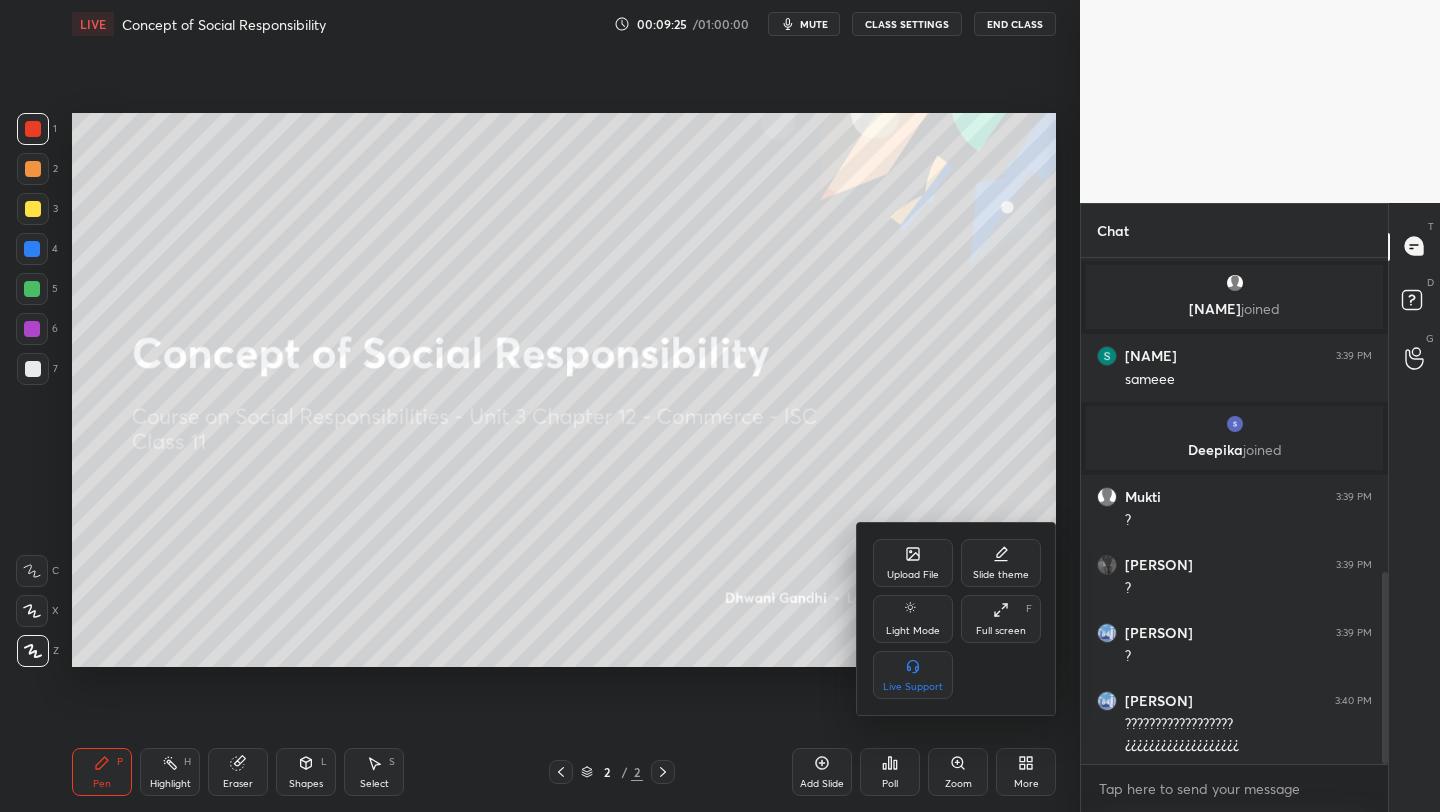 click on "Upload File" at bounding box center (913, 575) 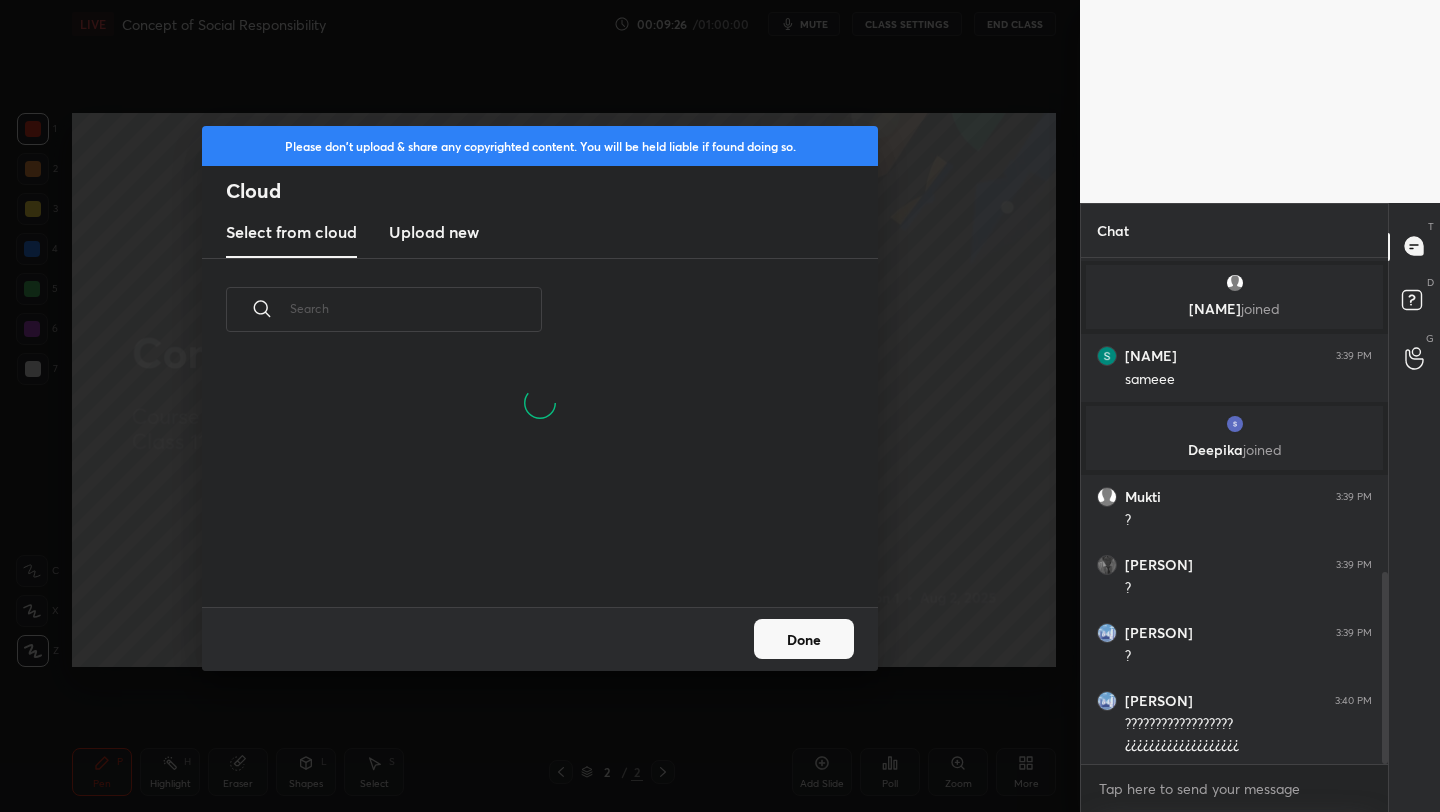 click on "Upload new" at bounding box center [434, 233] 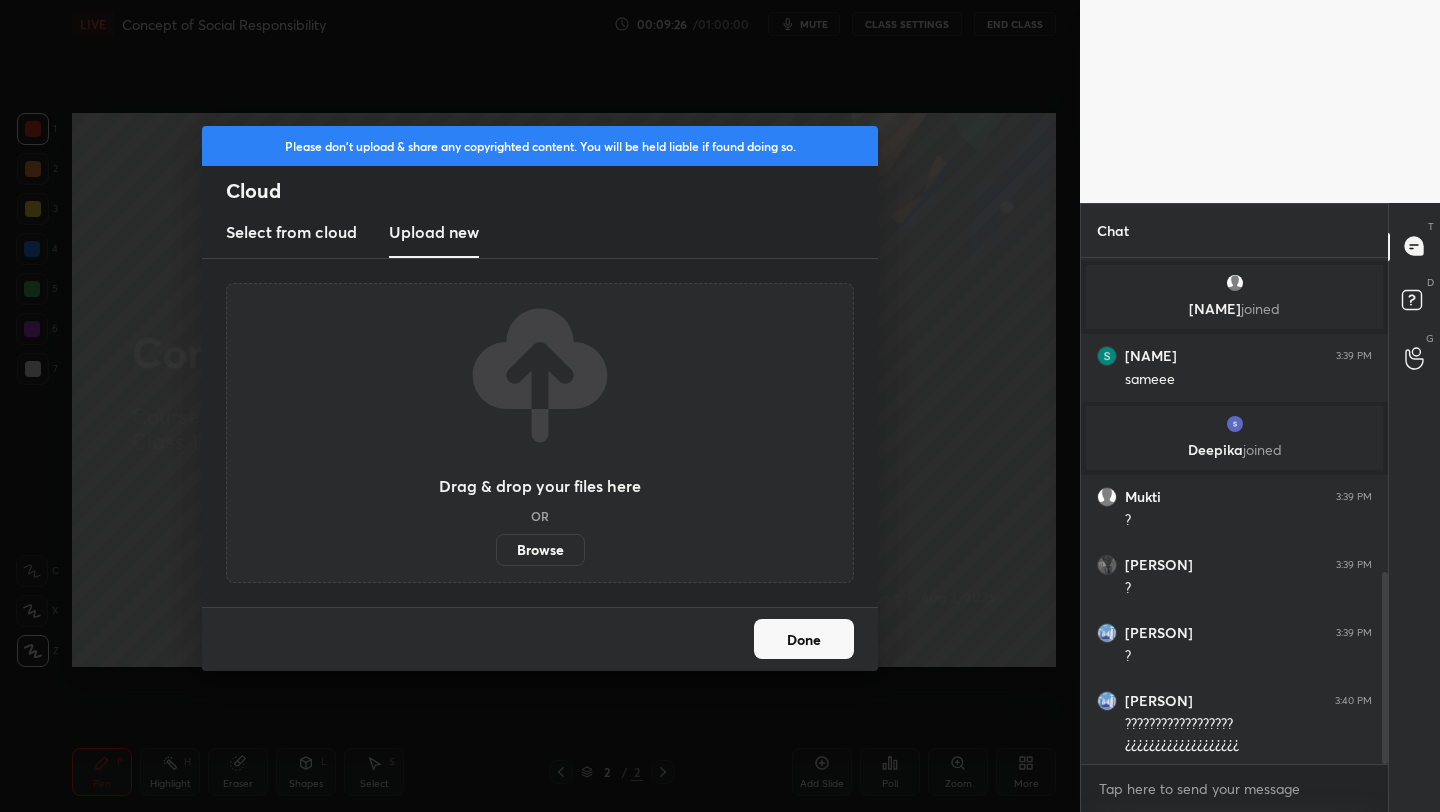 click on "Browse" at bounding box center (540, 550) 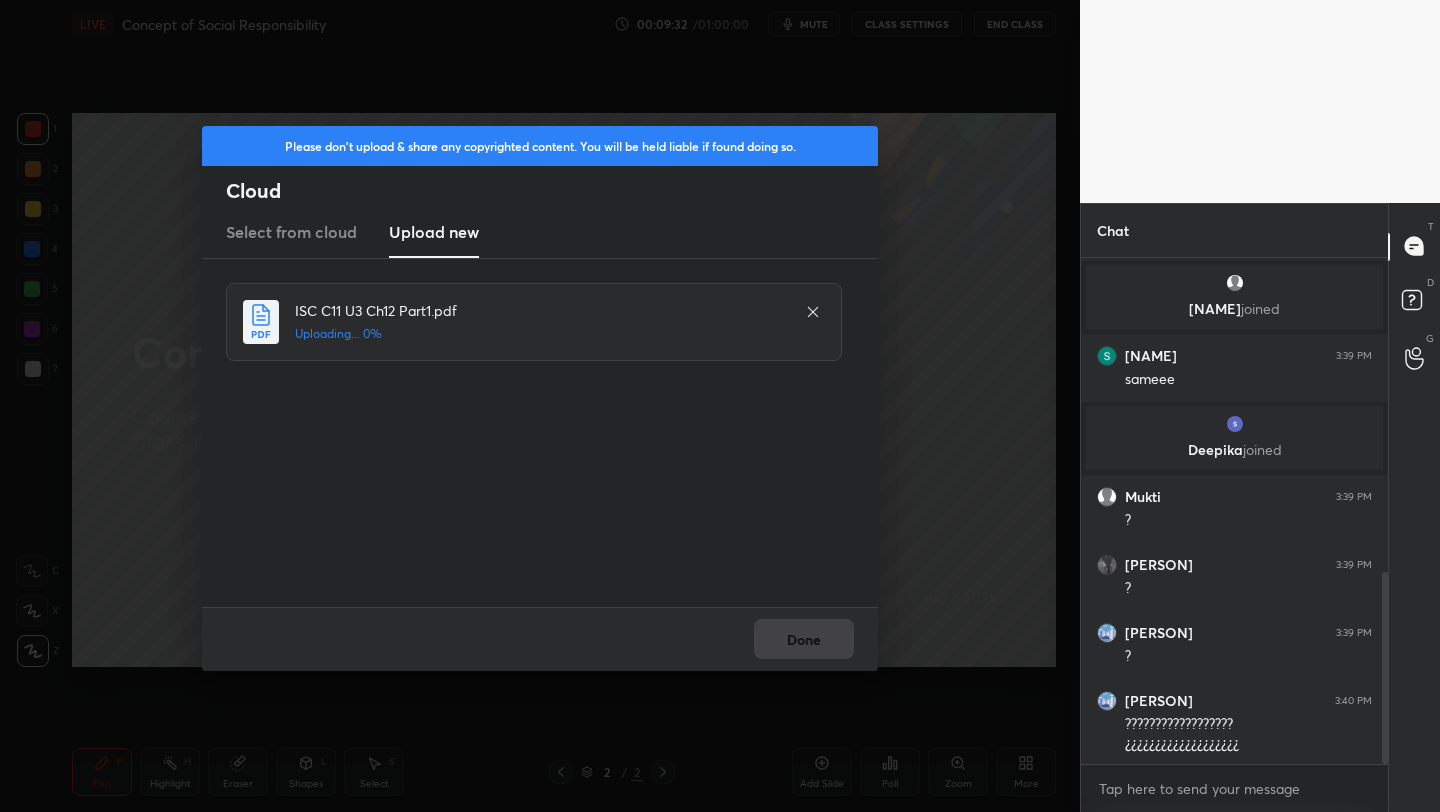 click on "Done" at bounding box center [540, 639] 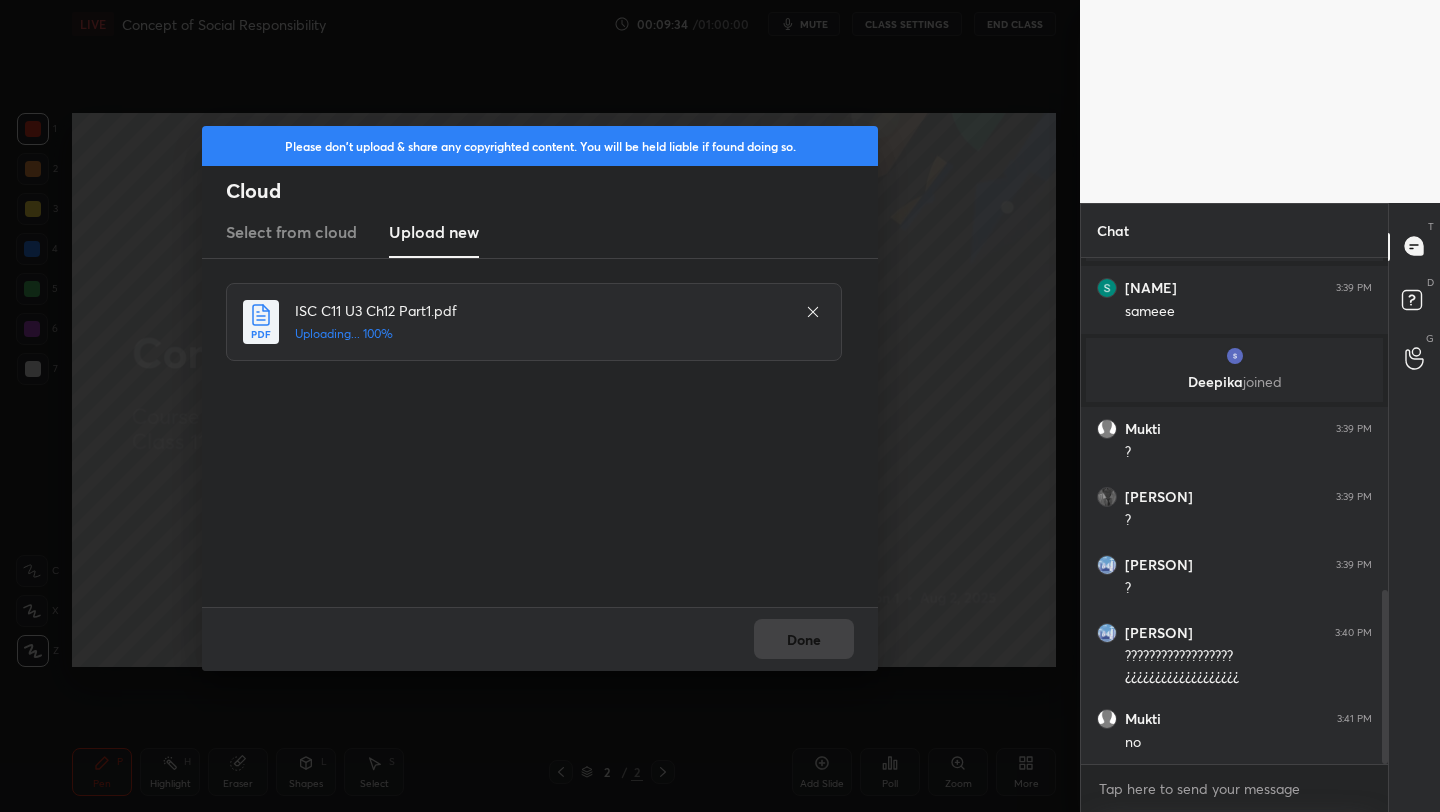 scroll, scrollTop: 965, scrollLeft: 0, axis: vertical 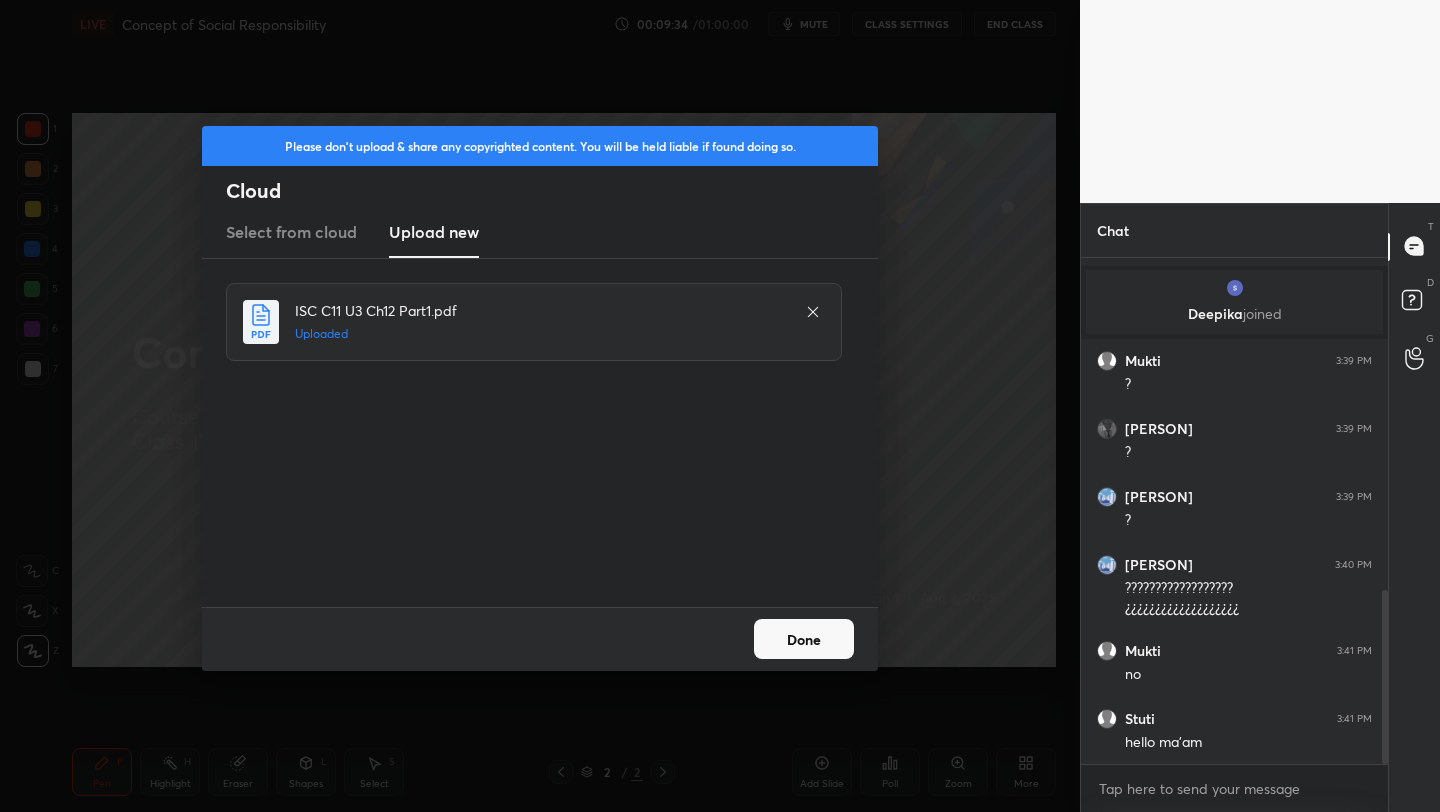 click on "Done" at bounding box center [804, 639] 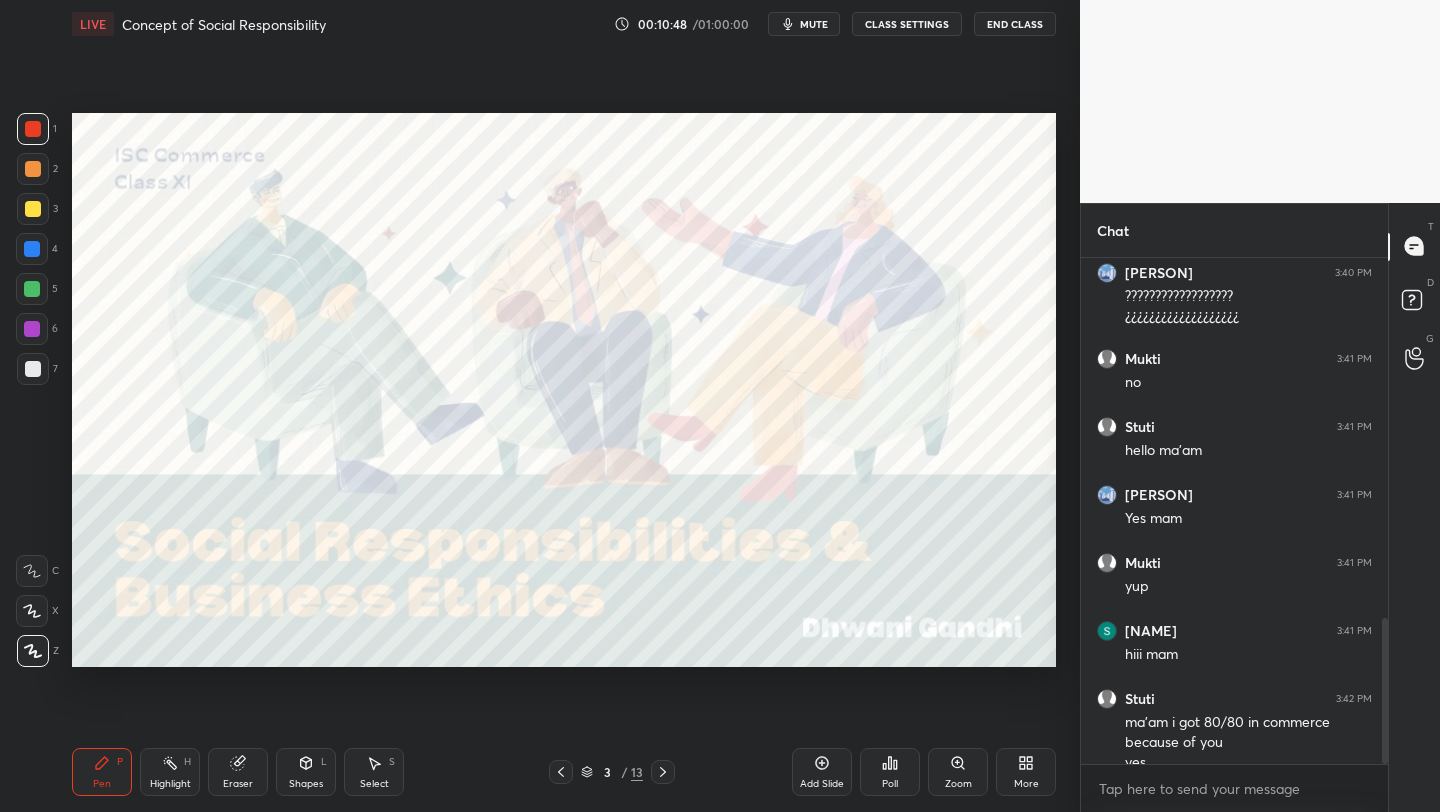 scroll, scrollTop: 1277, scrollLeft: 0, axis: vertical 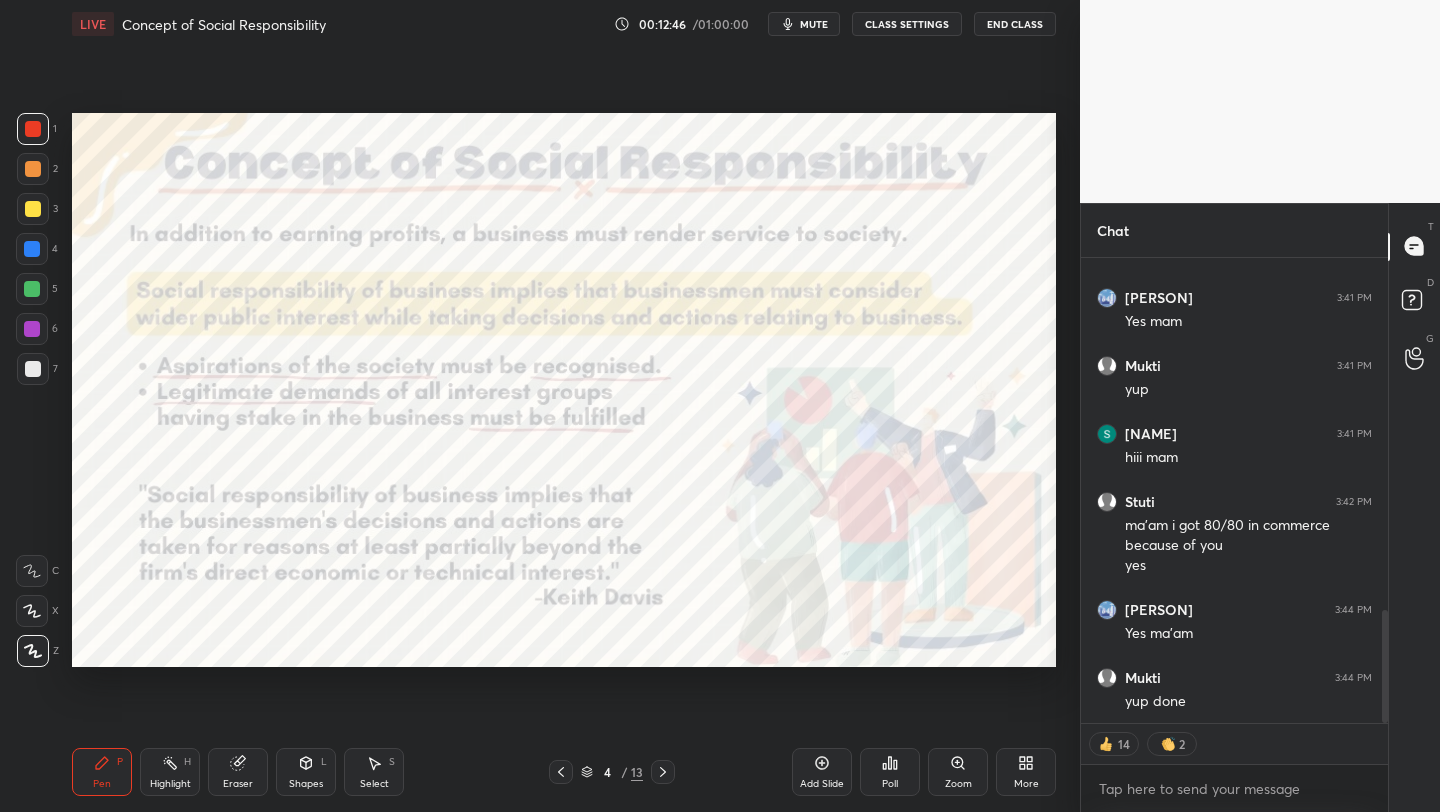 type on "x" 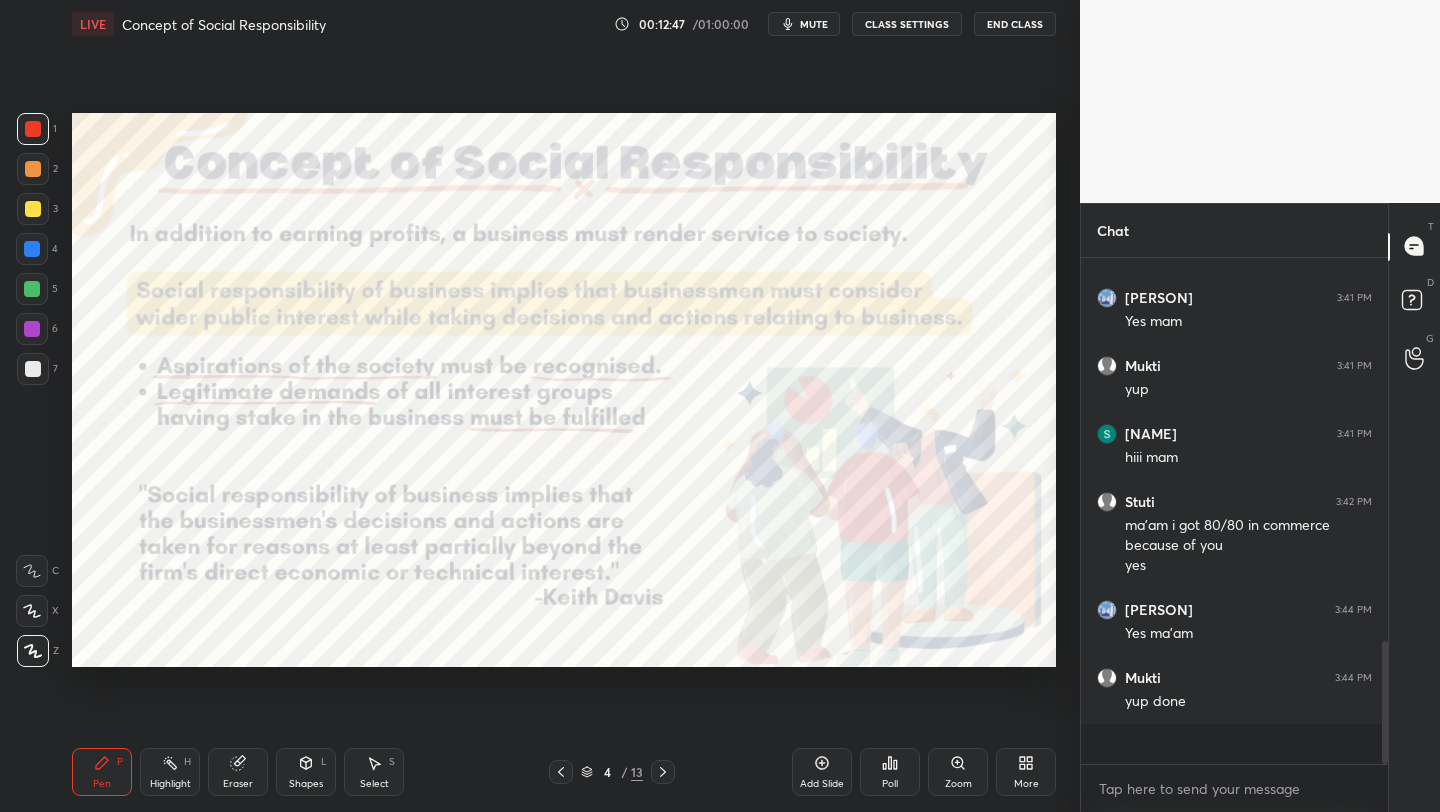 scroll, scrollTop: 7, scrollLeft: 7, axis: both 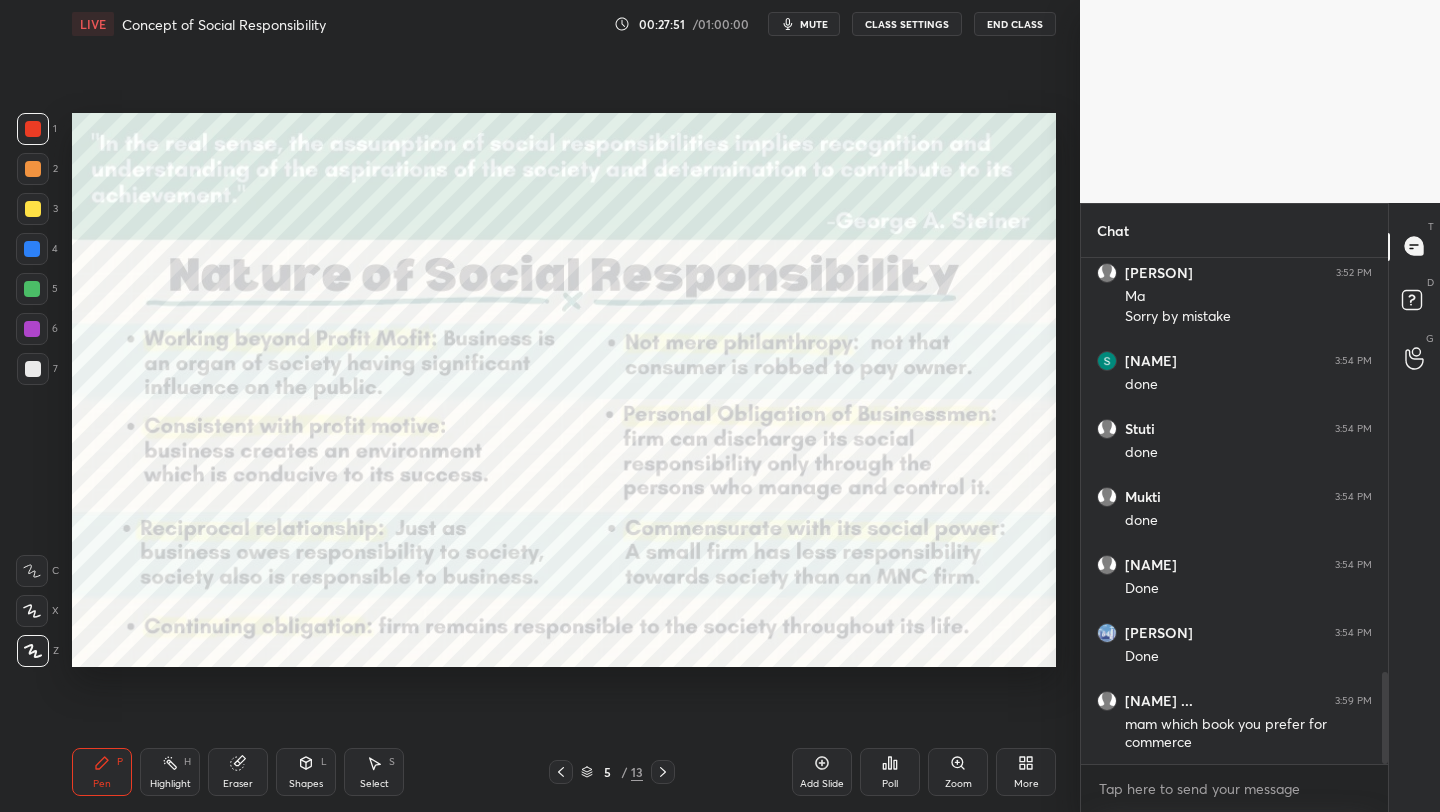 click 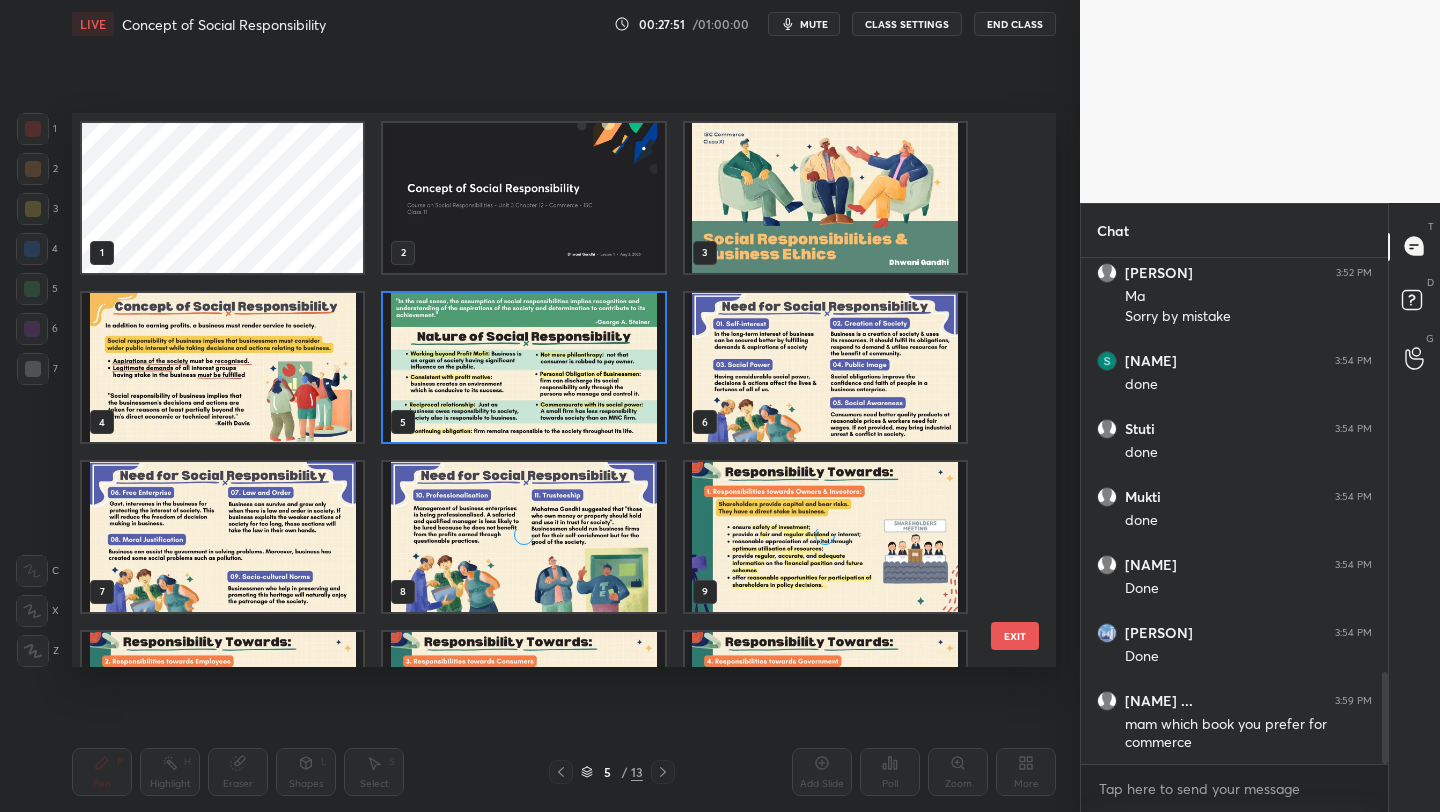 scroll, scrollTop: 7, scrollLeft: 11, axis: both 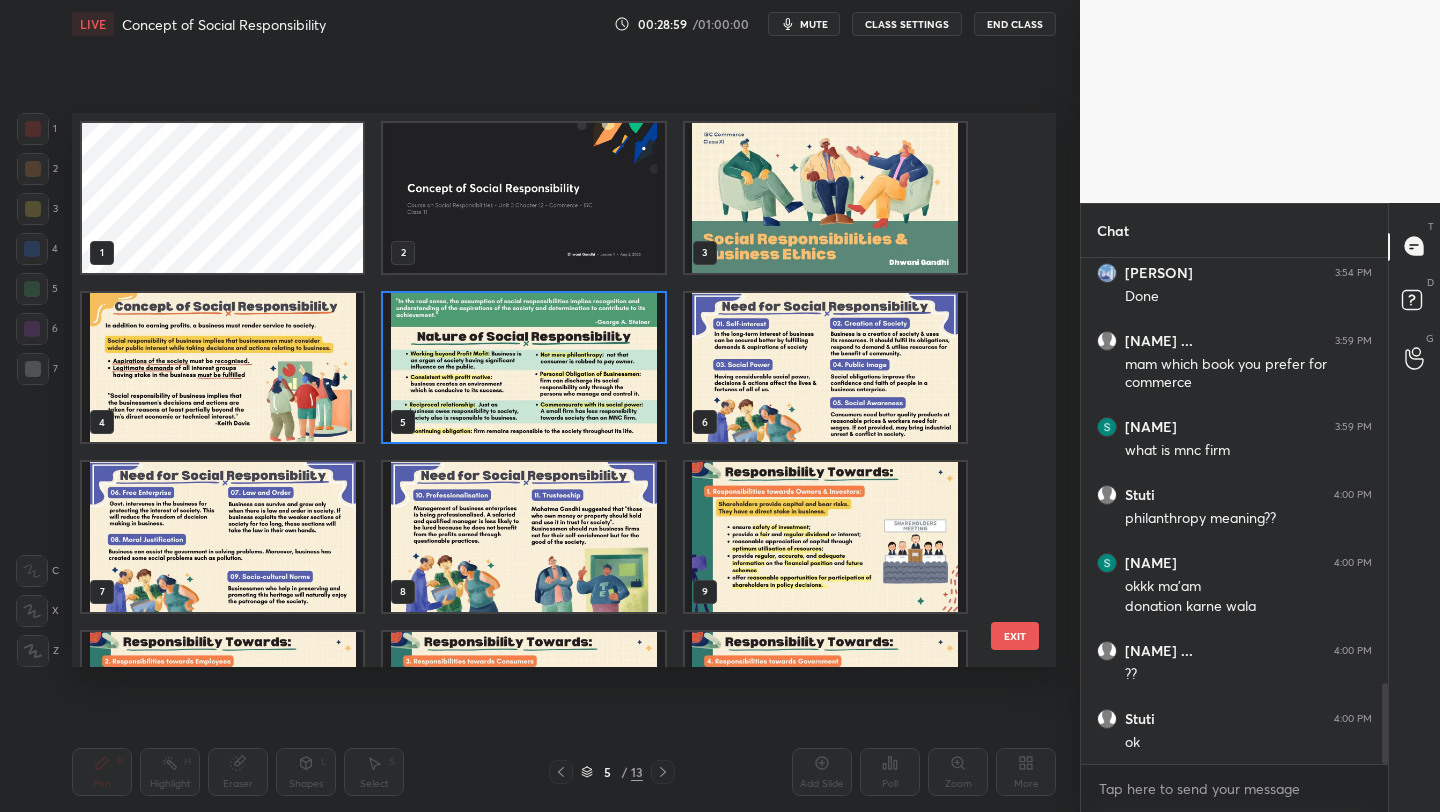 click at bounding box center (523, 368) 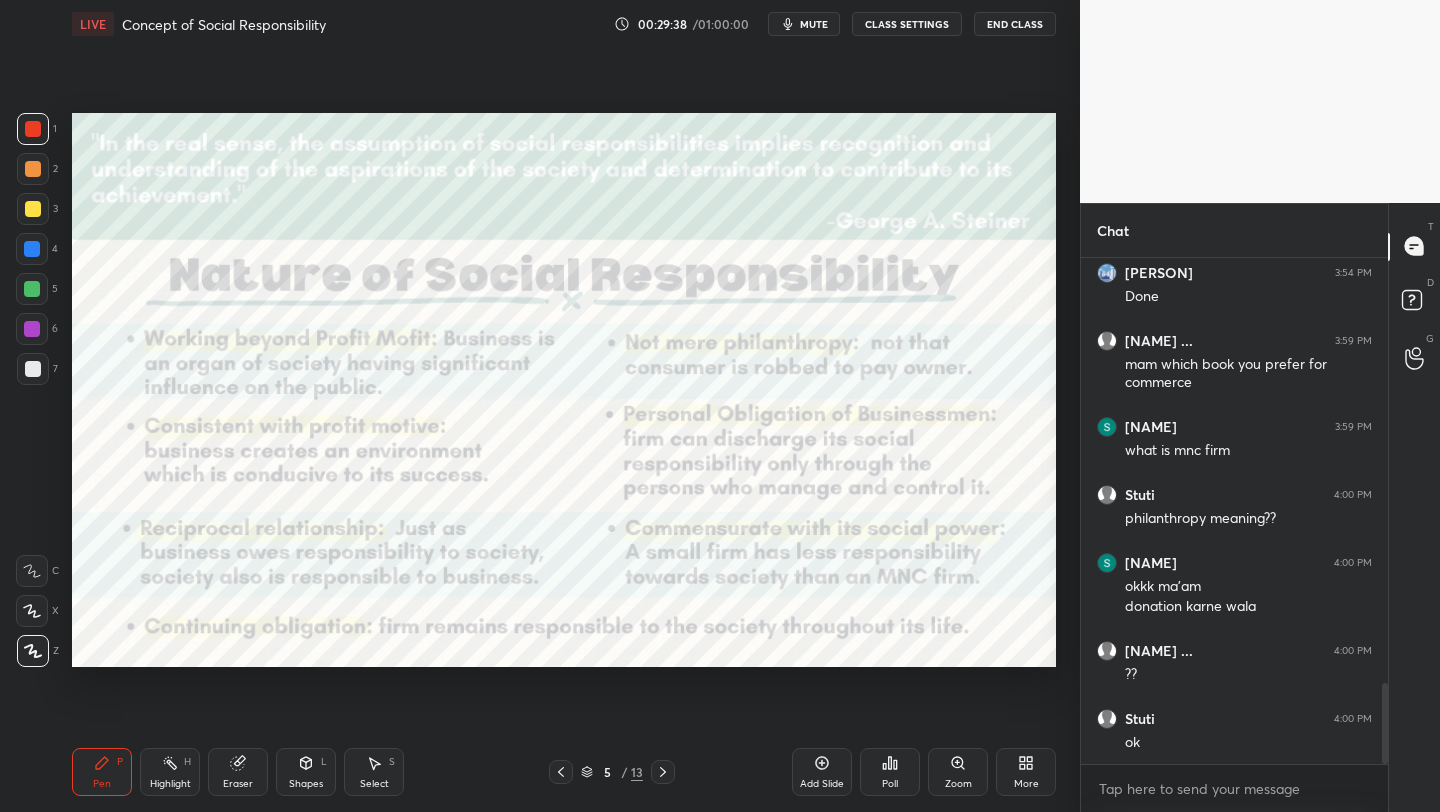 click on "mute" at bounding box center [804, 24] 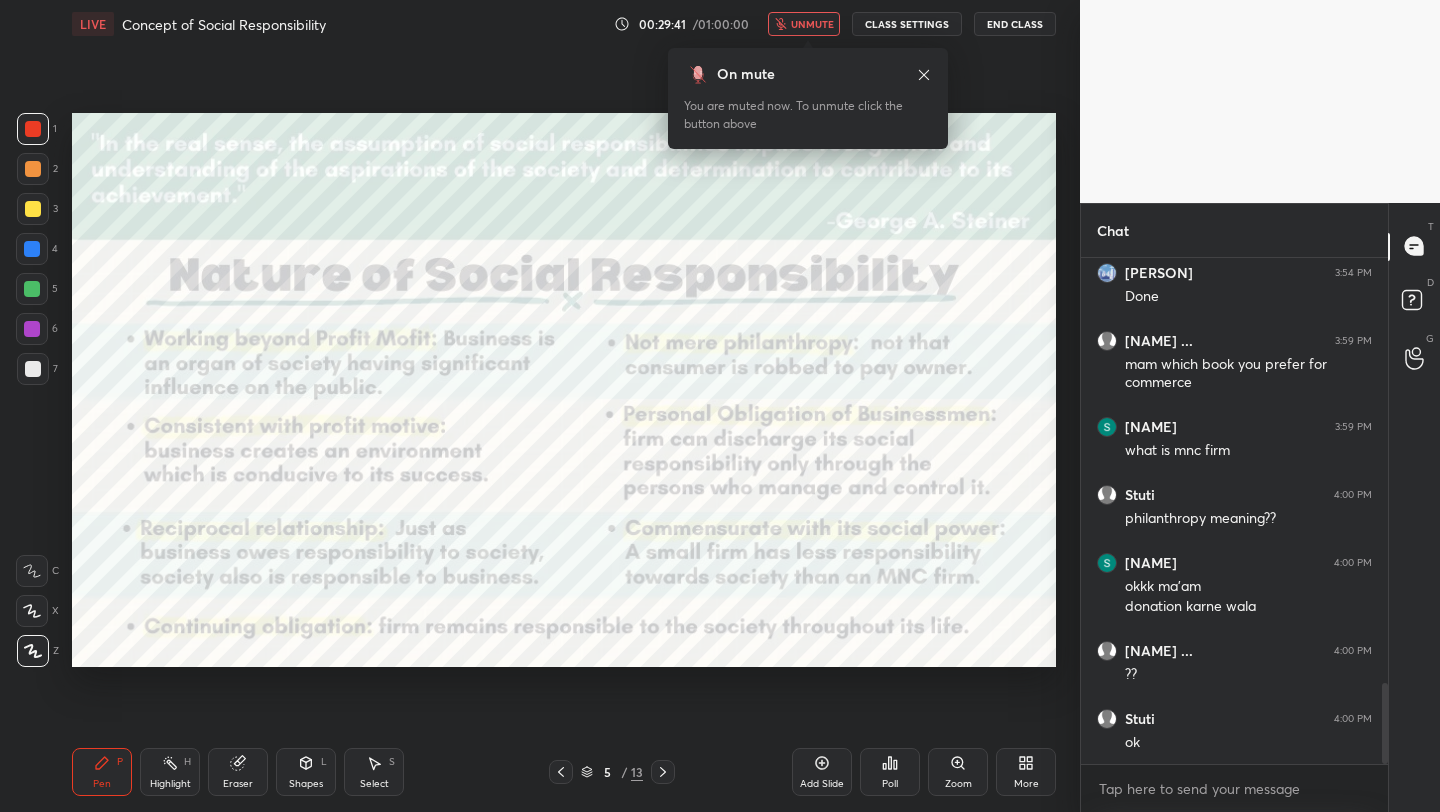 click on "unmute" at bounding box center [804, 24] 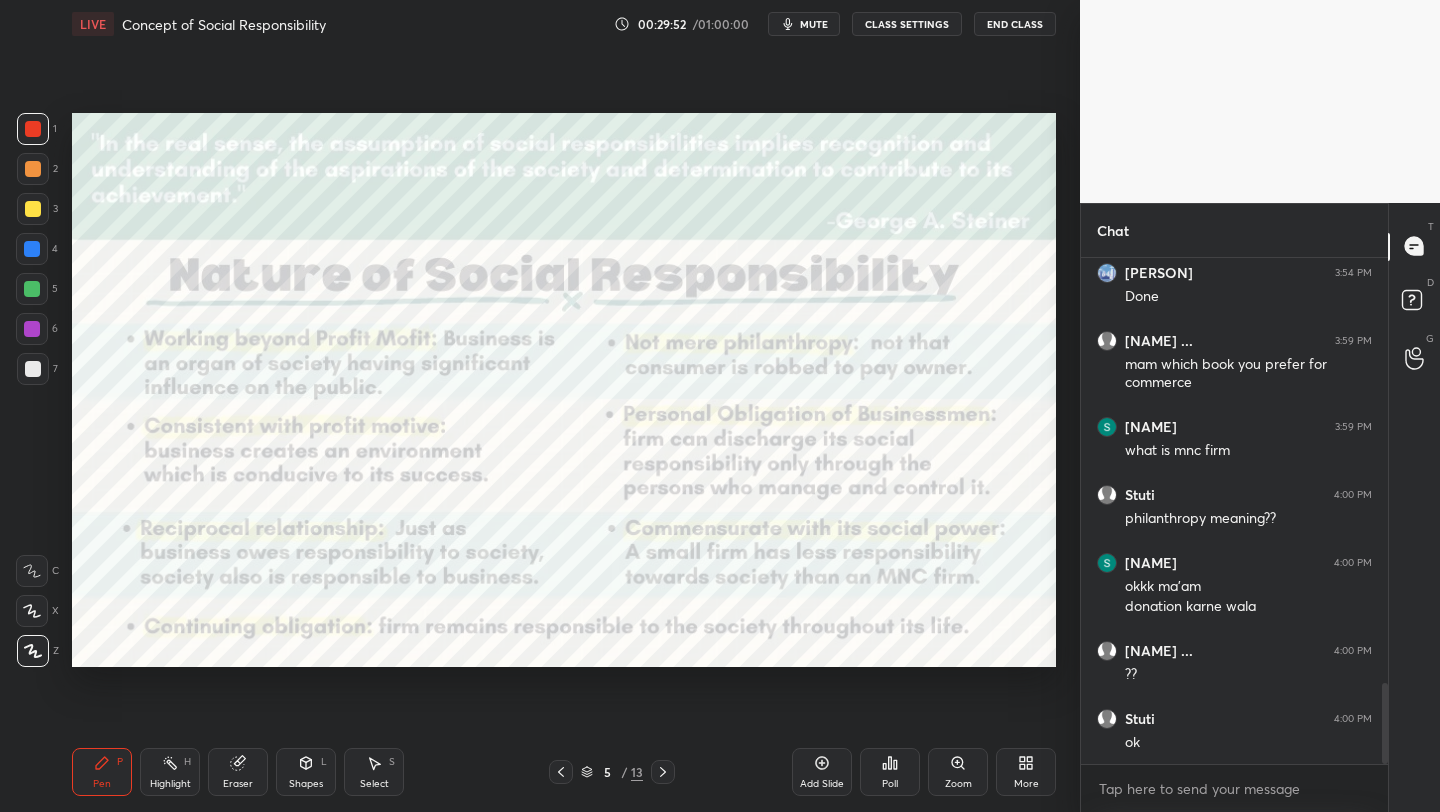 type 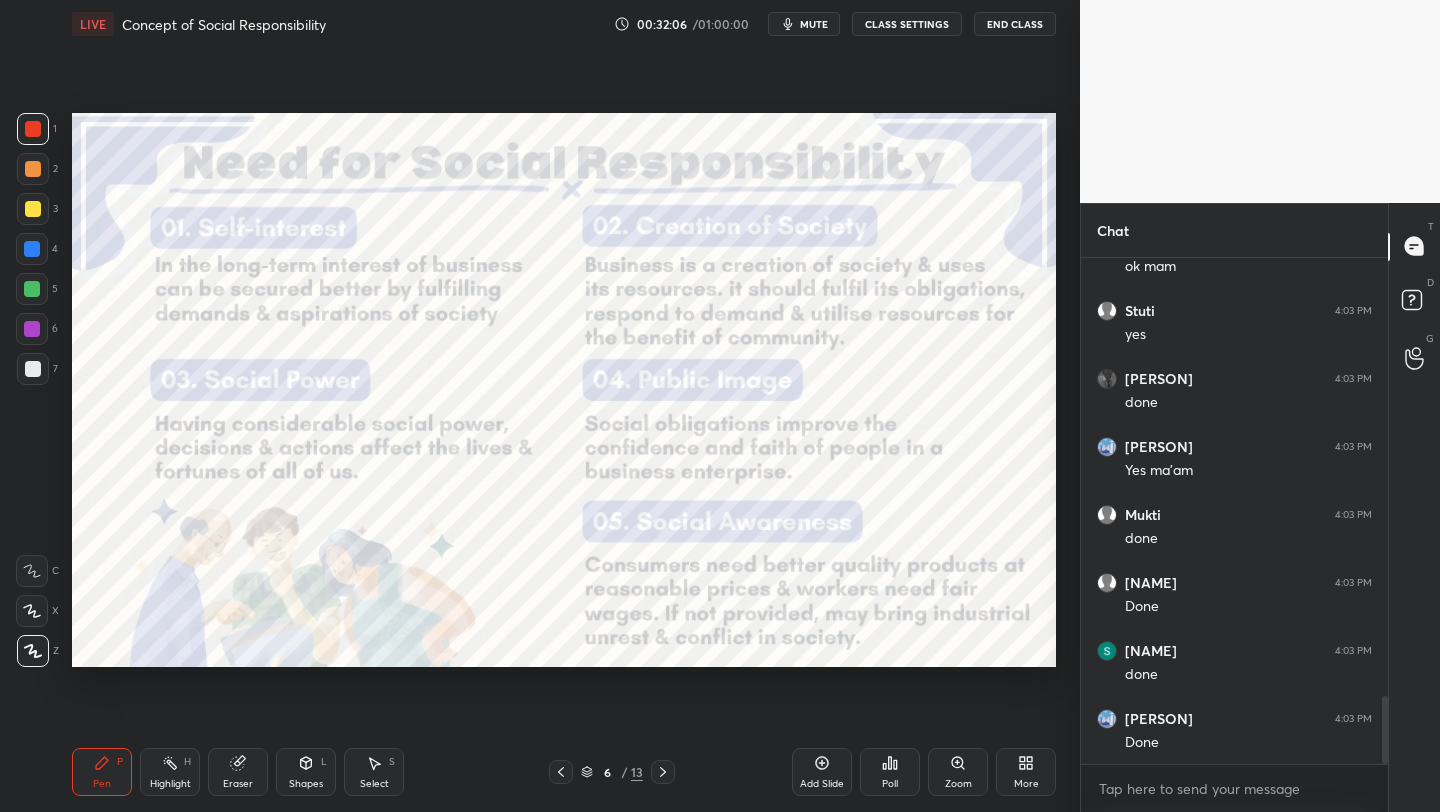 scroll, scrollTop: 3286, scrollLeft: 0, axis: vertical 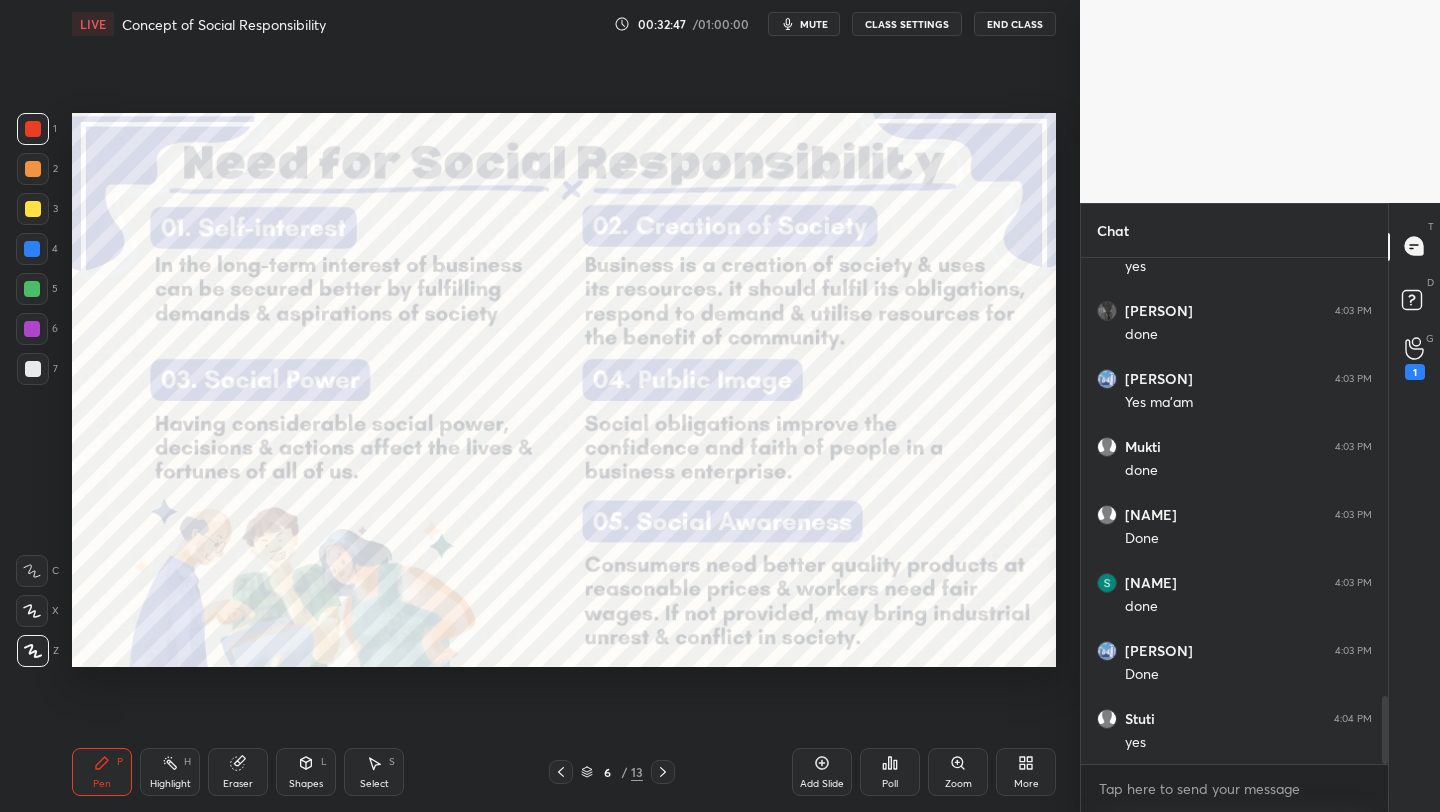 click 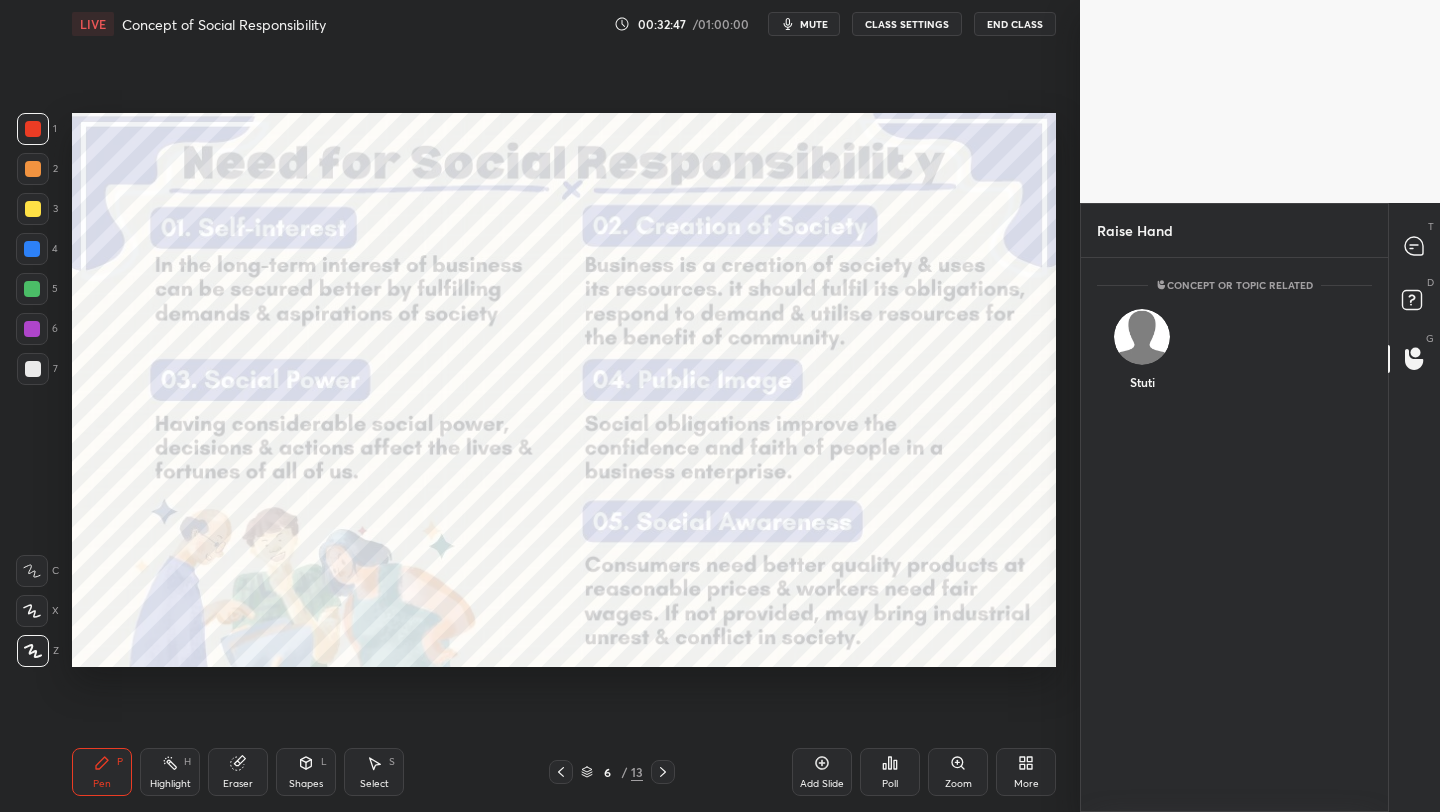 scroll, scrollTop: 548, scrollLeft: 301, axis: both 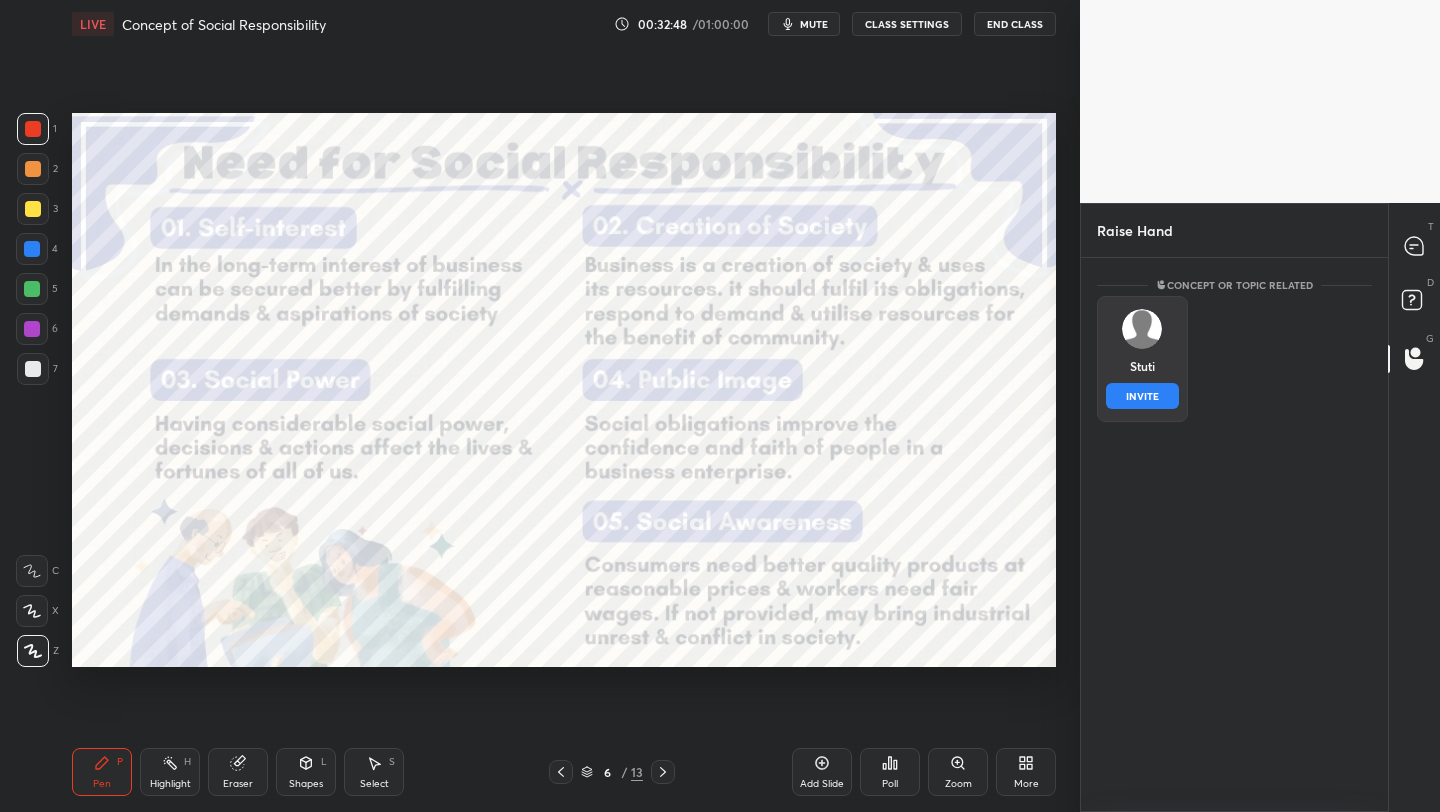 click at bounding box center [1142, 329] 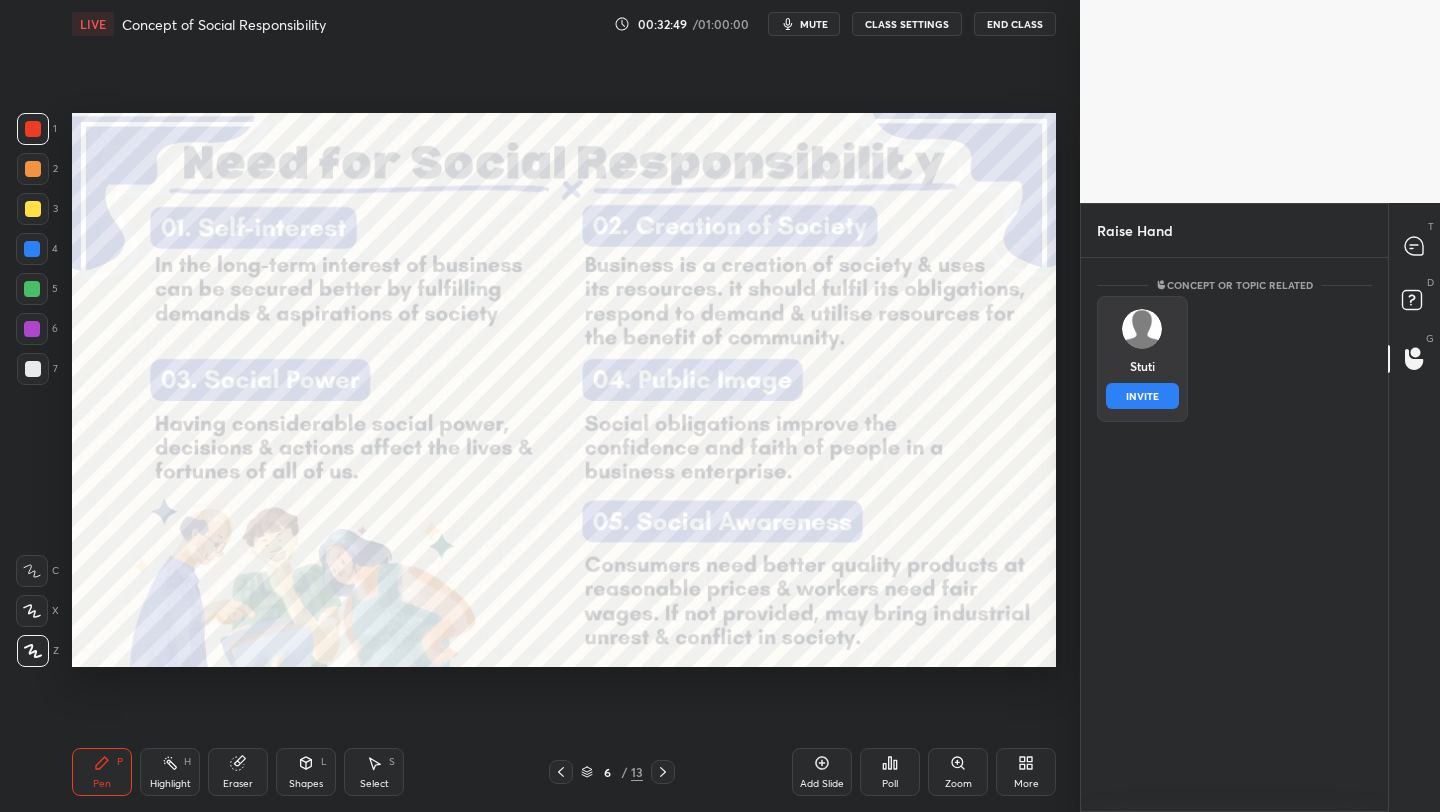 click on "INVITE" at bounding box center [1142, 396] 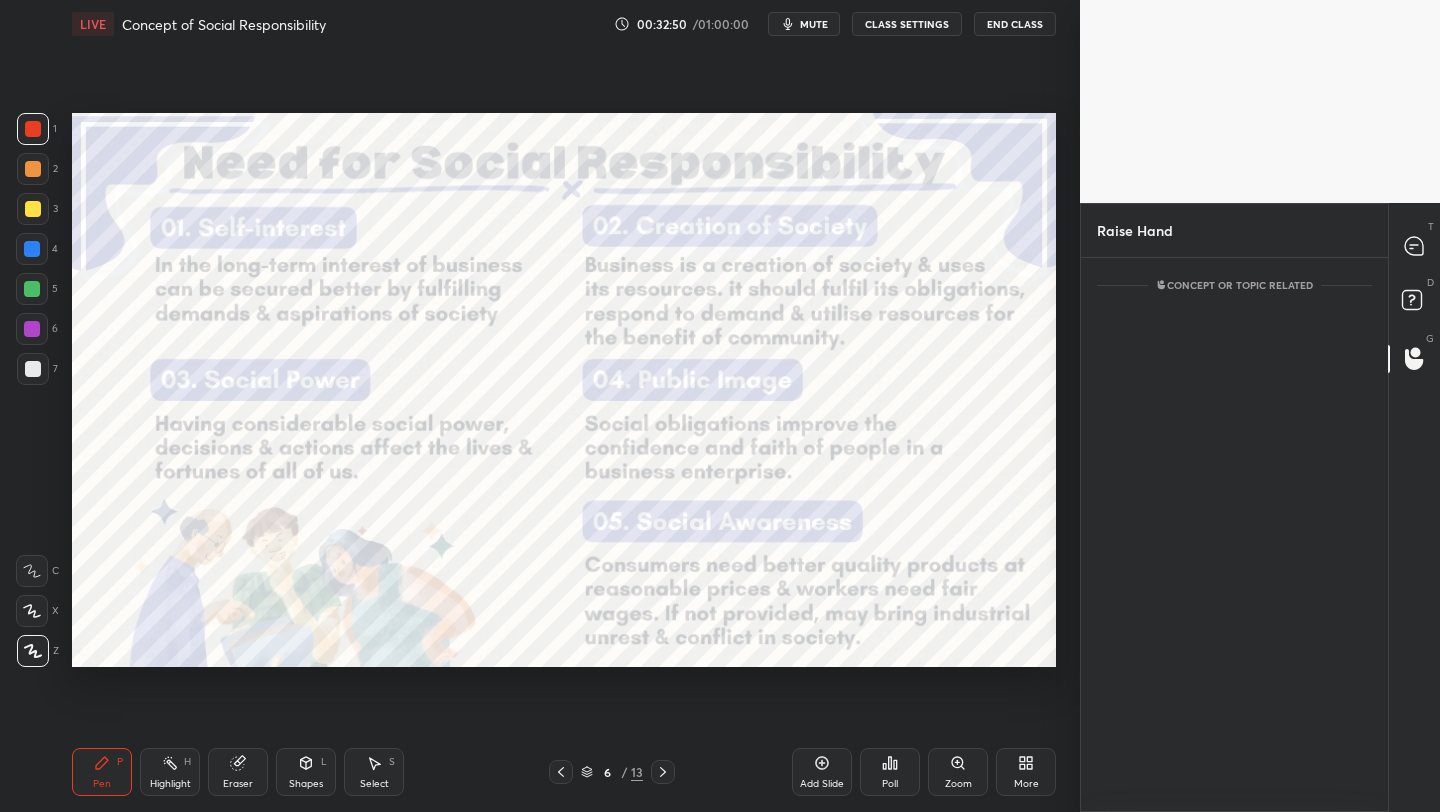 scroll, scrollTop: 467, scrollLeft: 301, axis: both 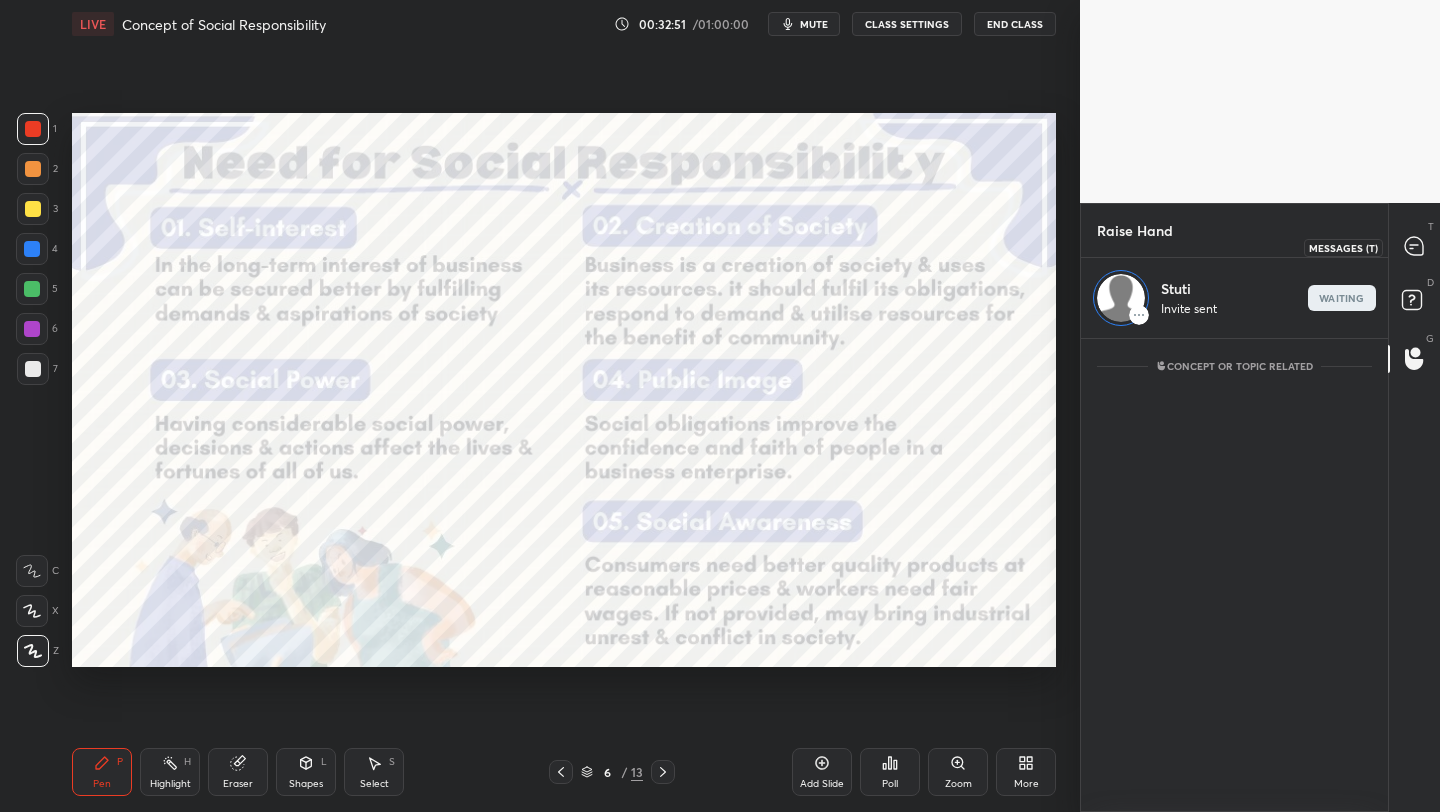click at bounding box center [1415, 247] 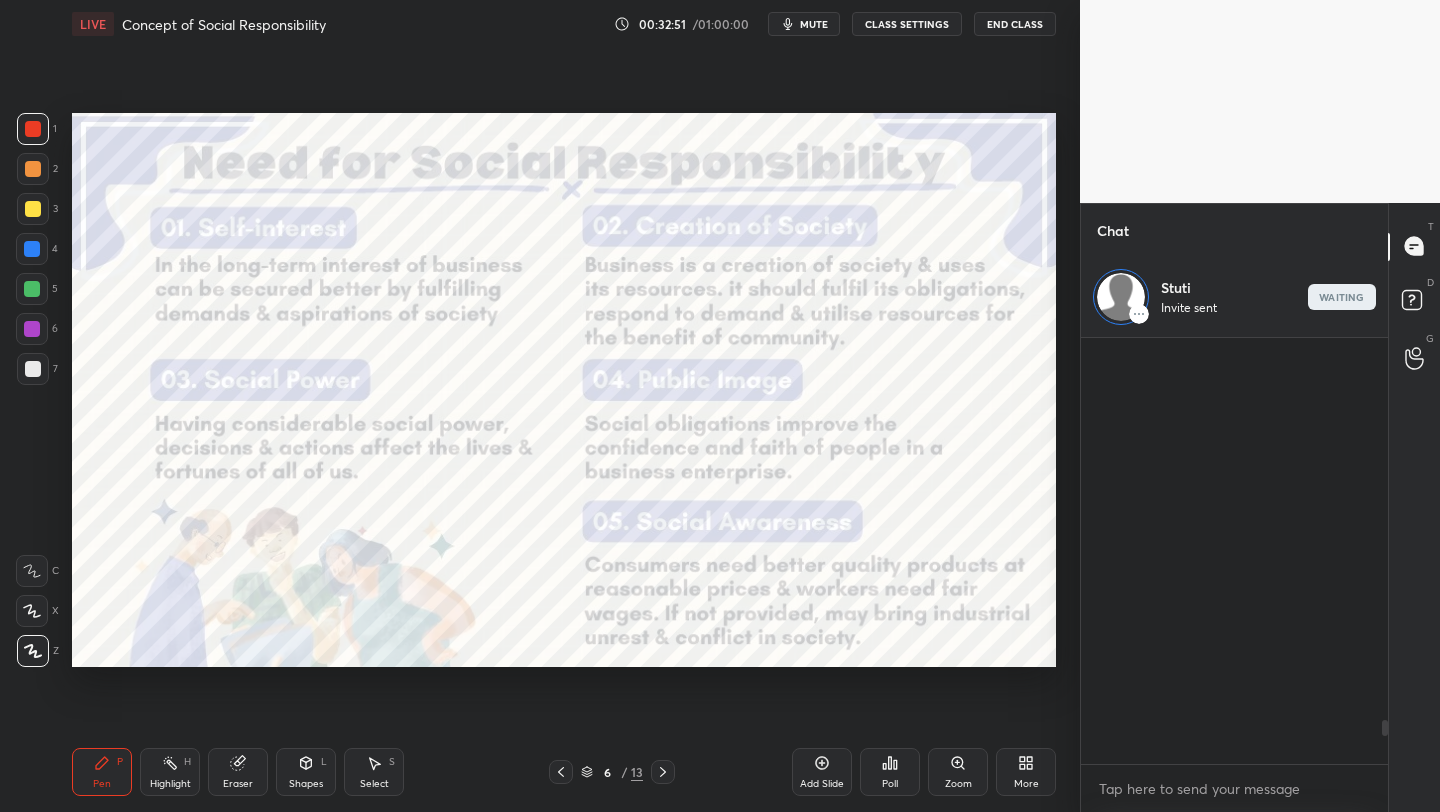 scroll, scrollTop: 253, scrollLeft: 301, axis: both 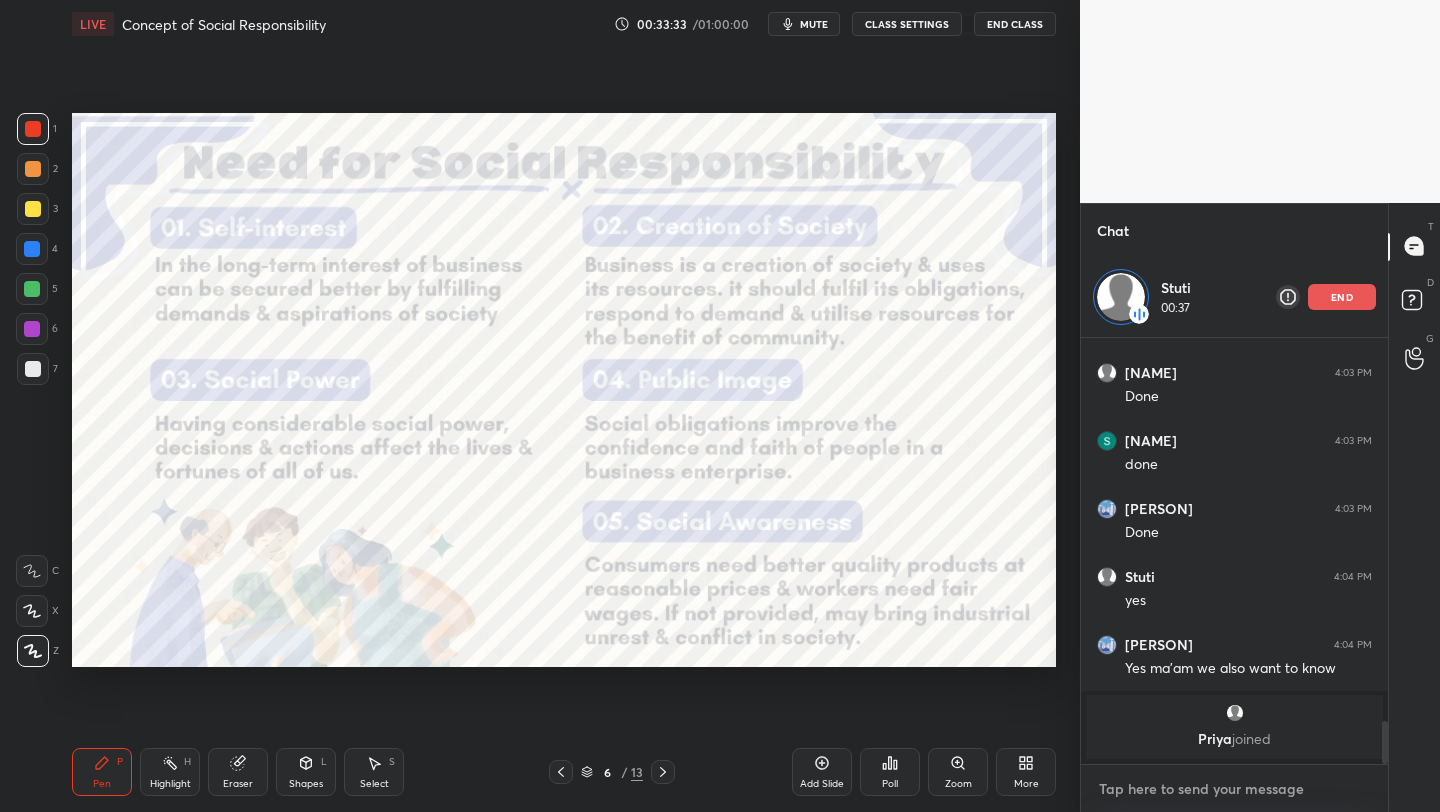 type on "x" 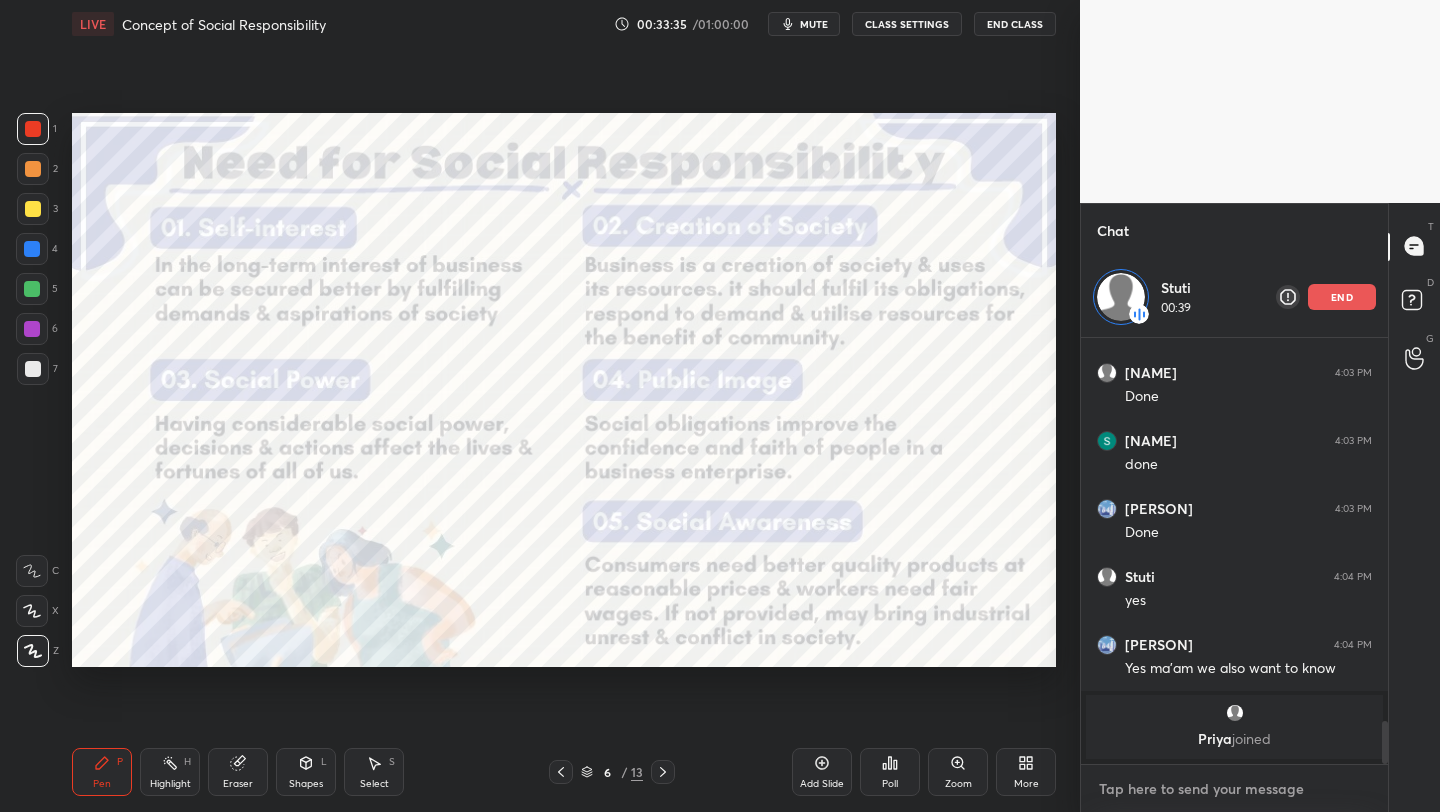 type on "1" 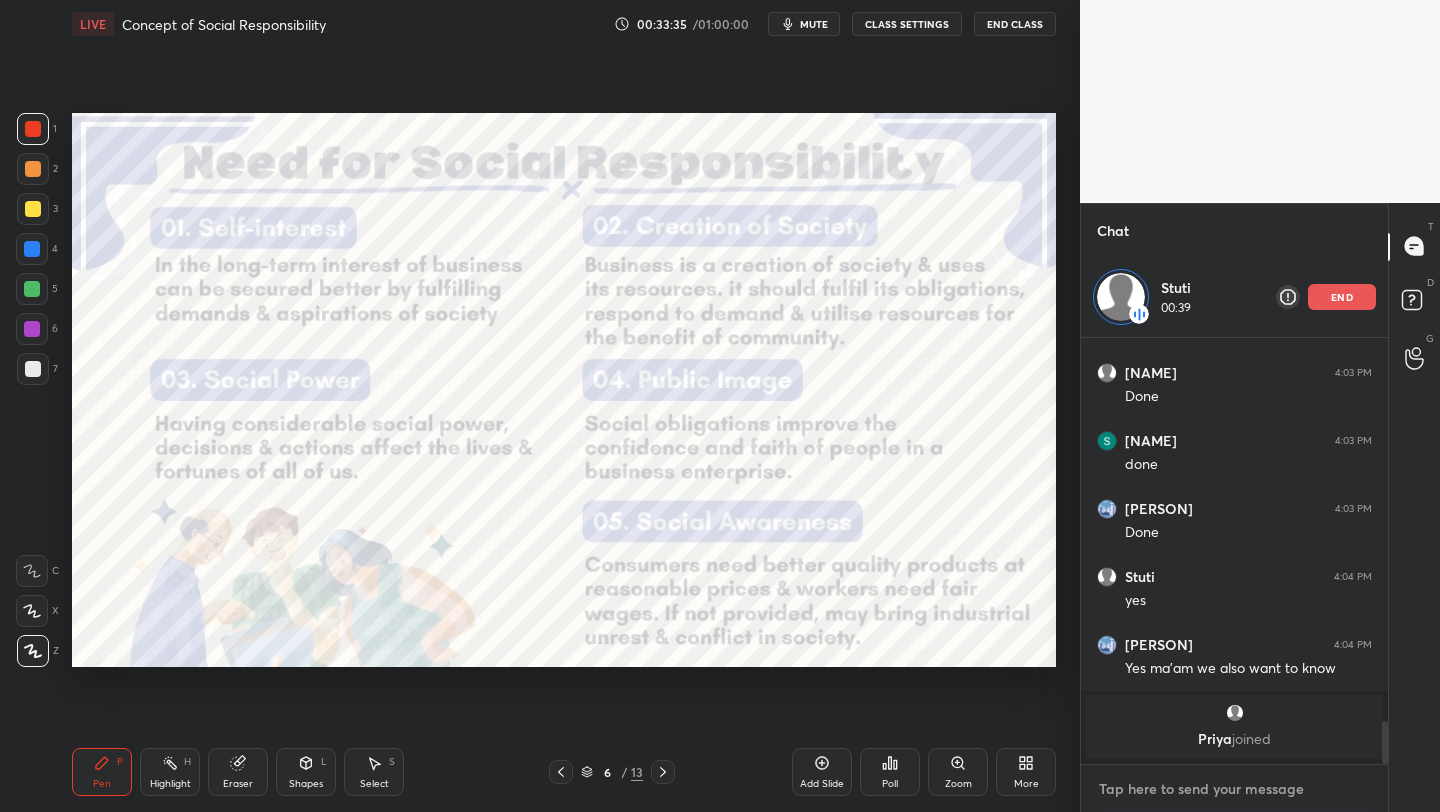 type on "x" 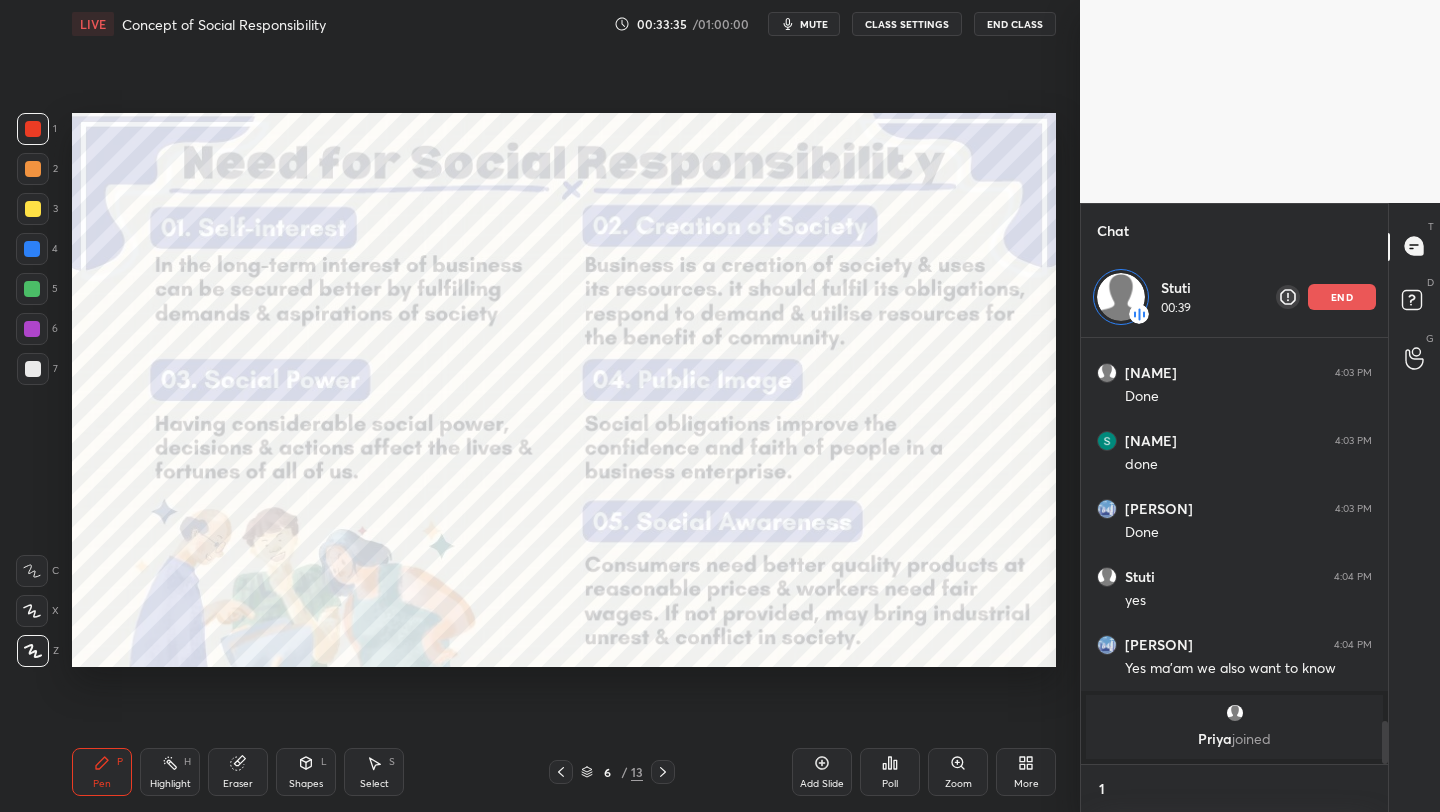 scroll, scrollTop: 413, scrollLeft: 301, axis: both 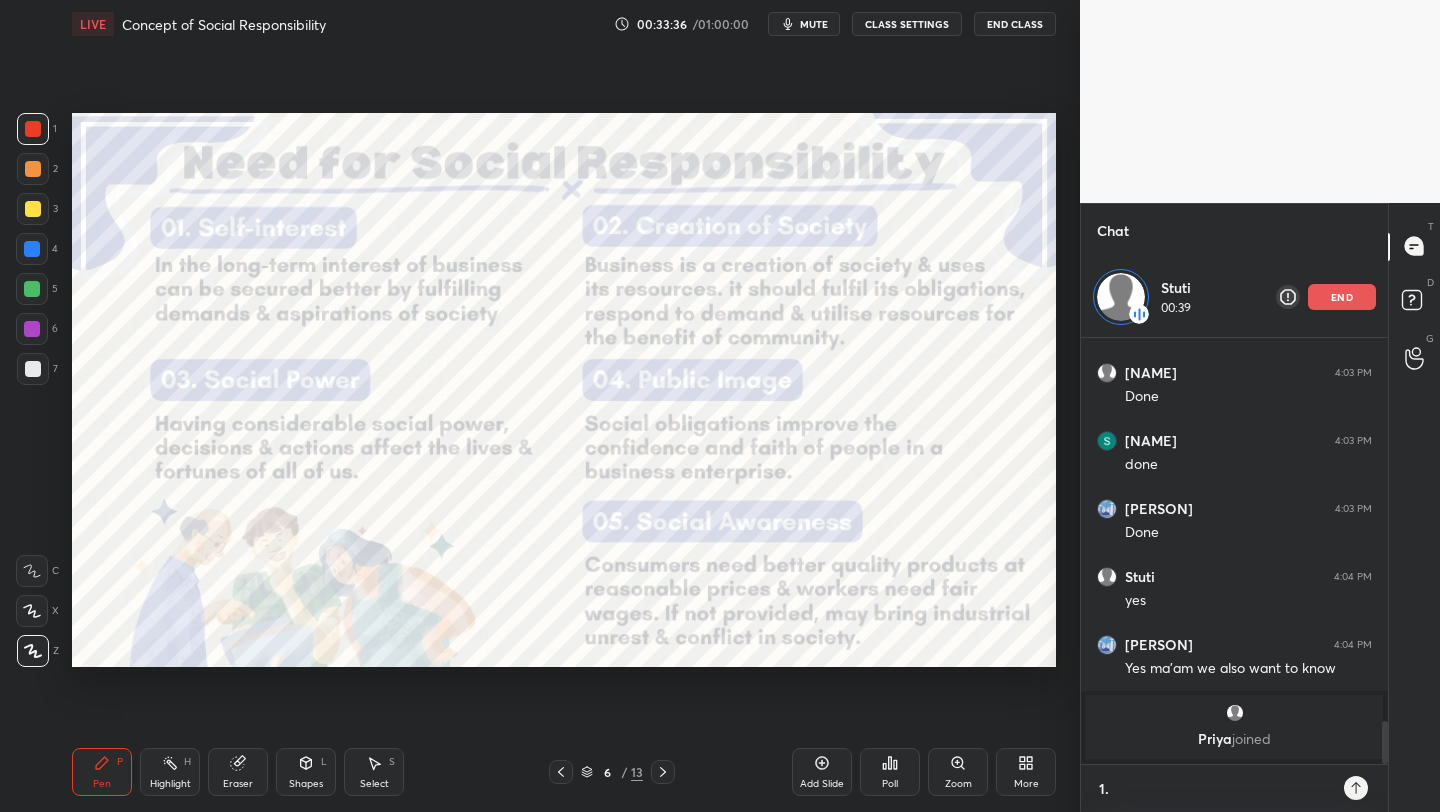 type on "1." 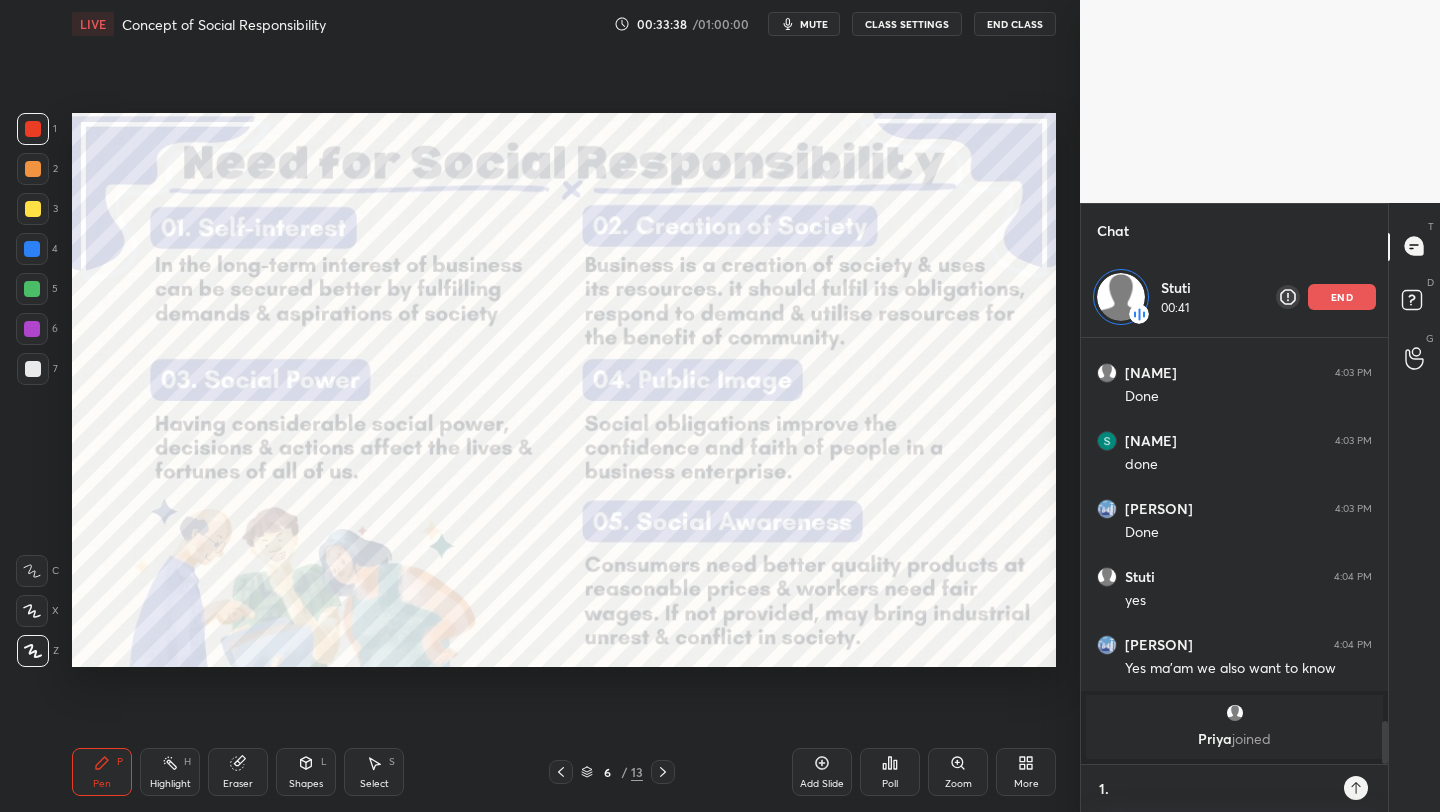 type on "1. M" 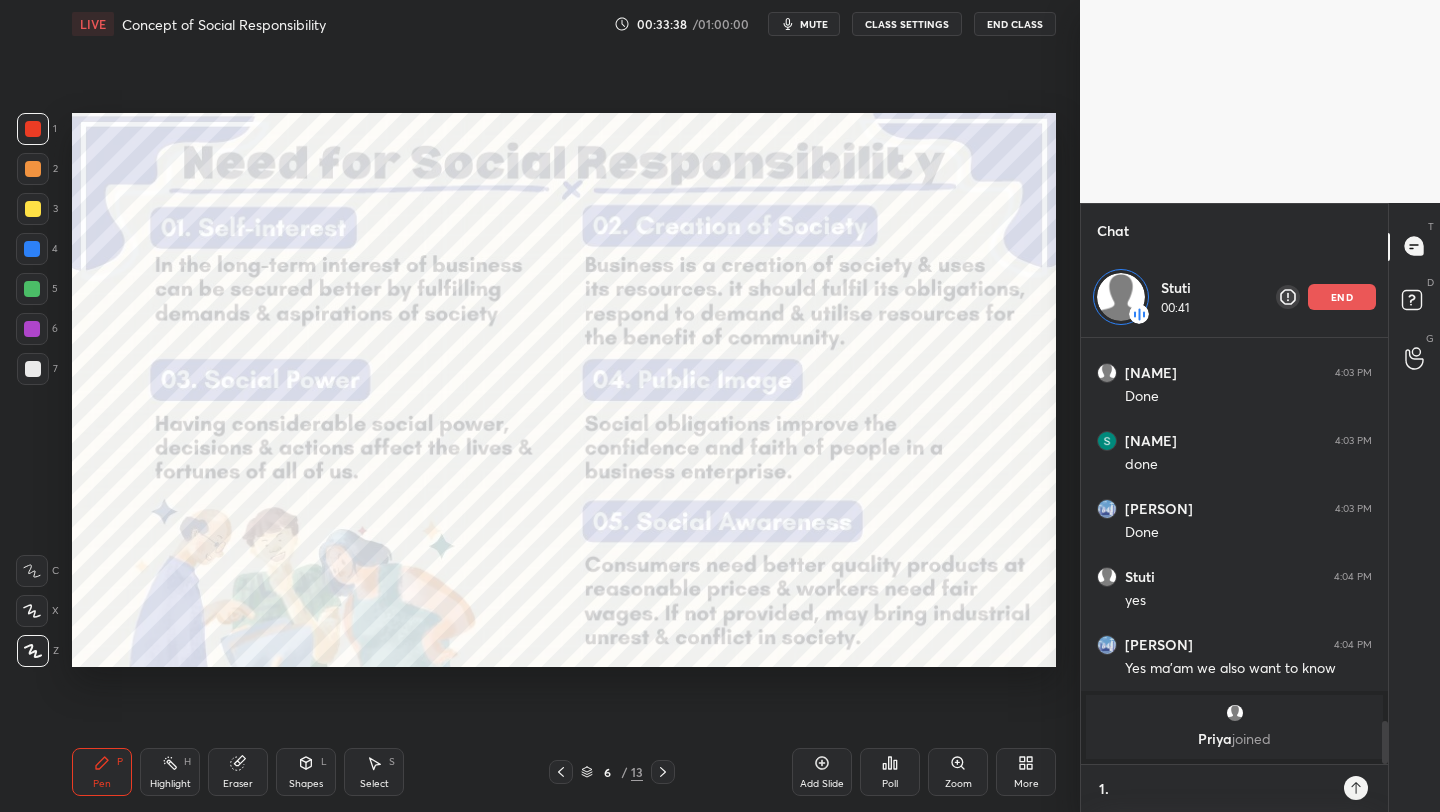 type on "x" 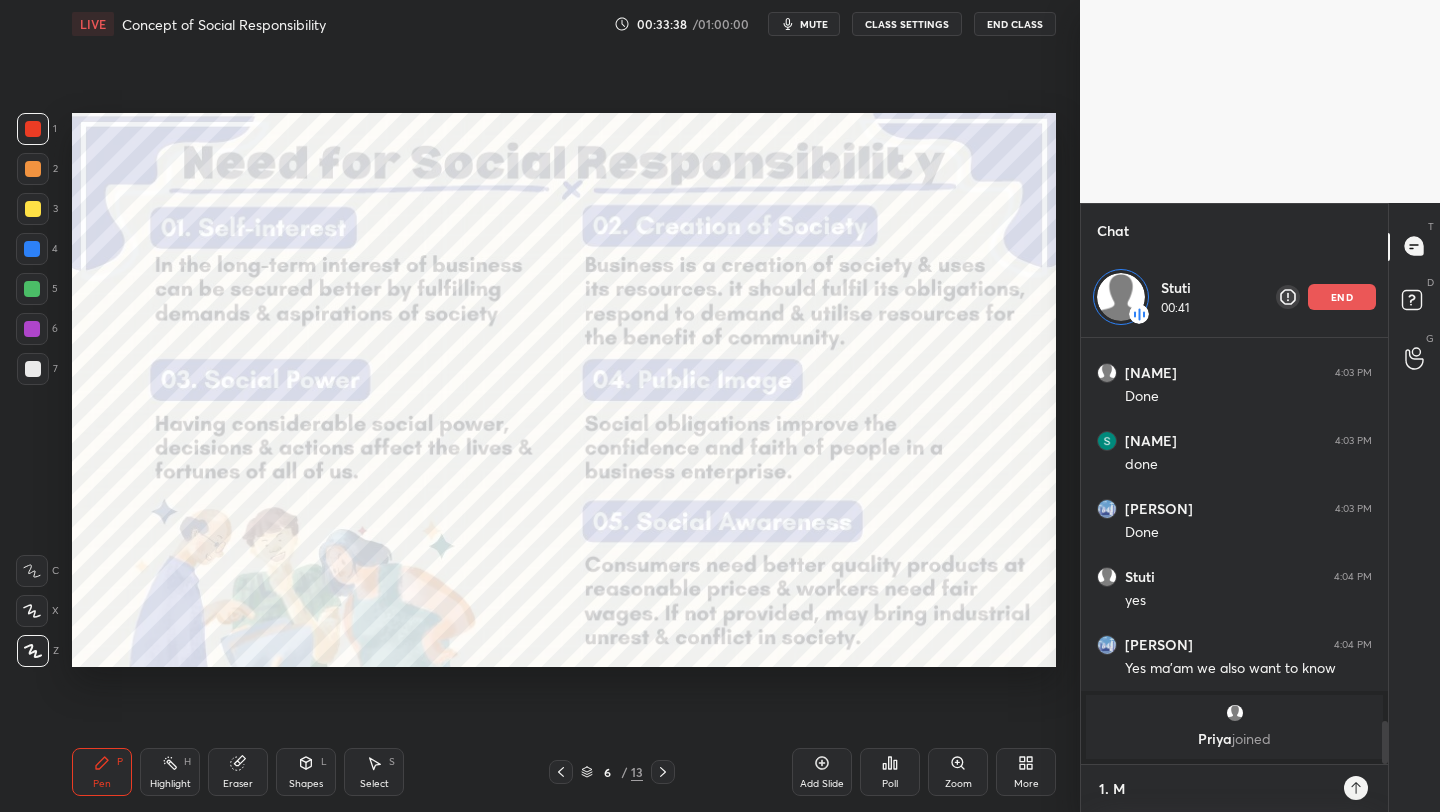 type on "1. Ma" 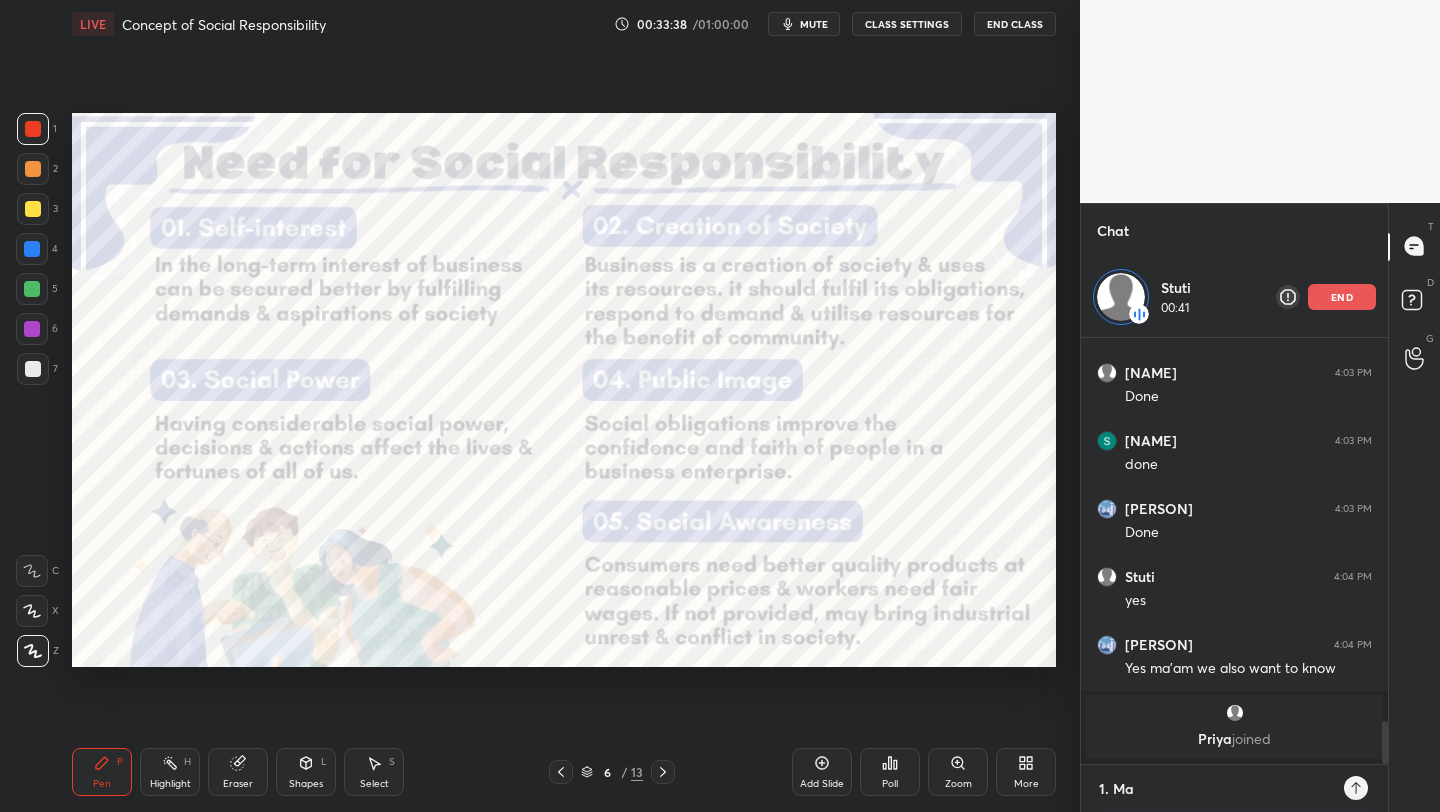 type on "1. Mak" 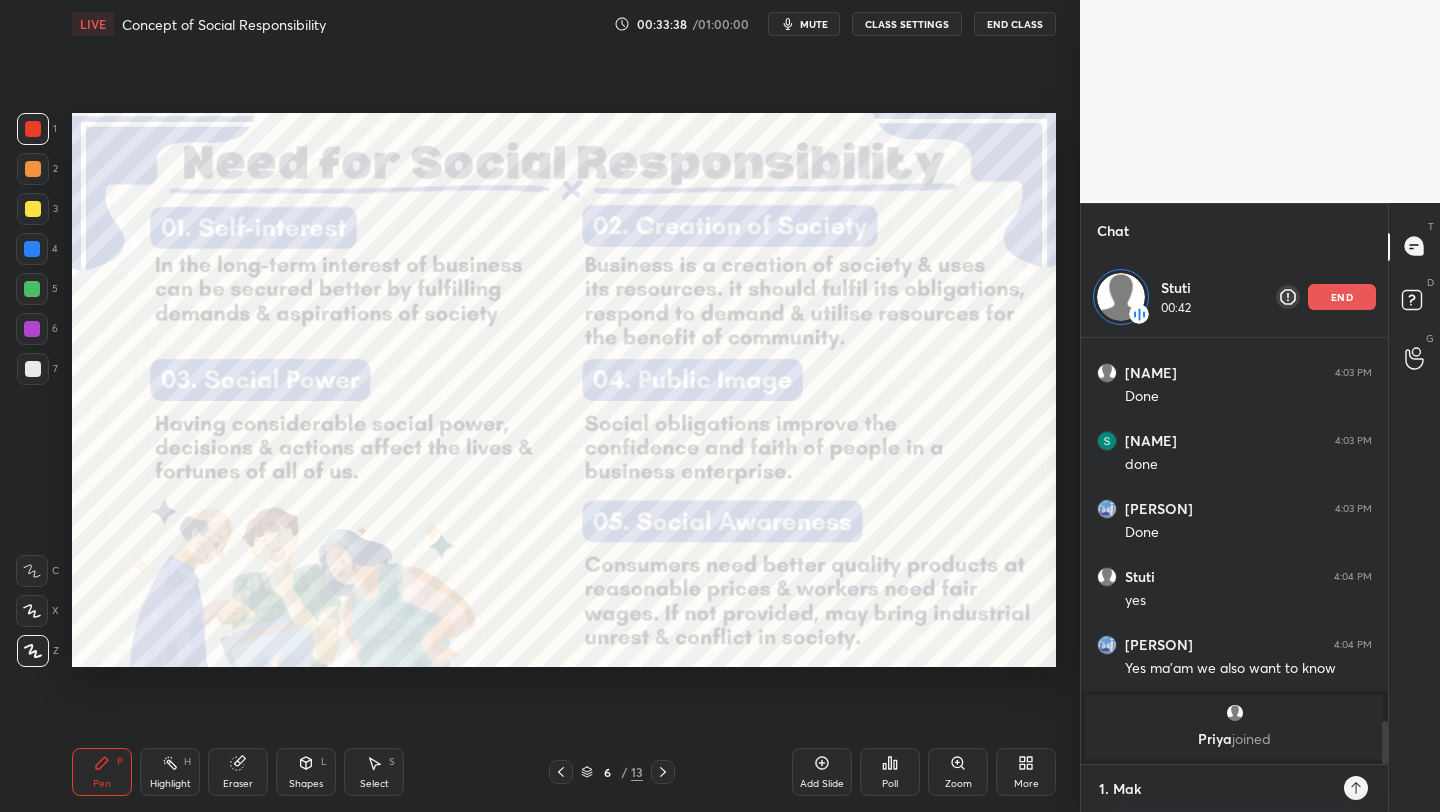 type on "1. Make" 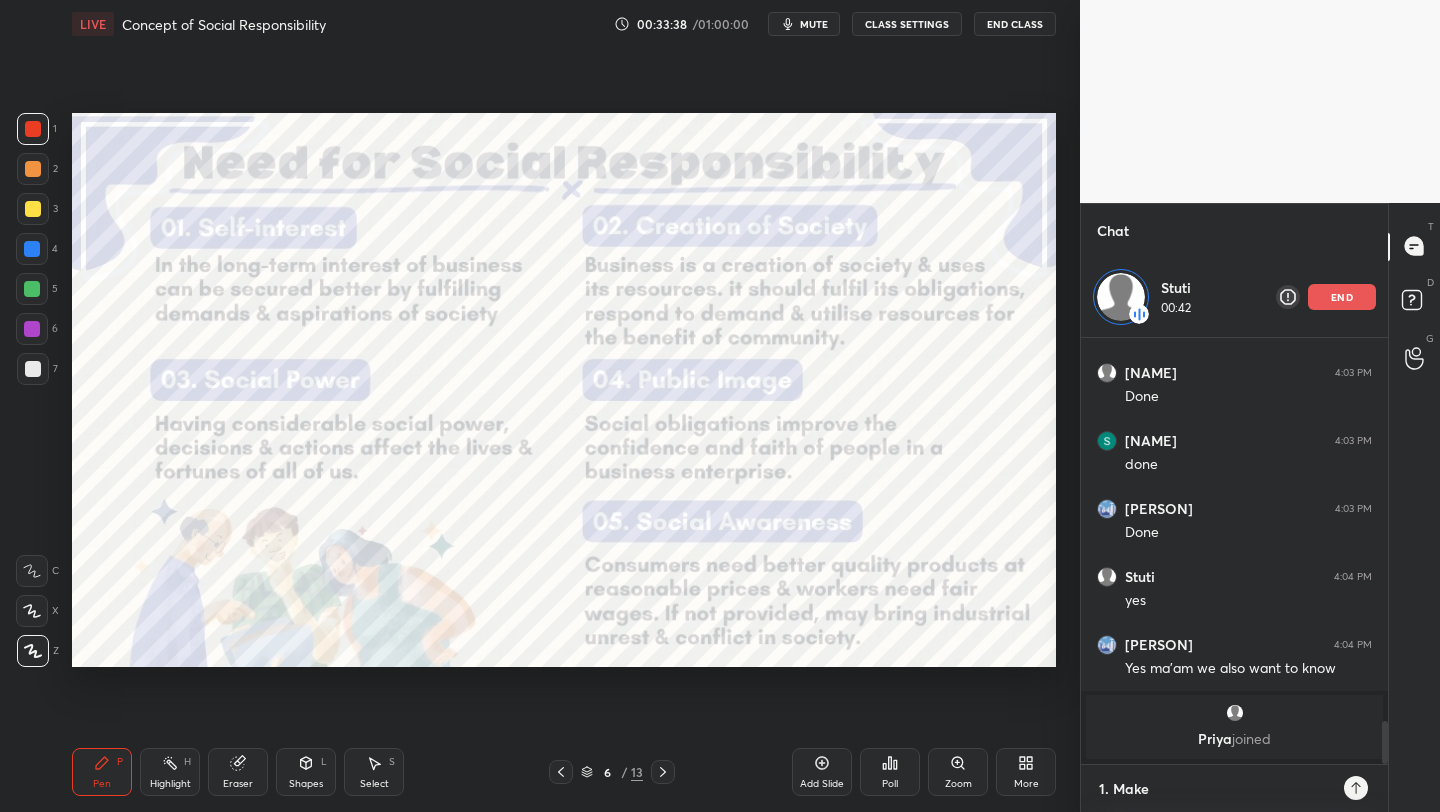 type on "x" 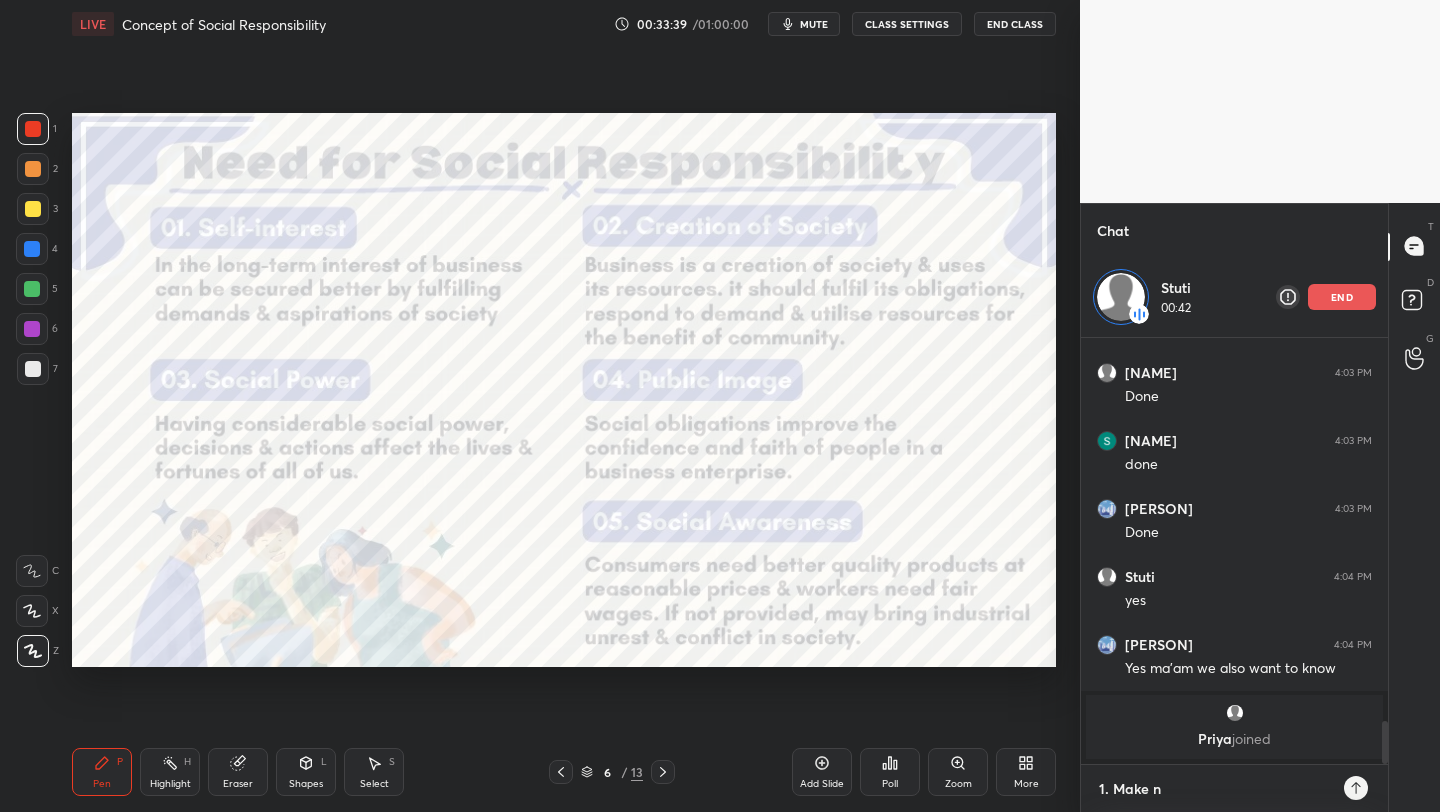 type on "1. Make no" 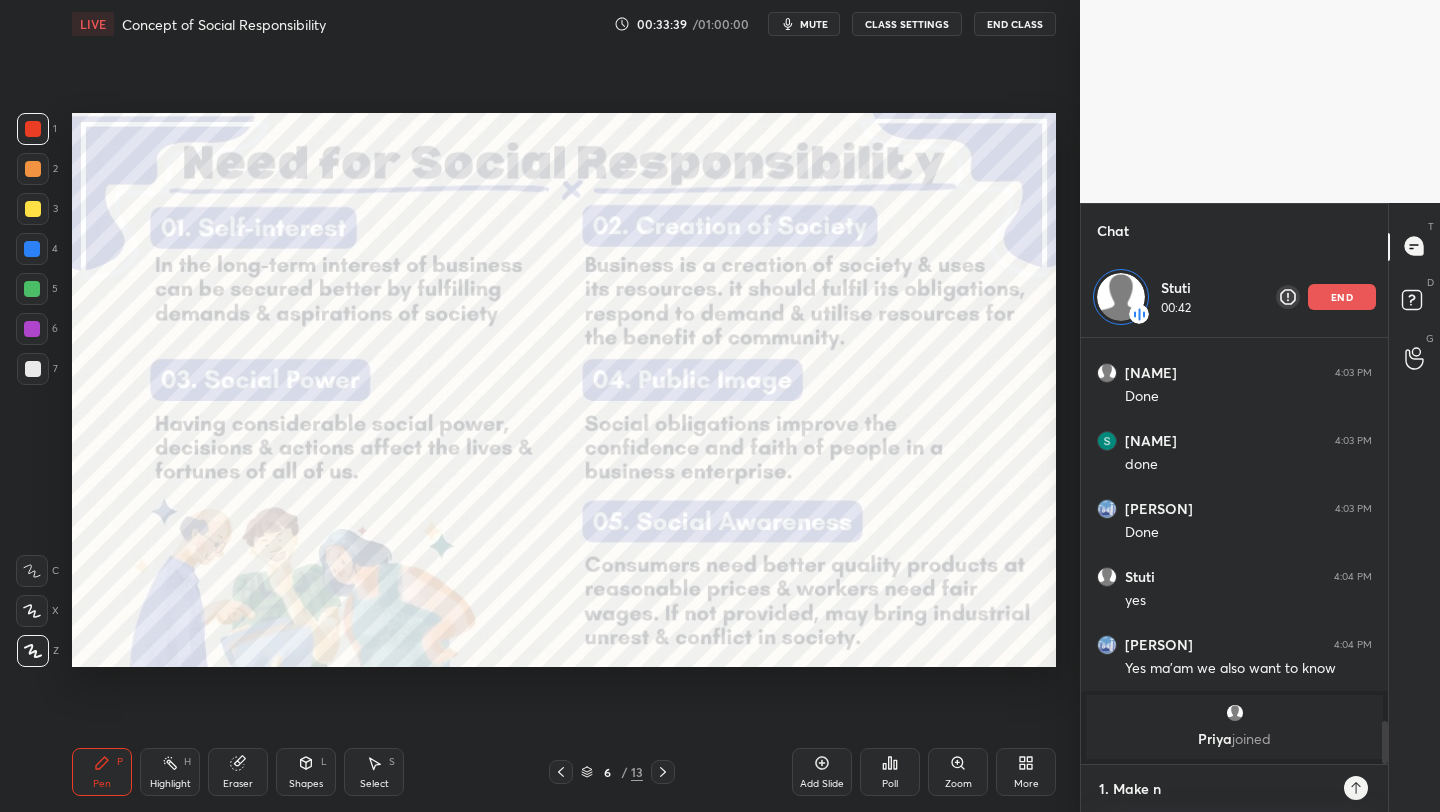 type on "x" 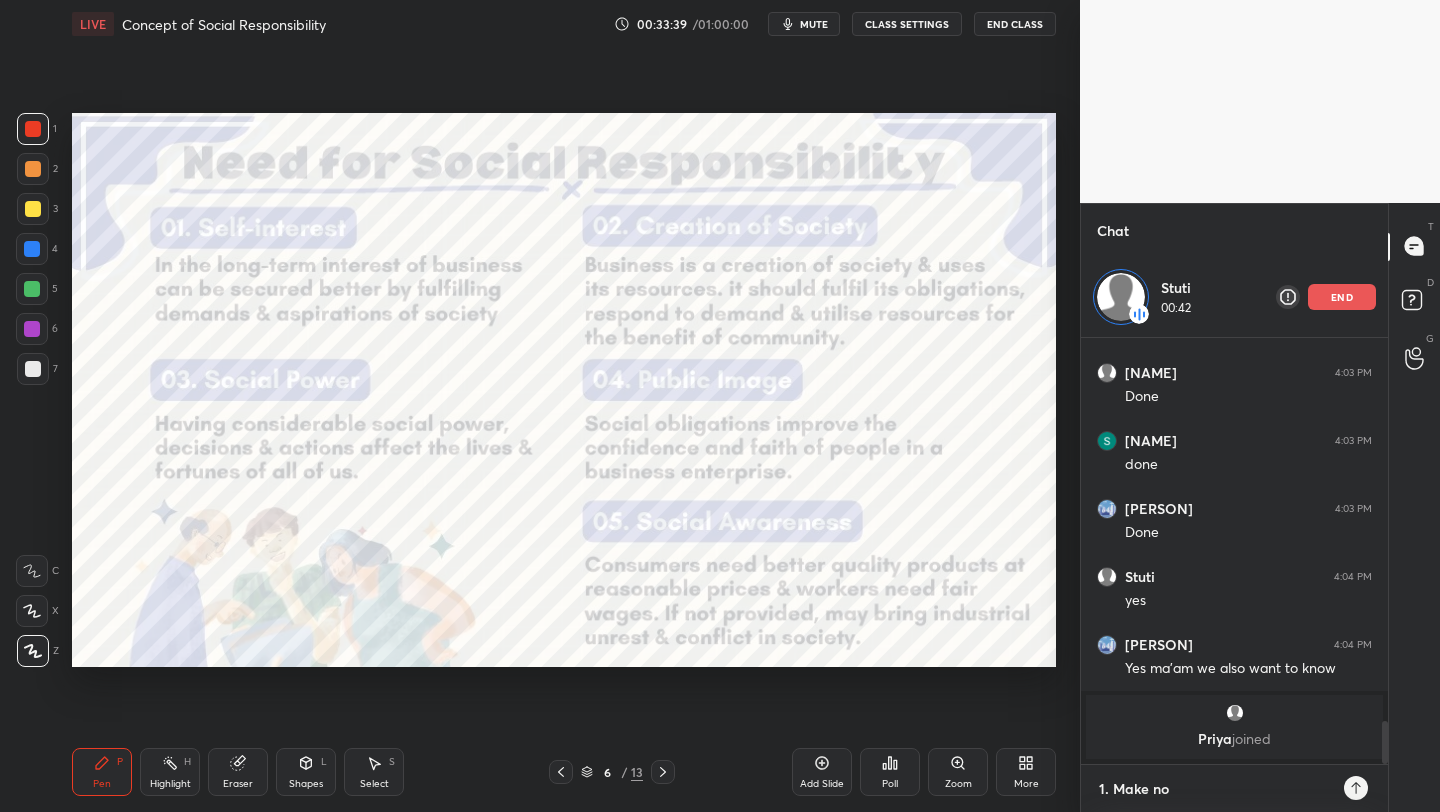 type on "1. Make not" 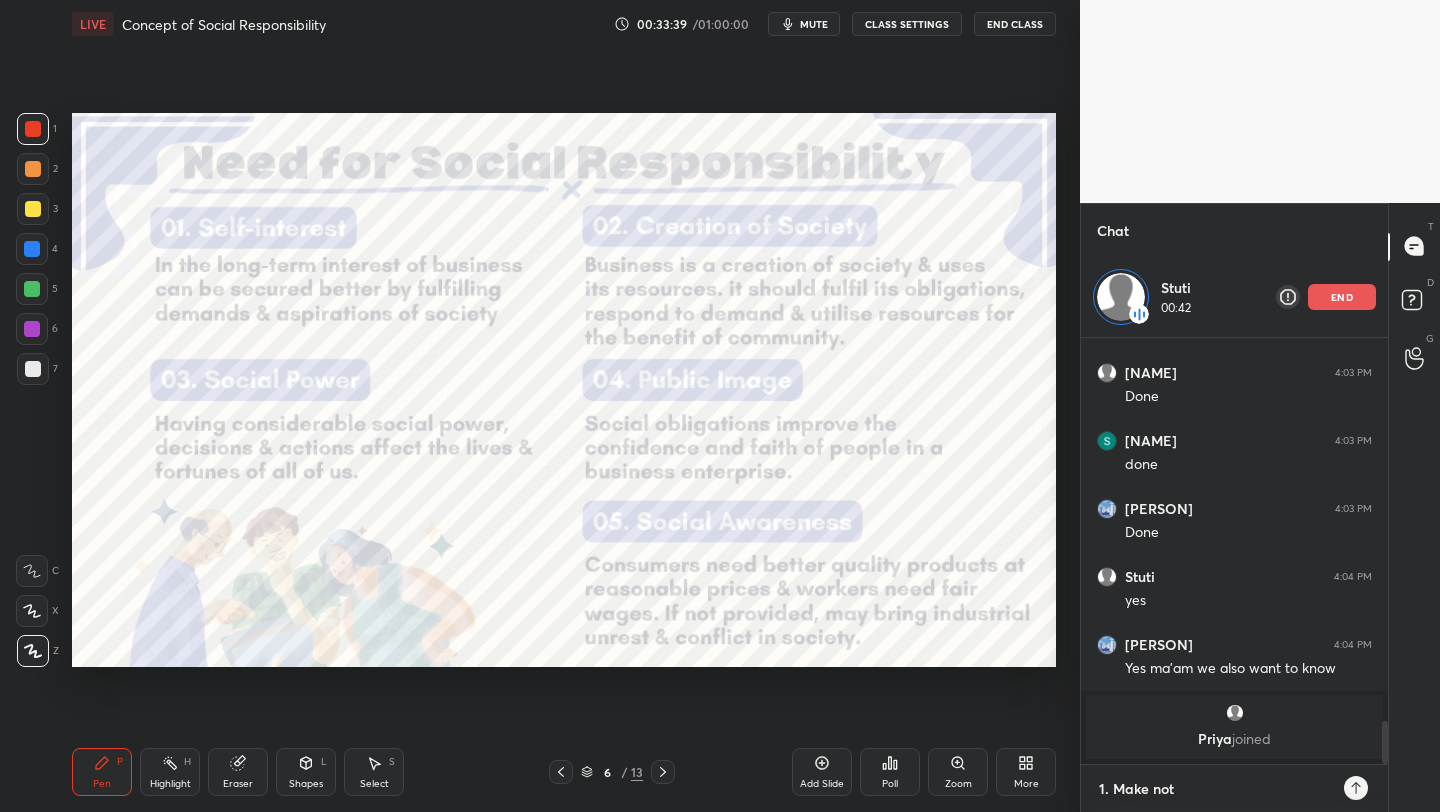 type on "x" 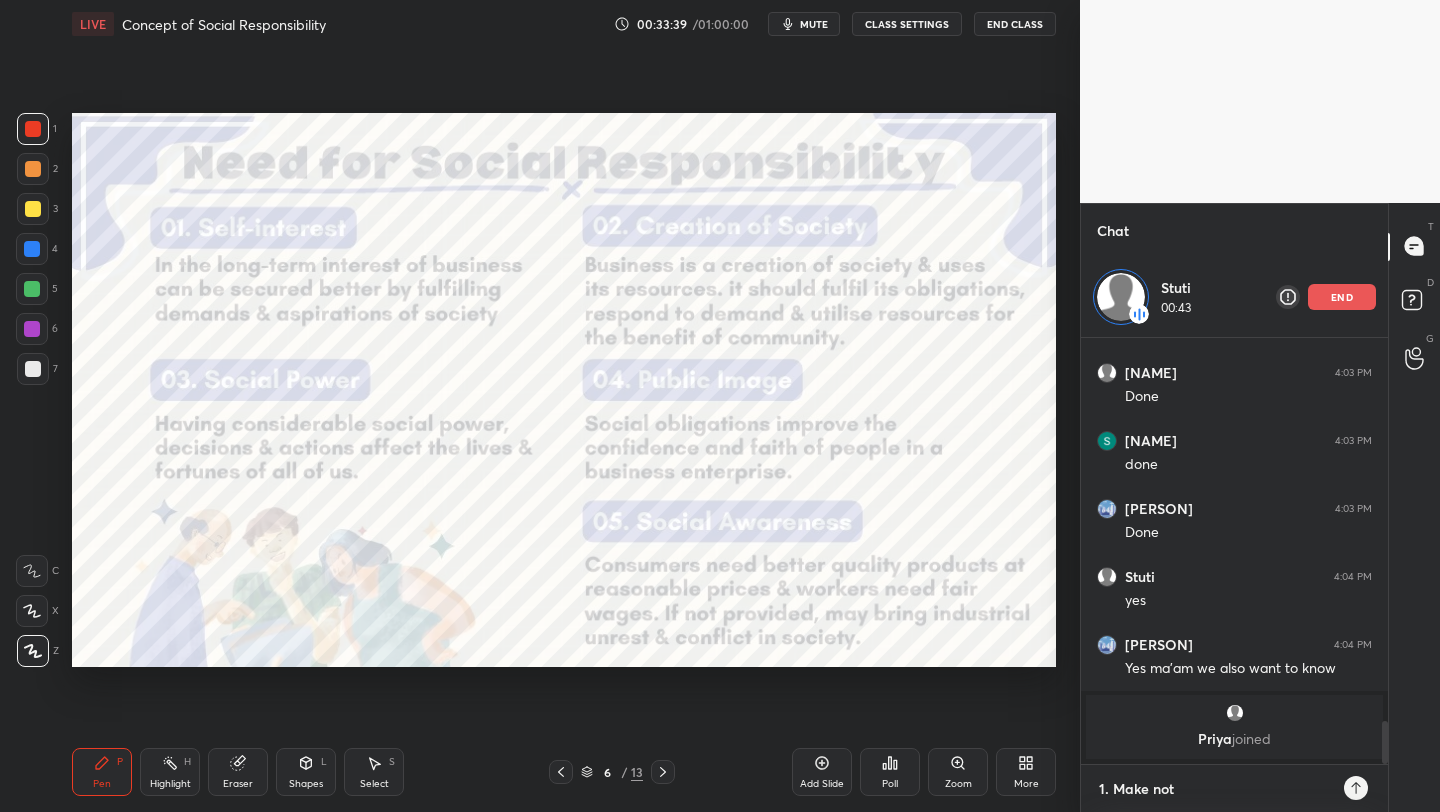 type on "1. Make note" 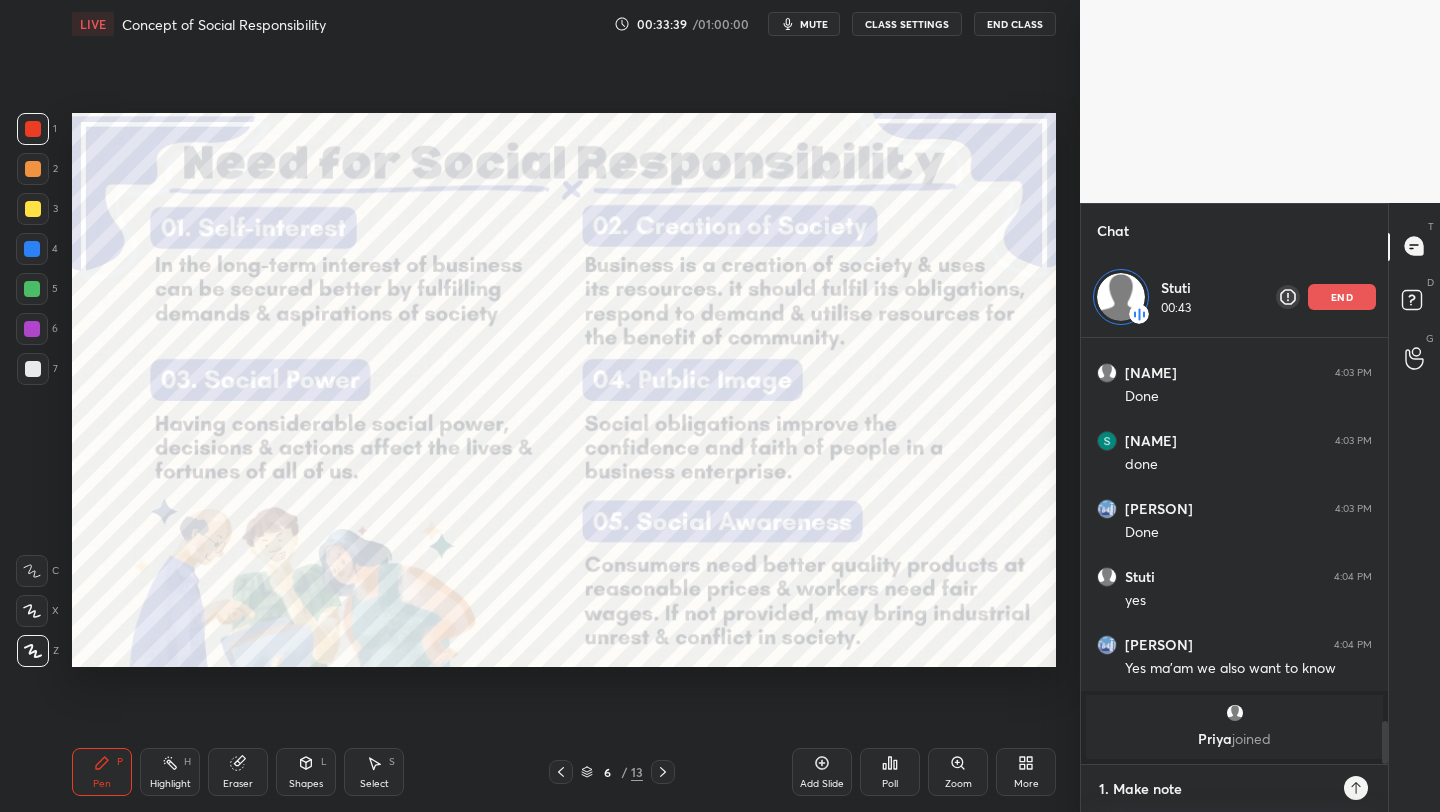 type on "1. Make notes" 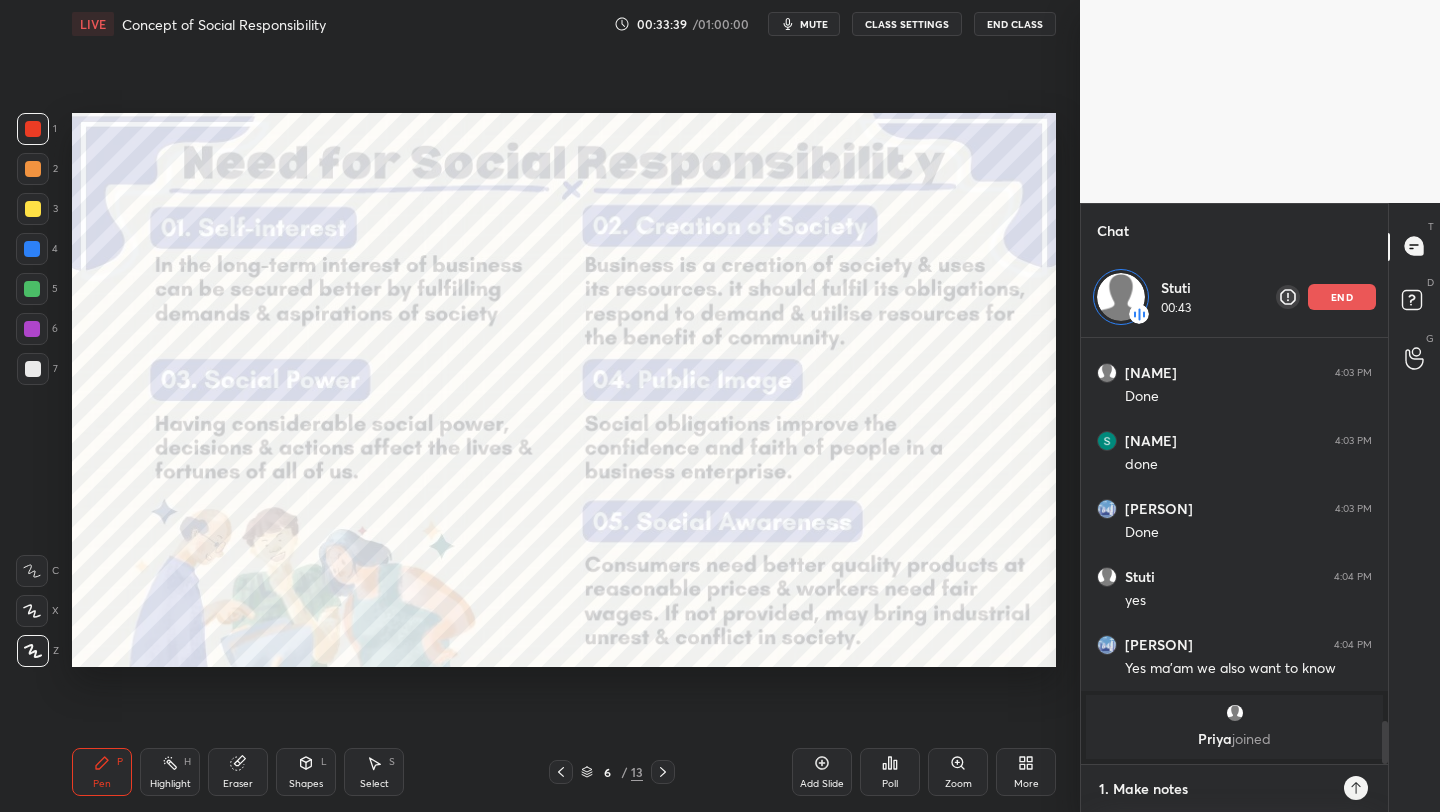 type on "1. Make notes" 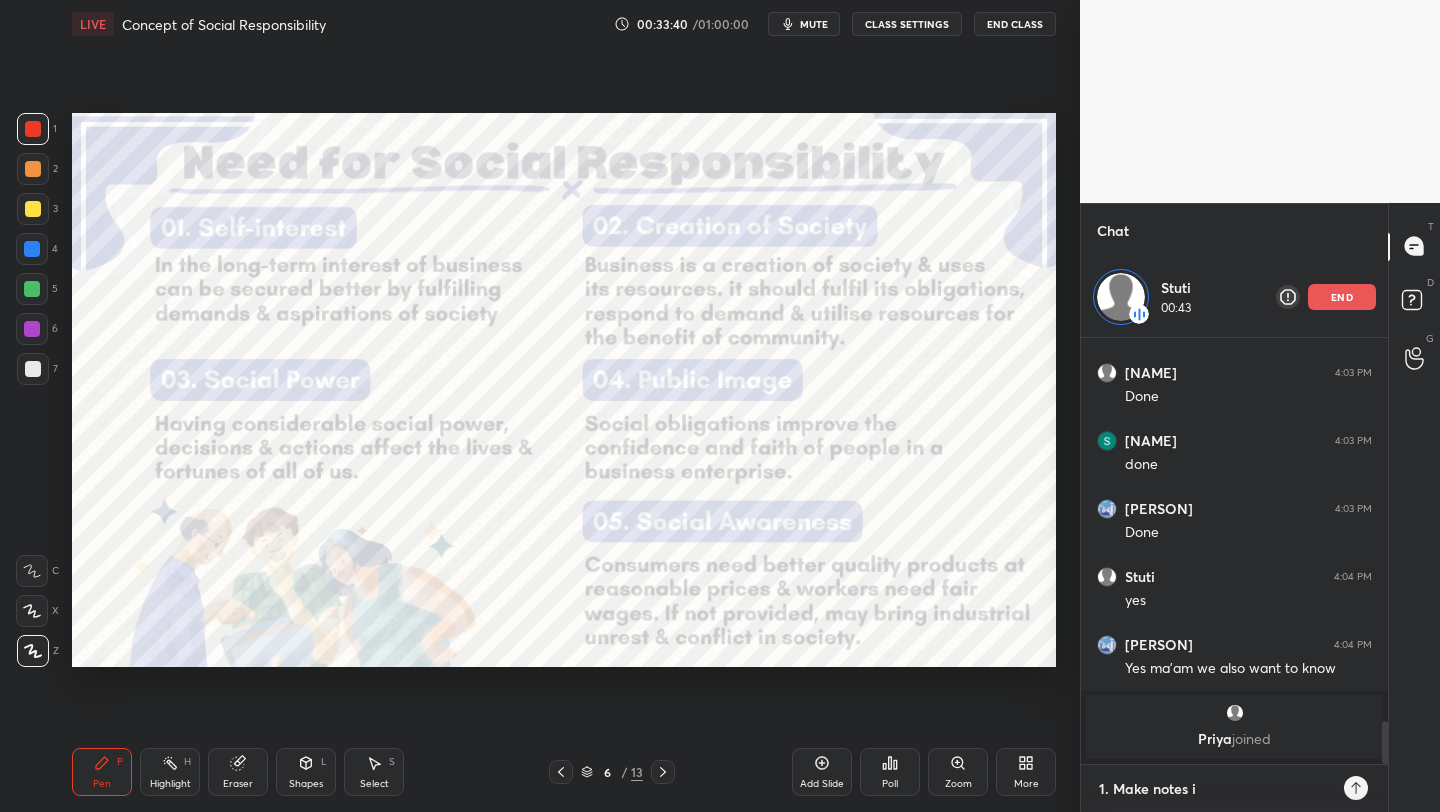 type on "1. Make notes it" 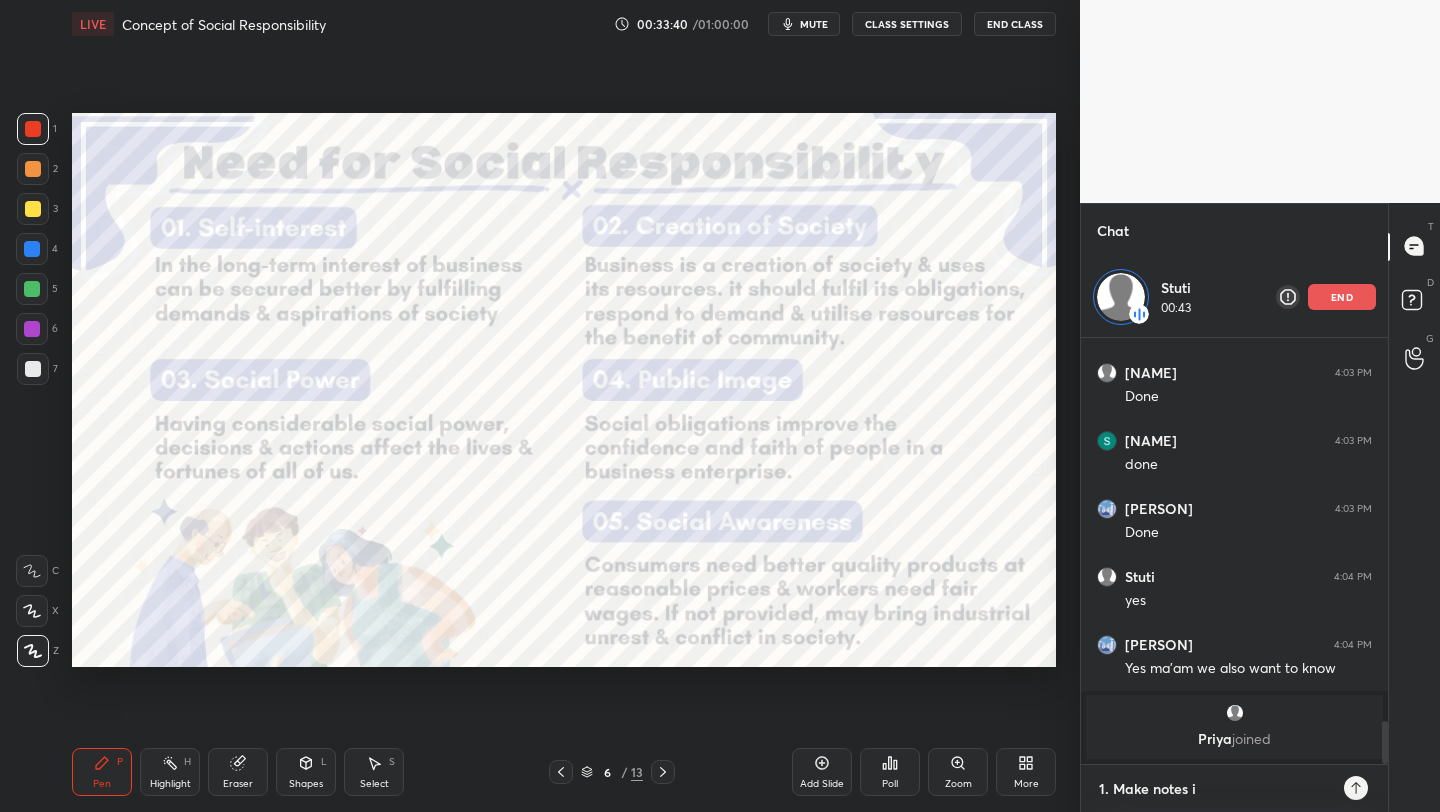 type on "x" 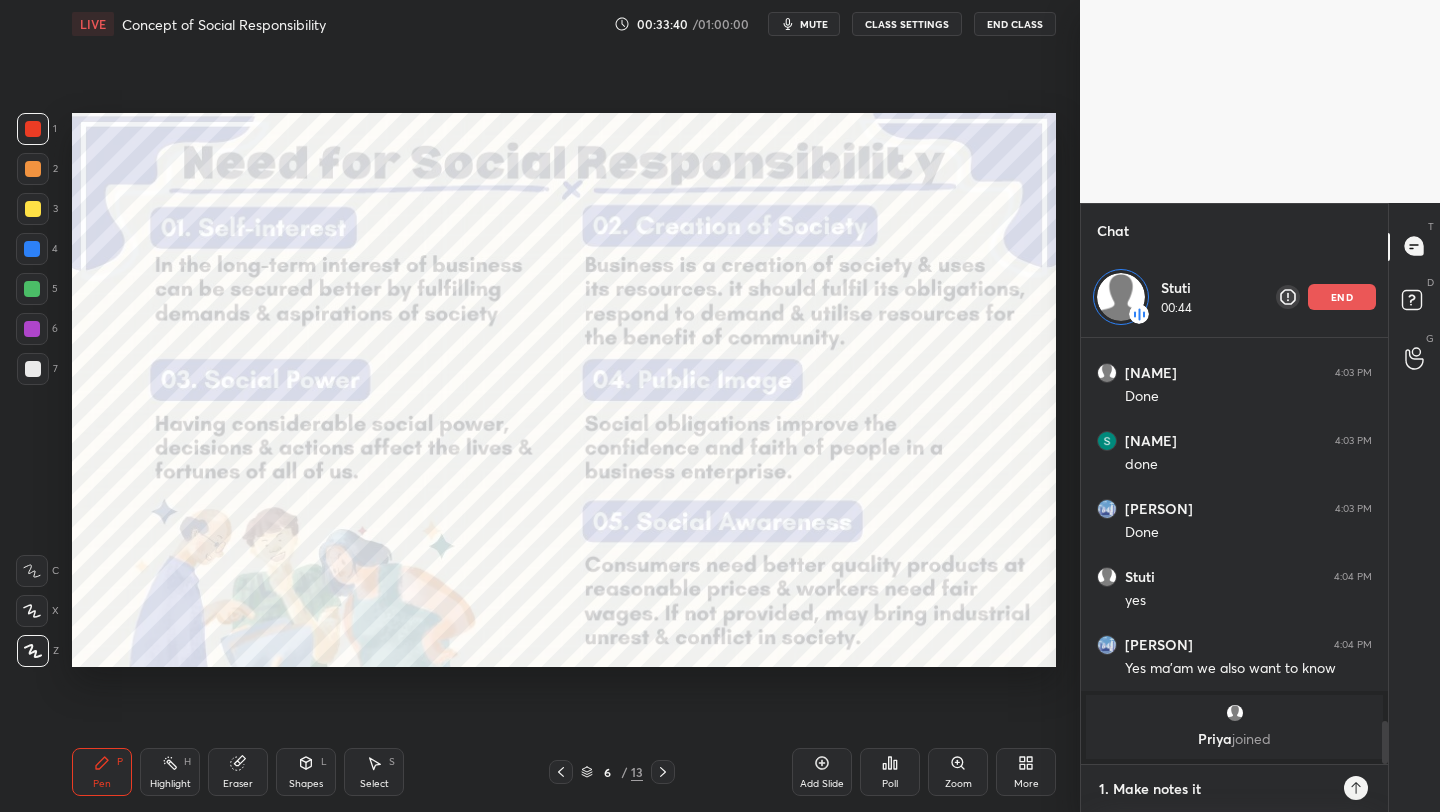 type on "1. Make notes itna" 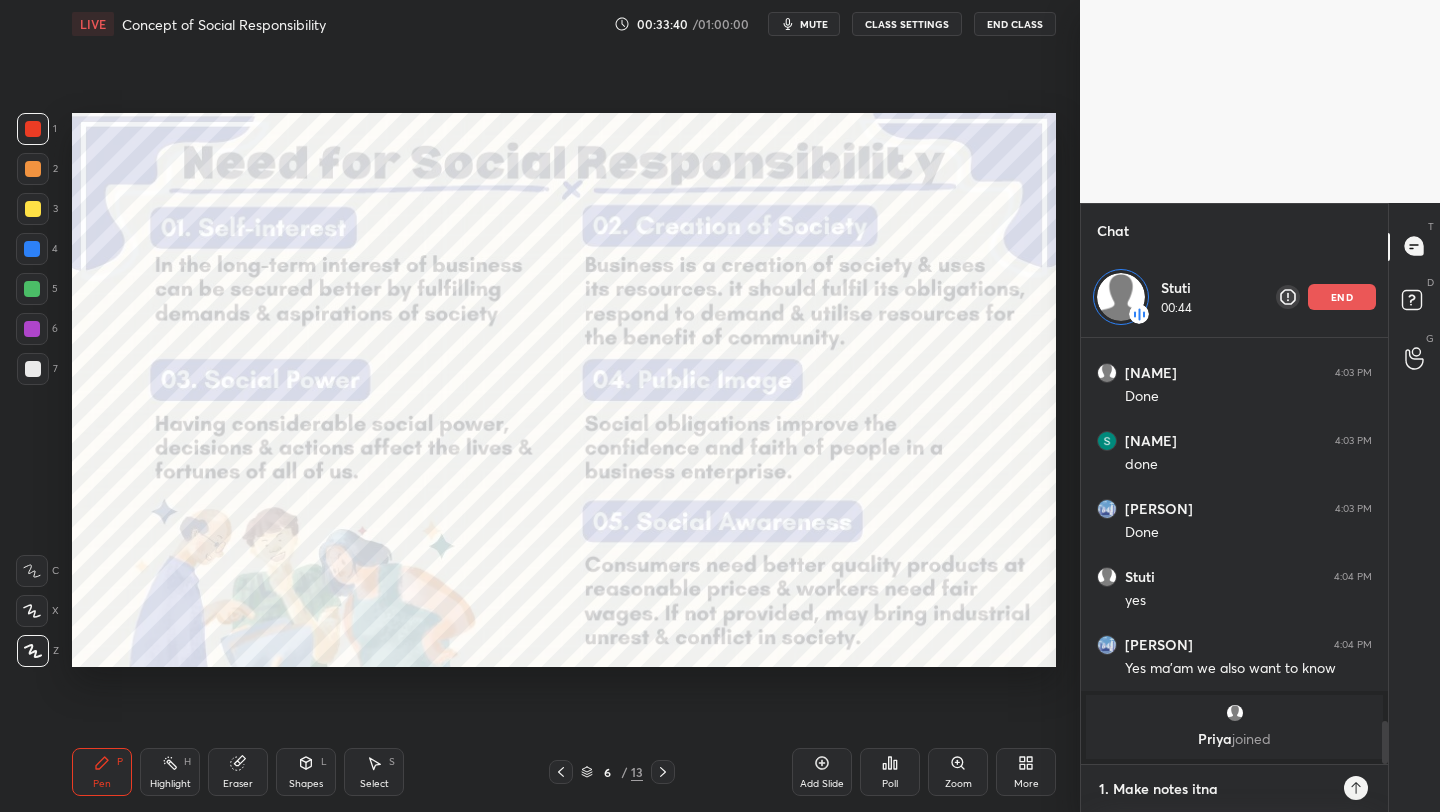 type on "x" 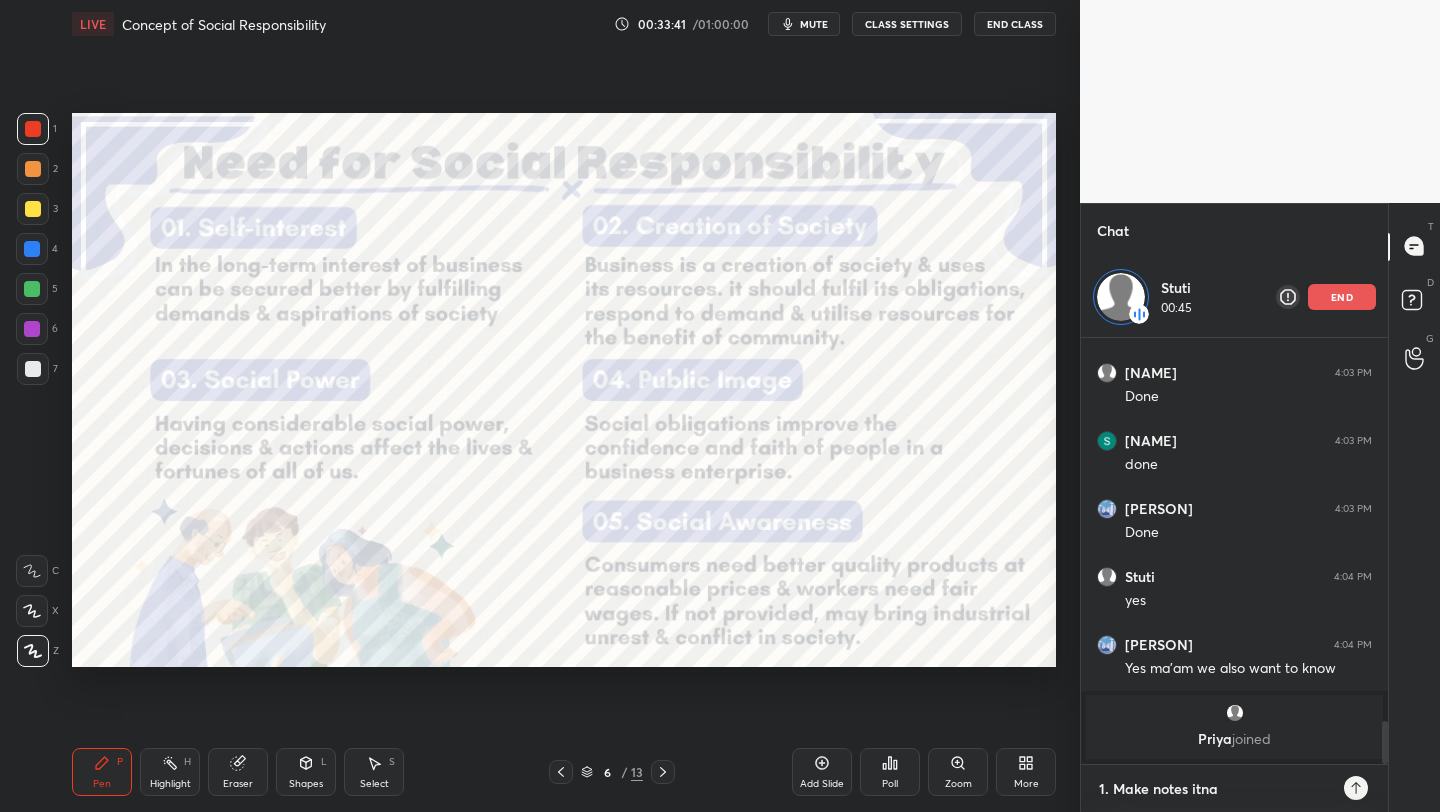 type on "1. Make notes itna" 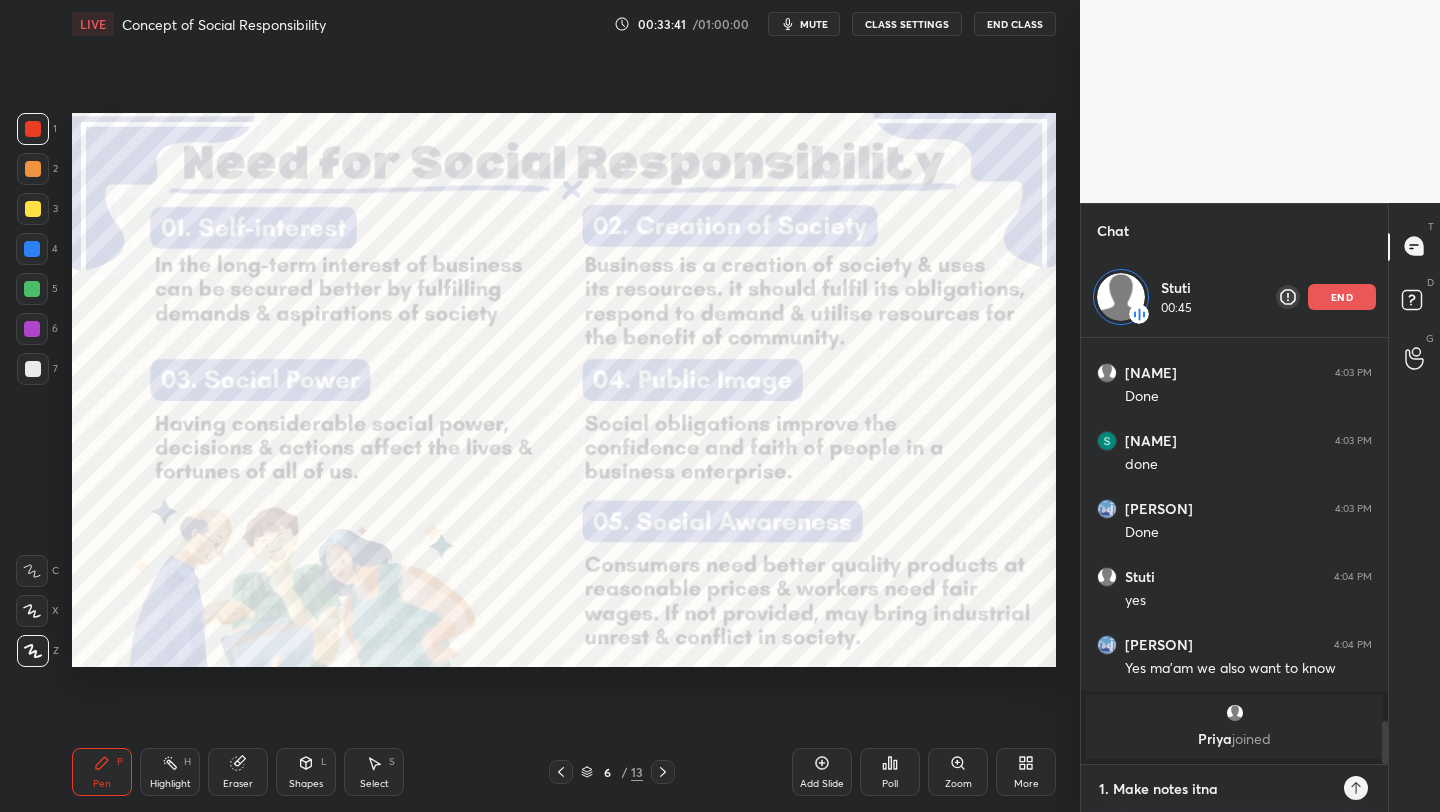 type on "x" 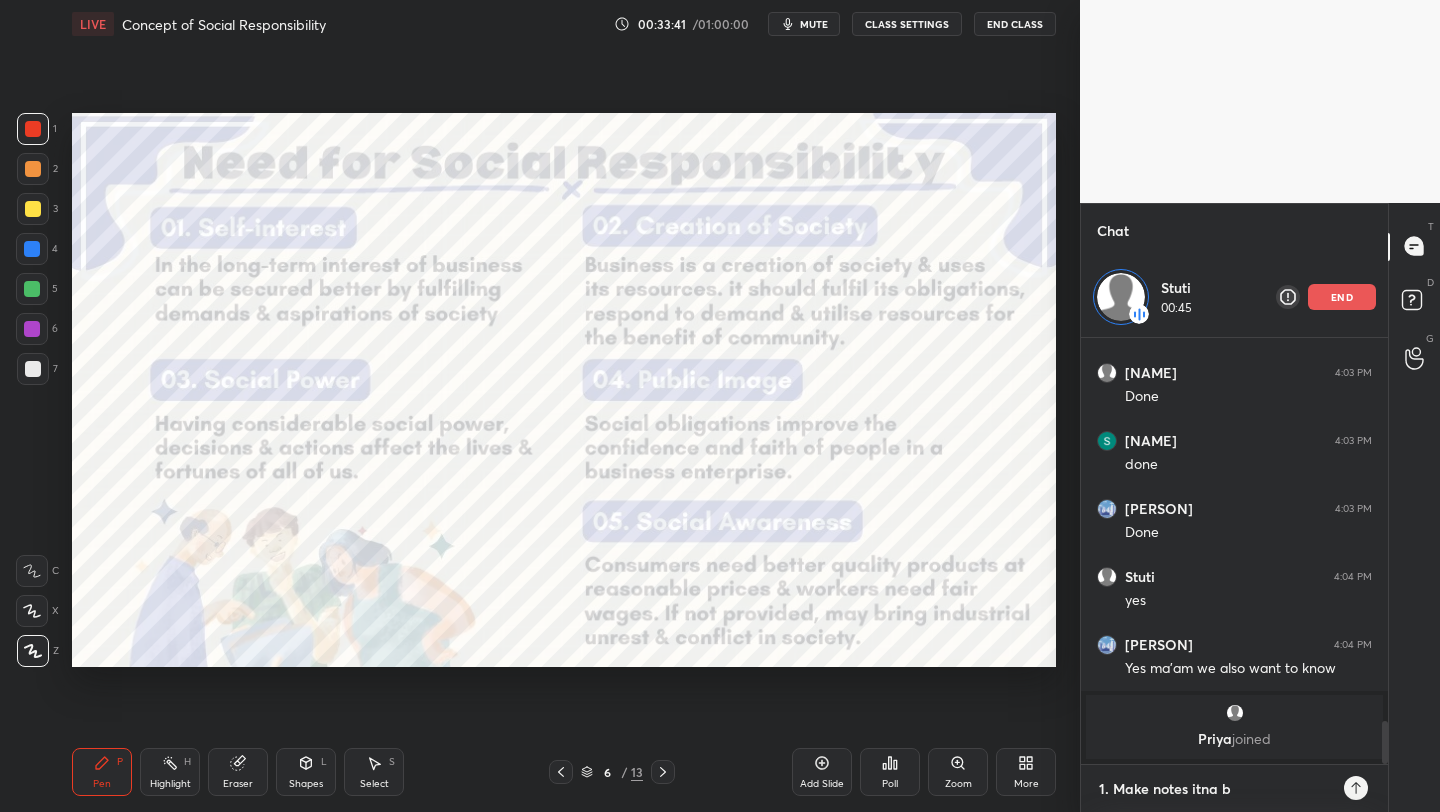 type on "1. Make notes itna be" 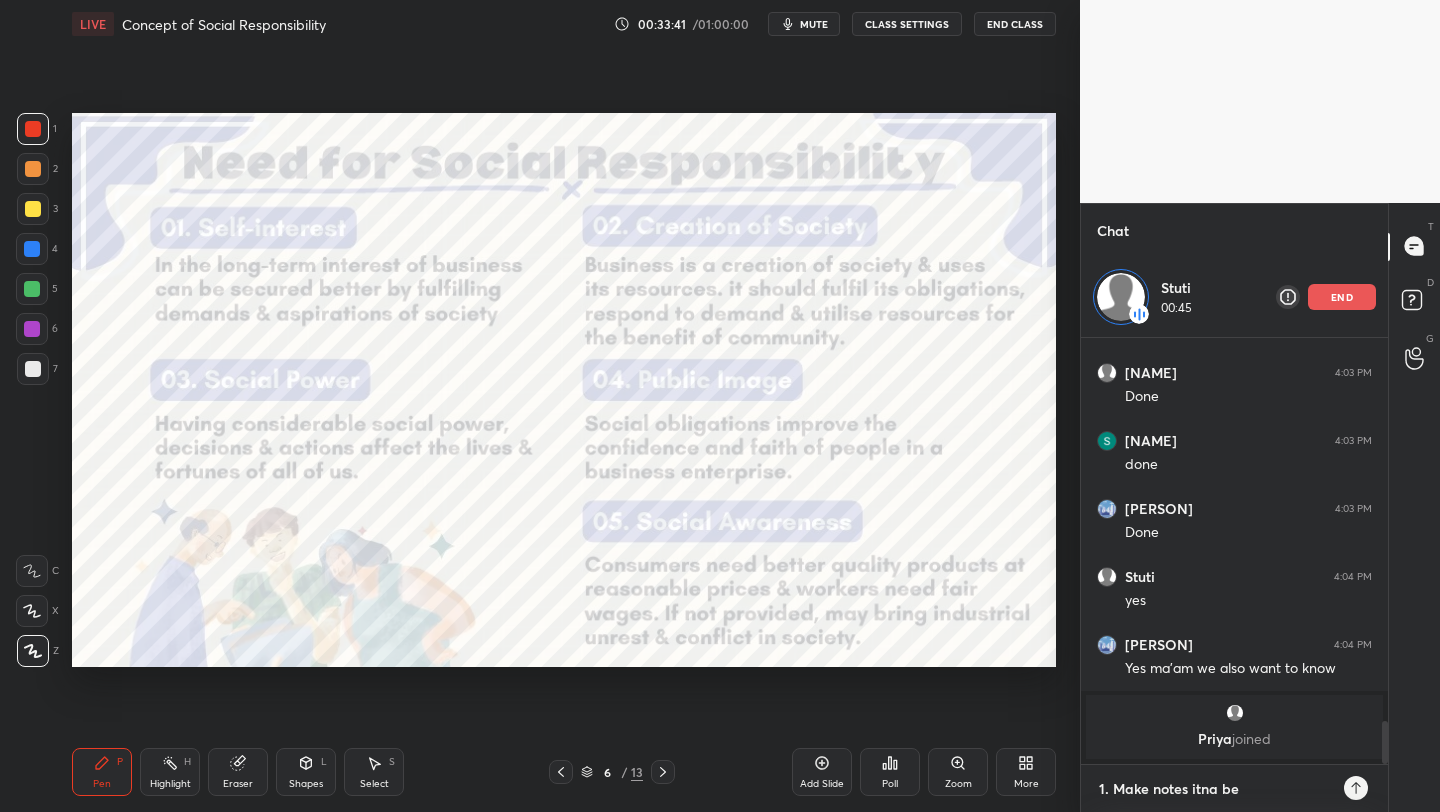 type on "x" 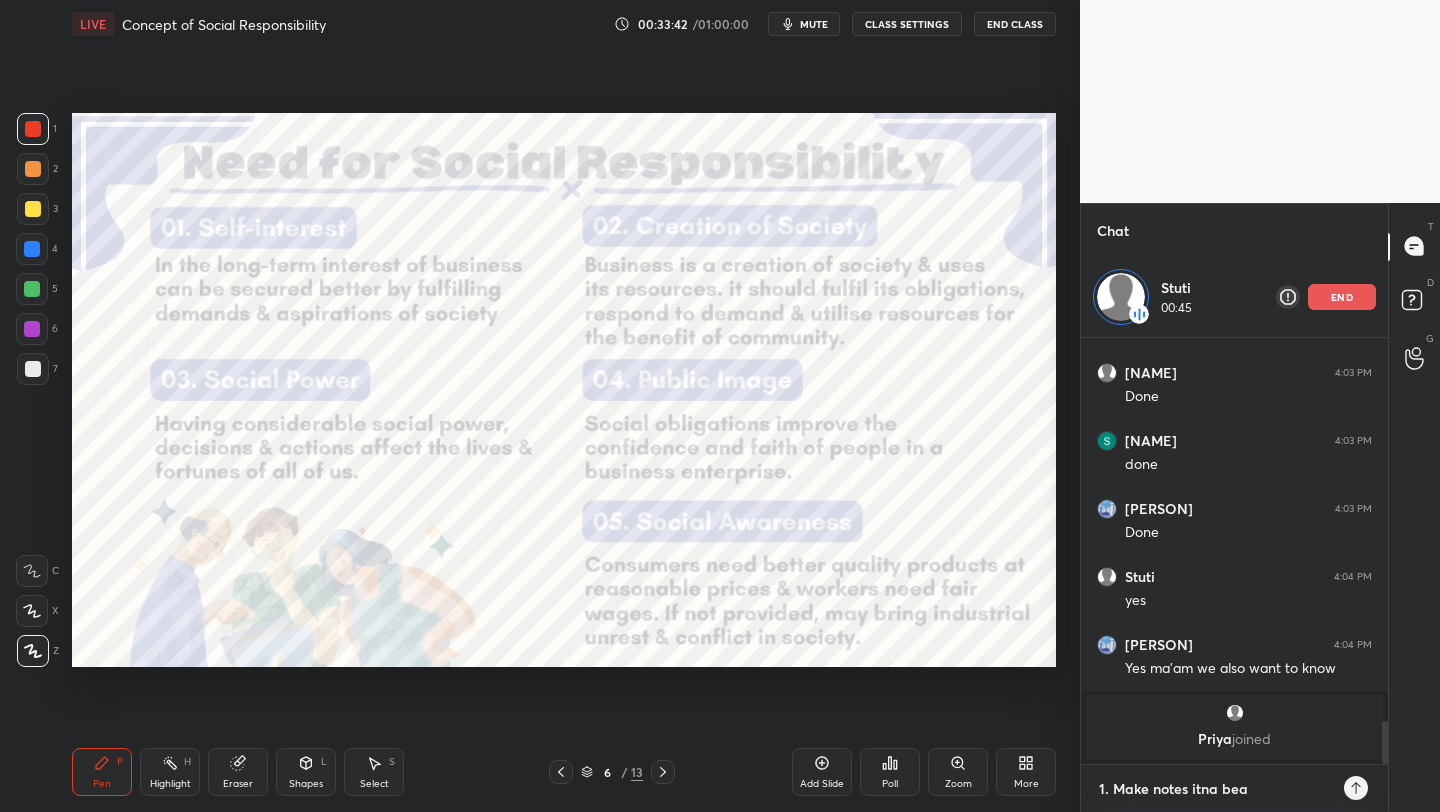 type on "1. Make notes itna beau" 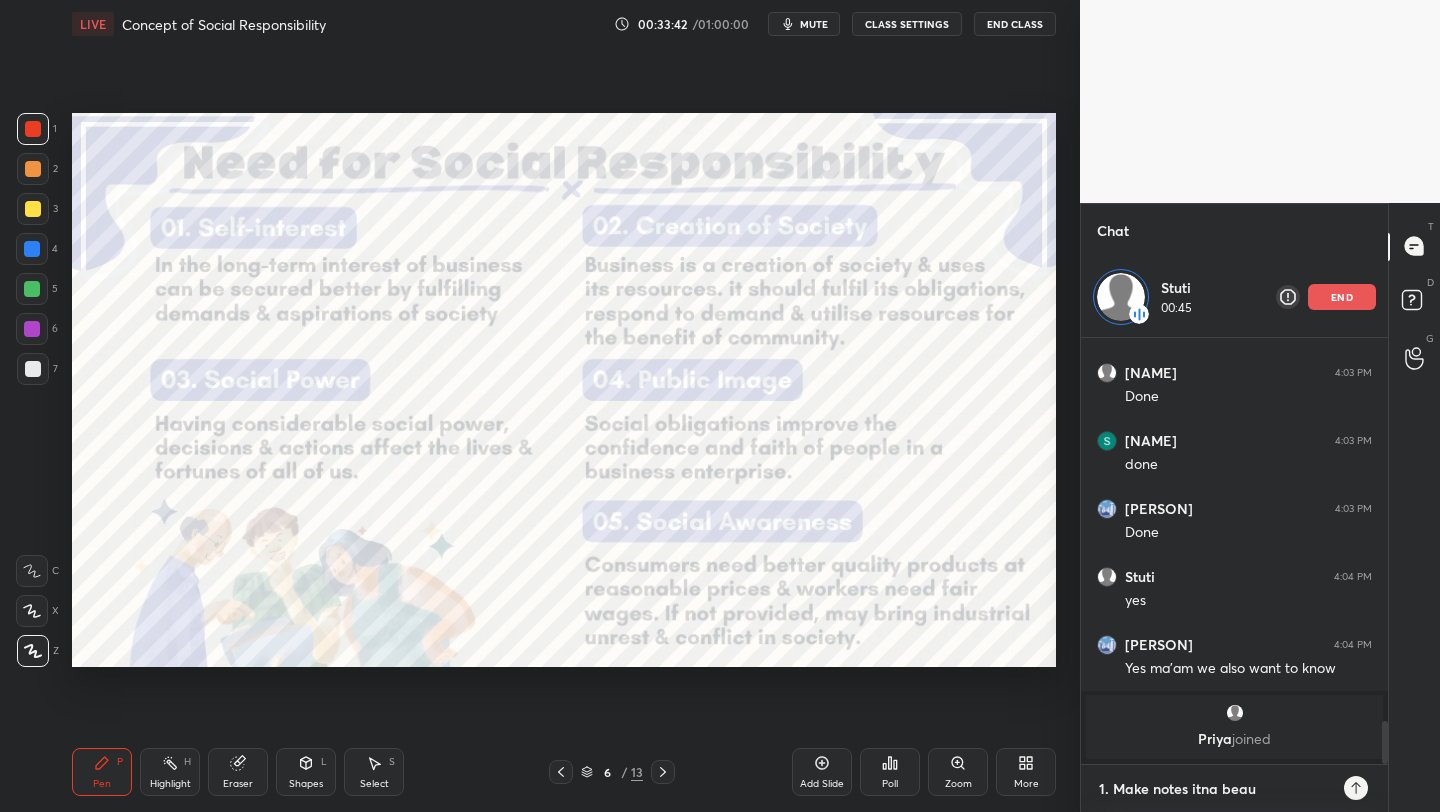 type on "x" 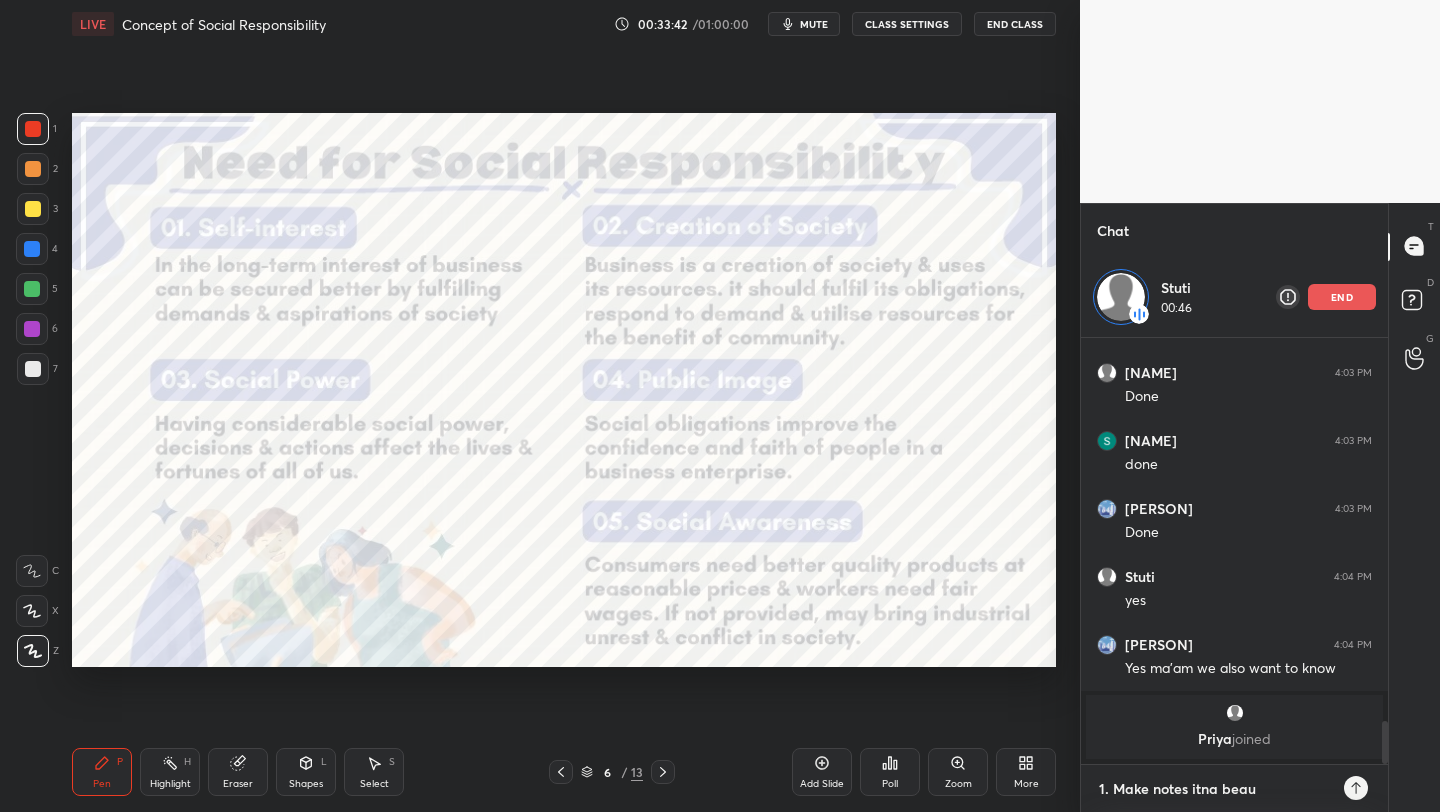 type on "1. Make notes itna beaut" 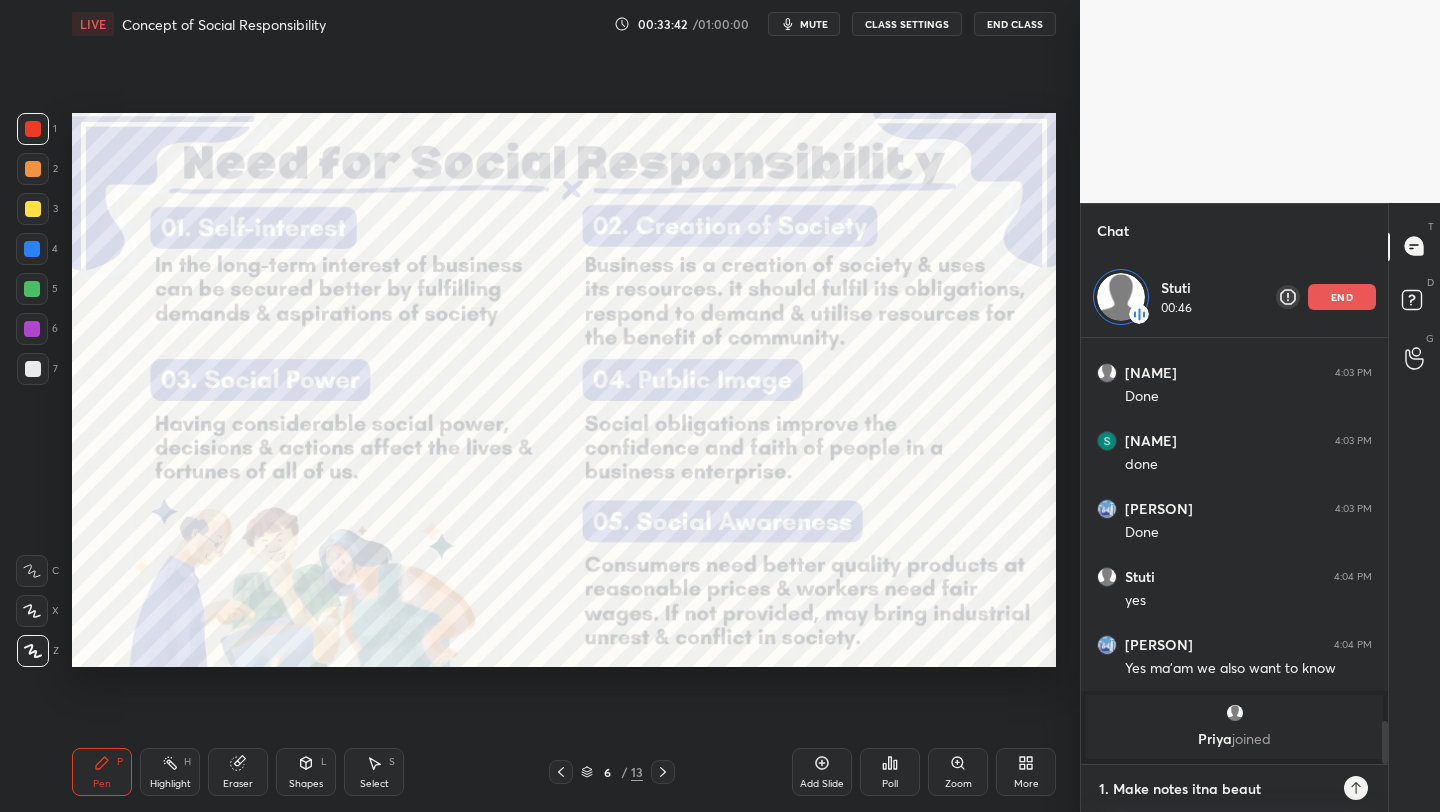 type on "1. Make notes itna beauti" 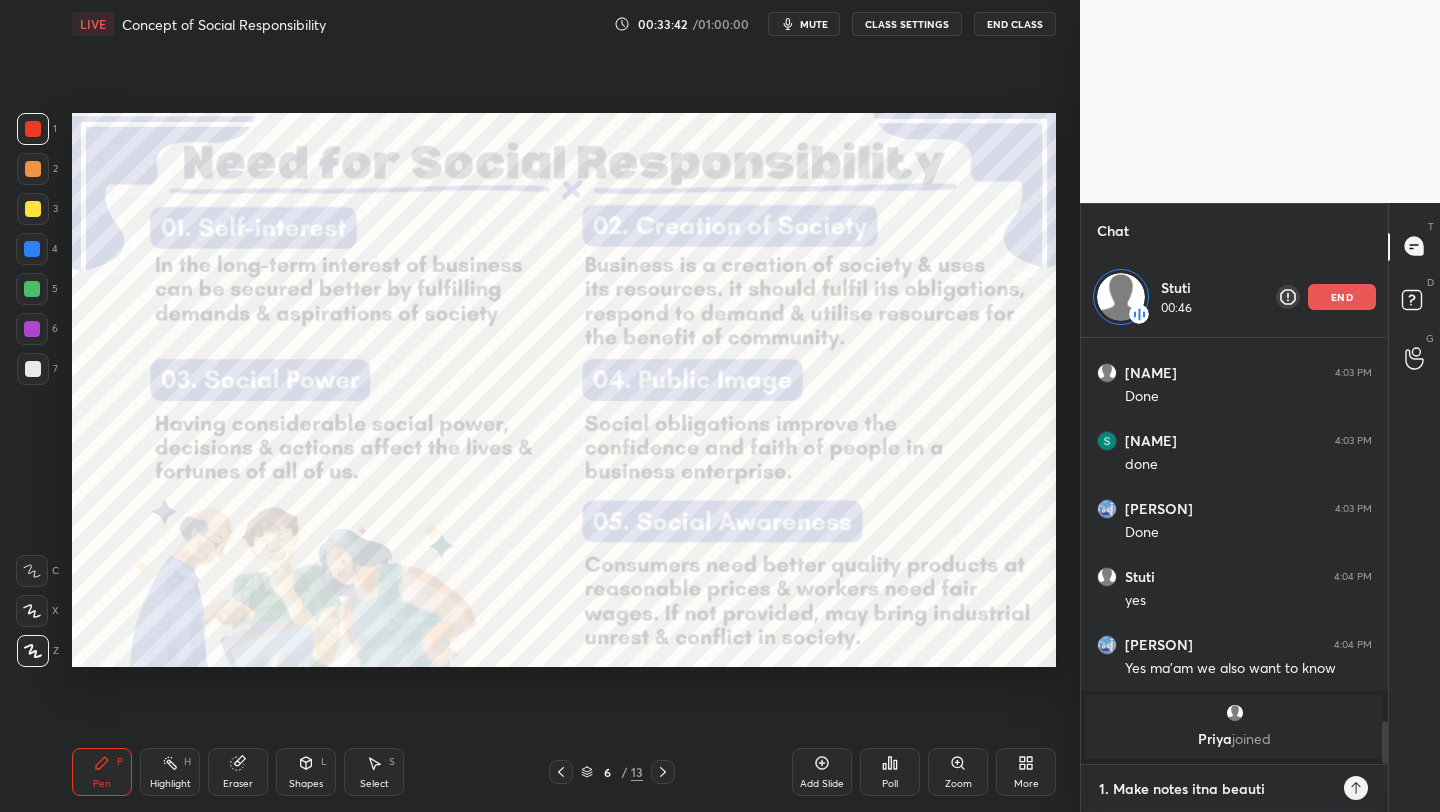type on "1. Make notes itna beautif" 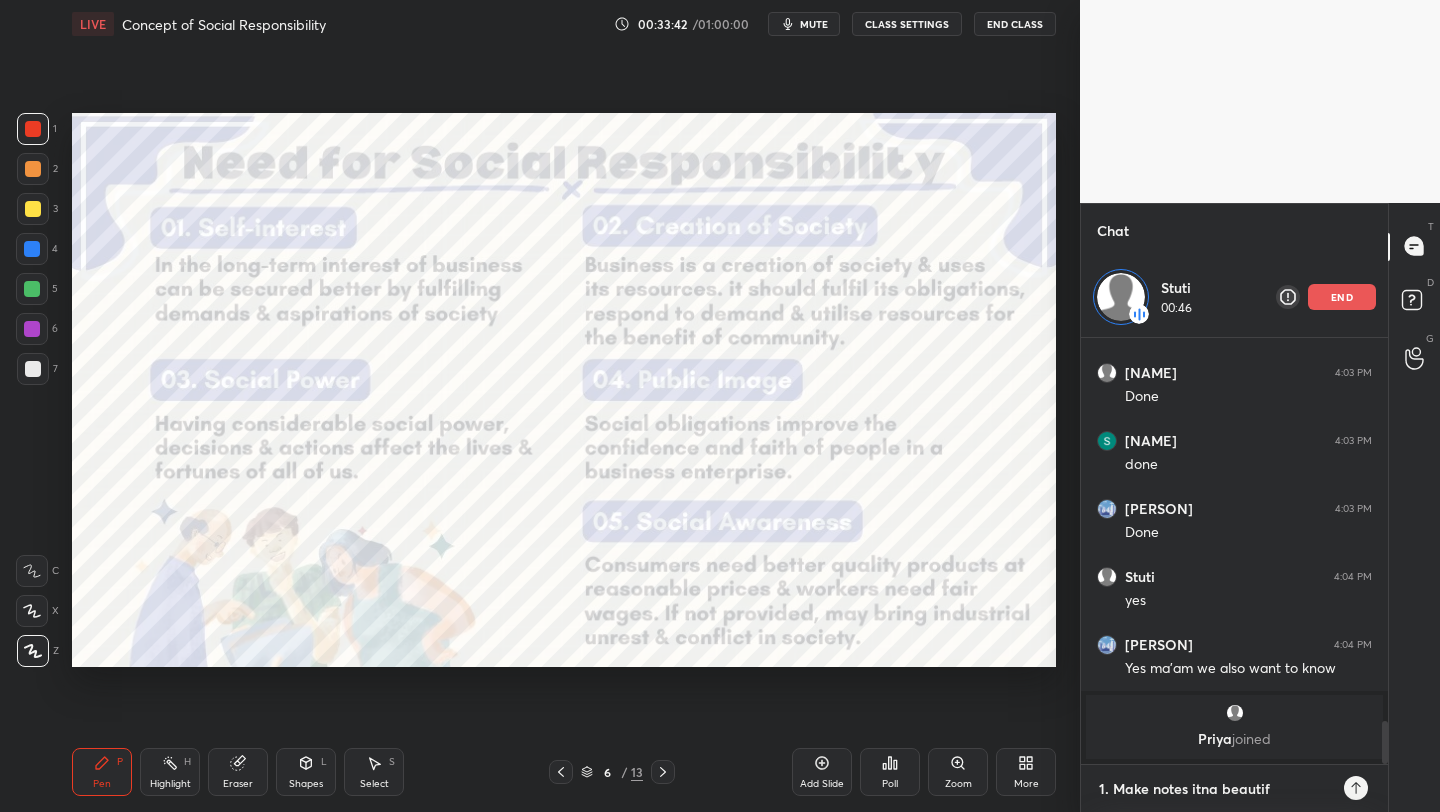 type on "1. Make notes itna beautiful.." 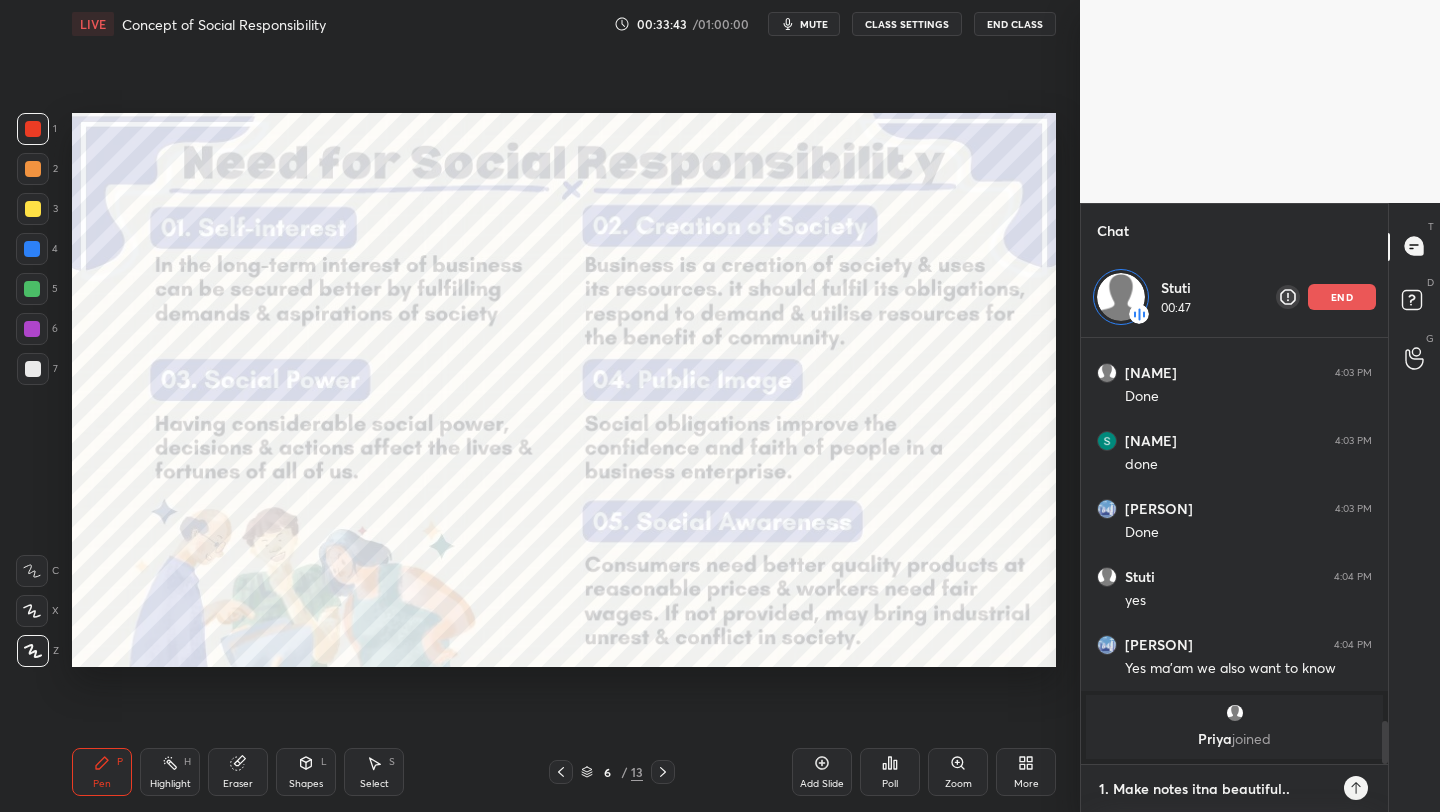 type on "1. Make notes itna beautiful" 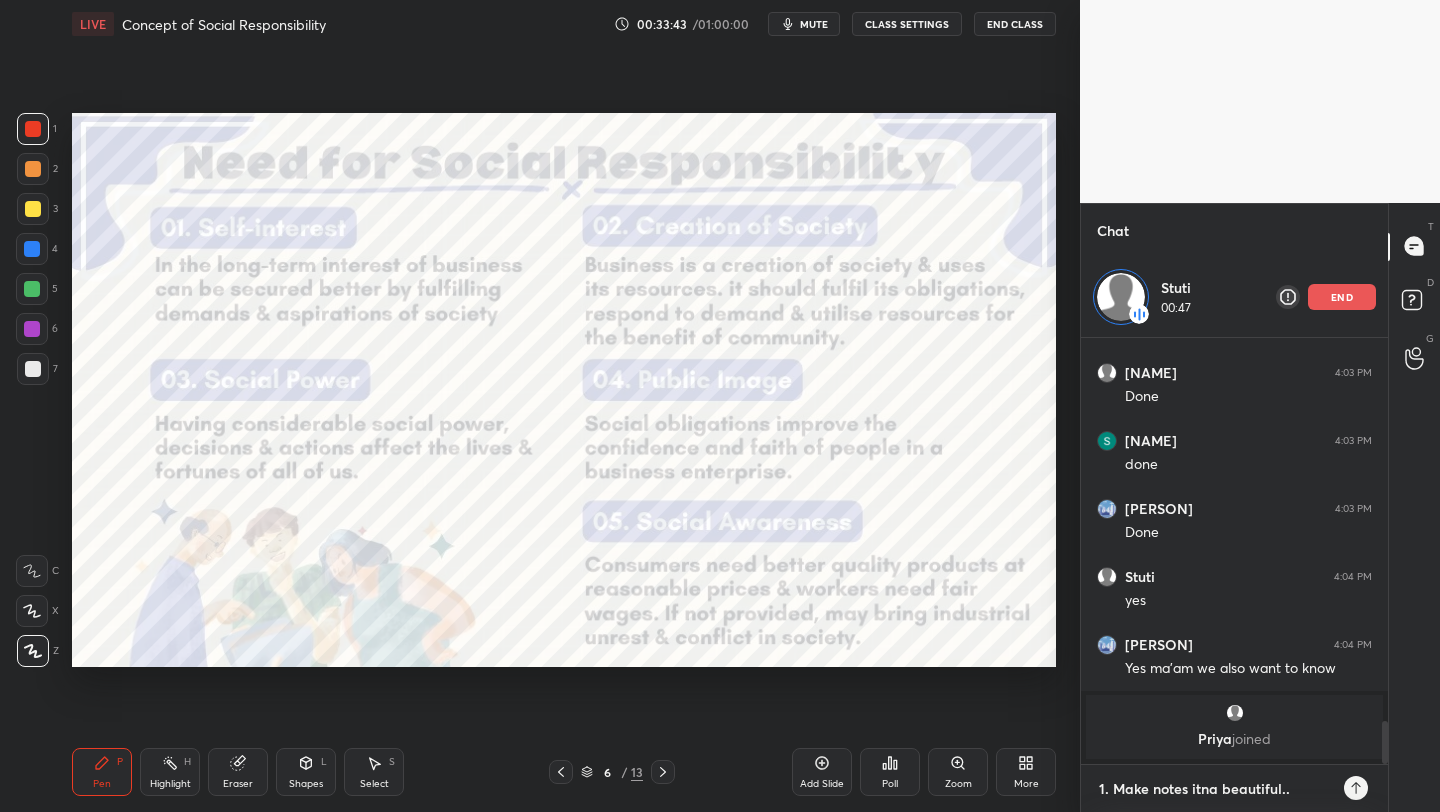 type on "x" 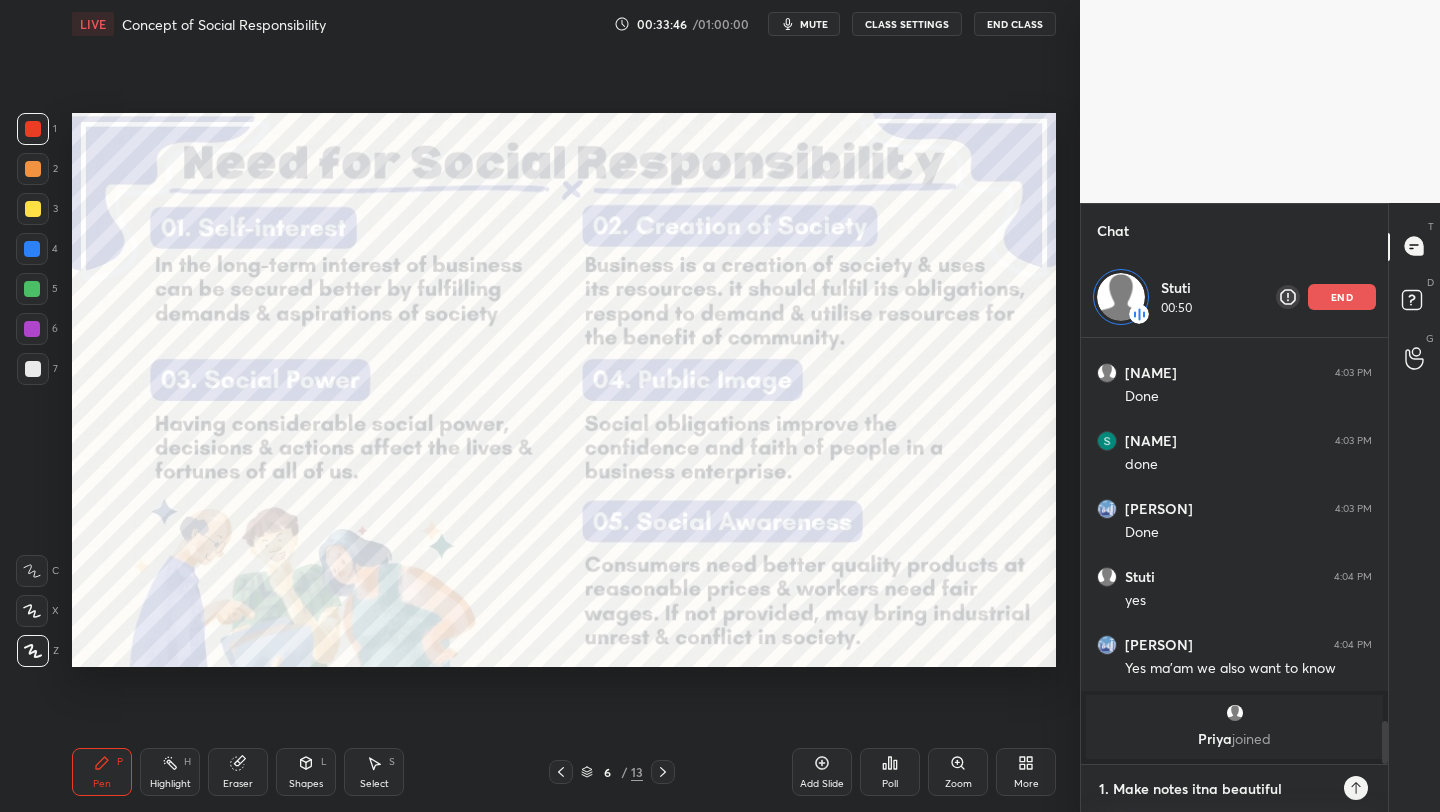 type on "1. Make notes itna beautiful." 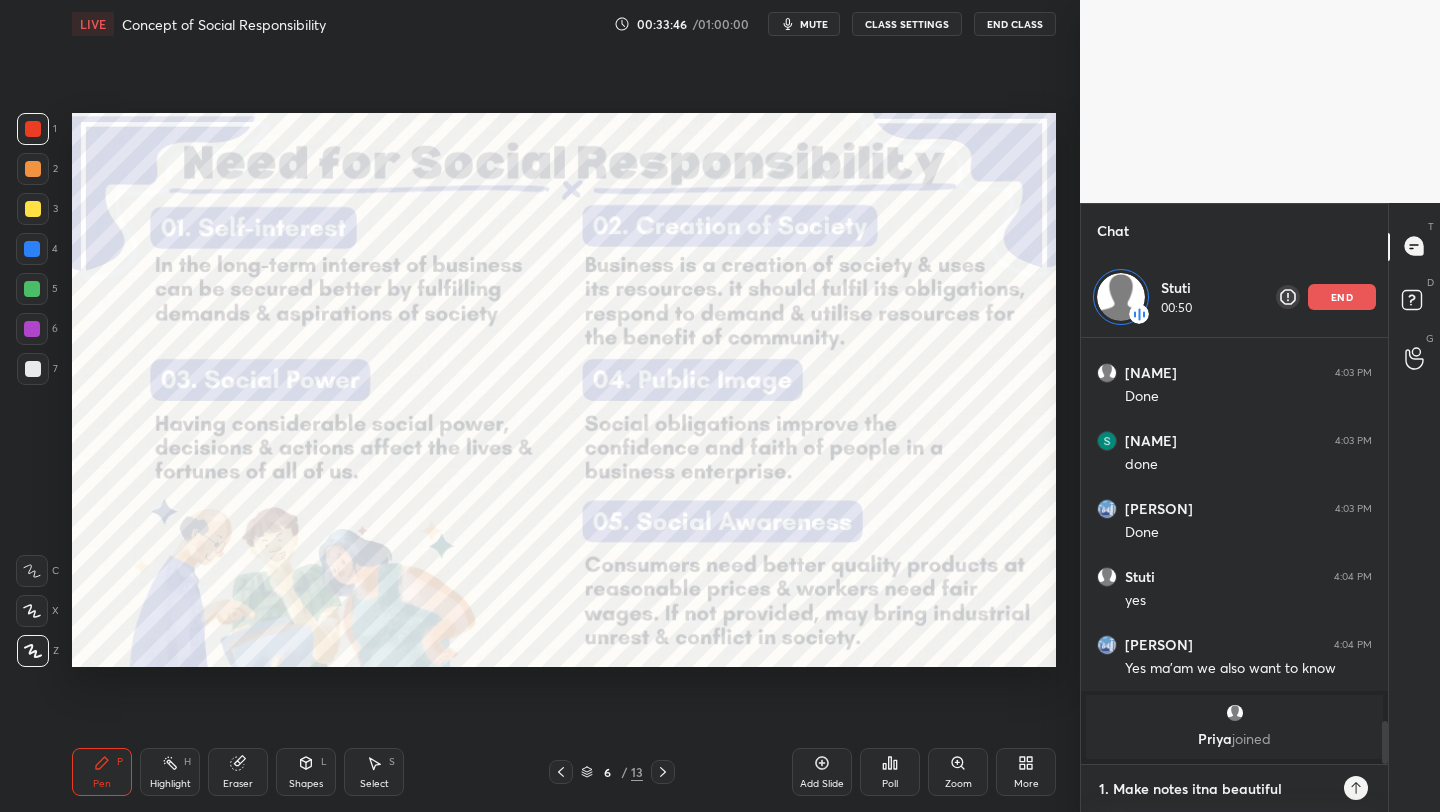 type on "x" 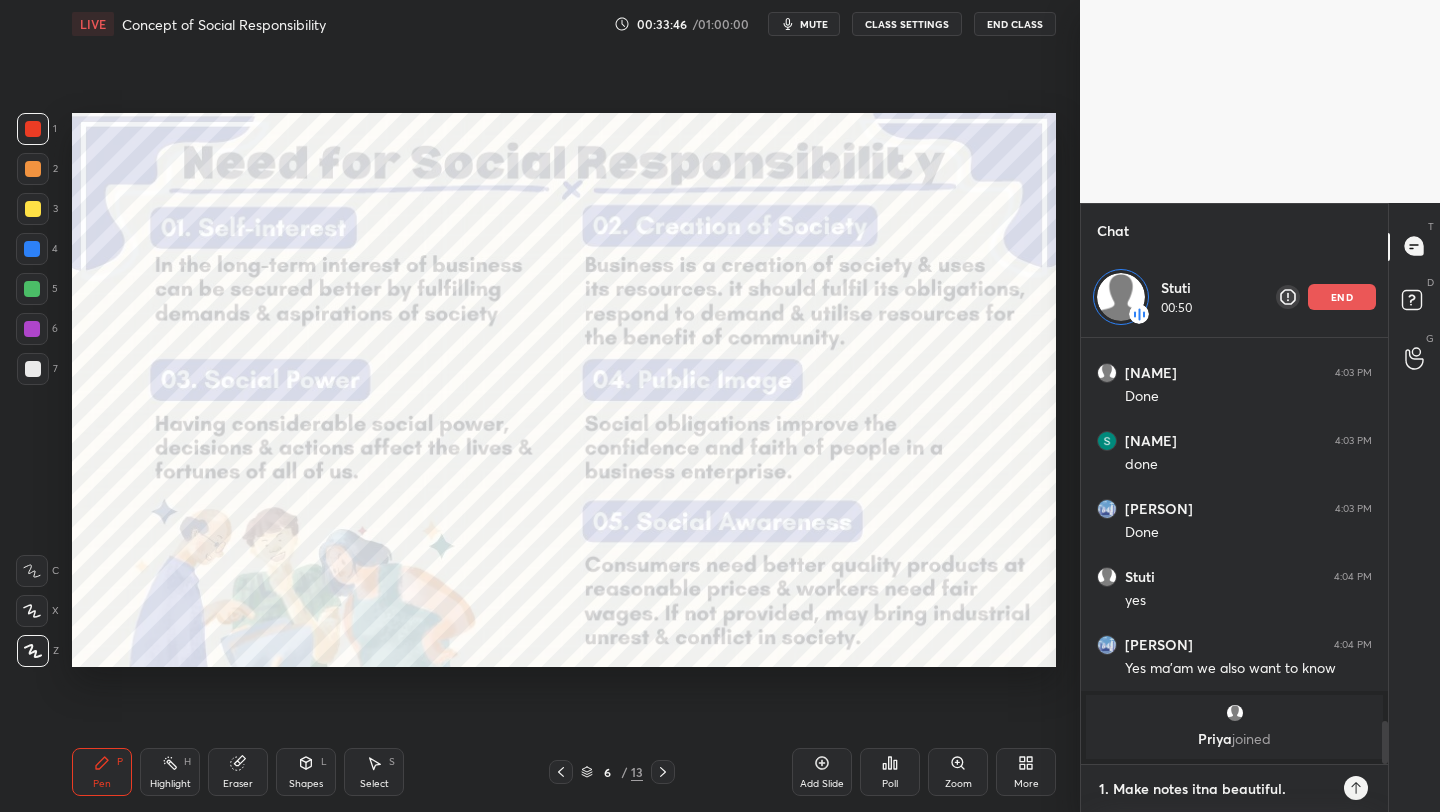 type on "1. Make notes itna beautiful.." 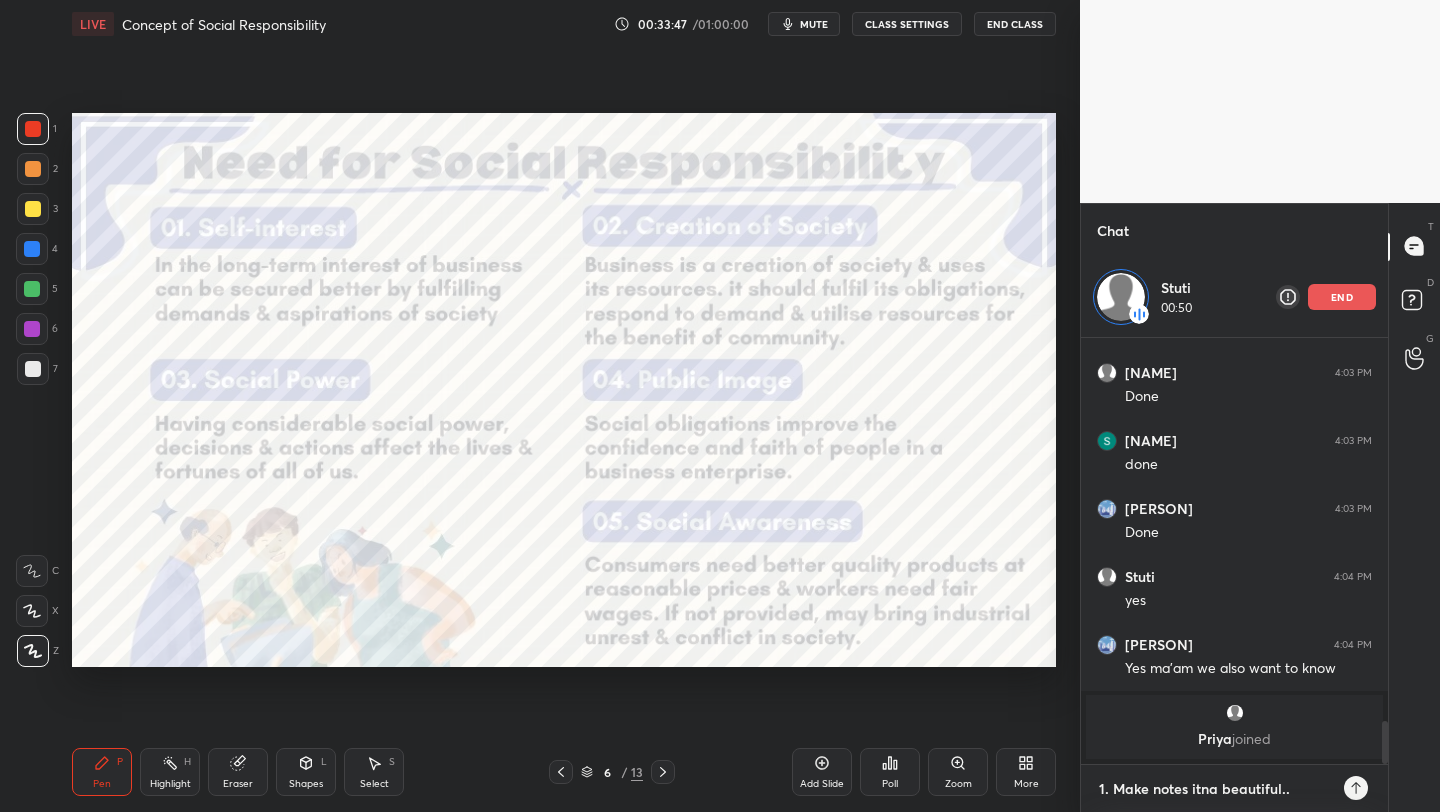 type on "1. Make notes itna beautiful..k" 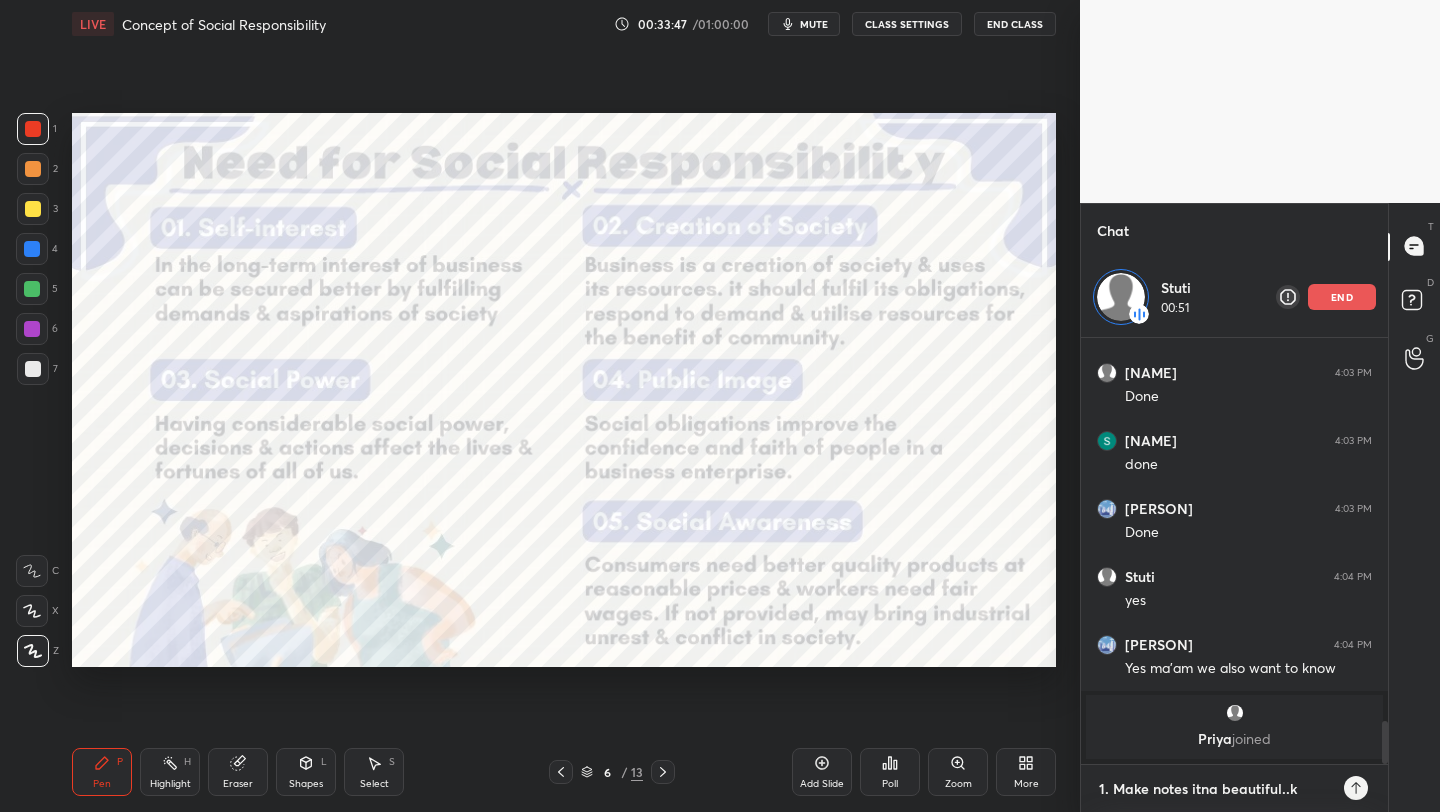 type on "1. Make notes itna beautiful..ki" 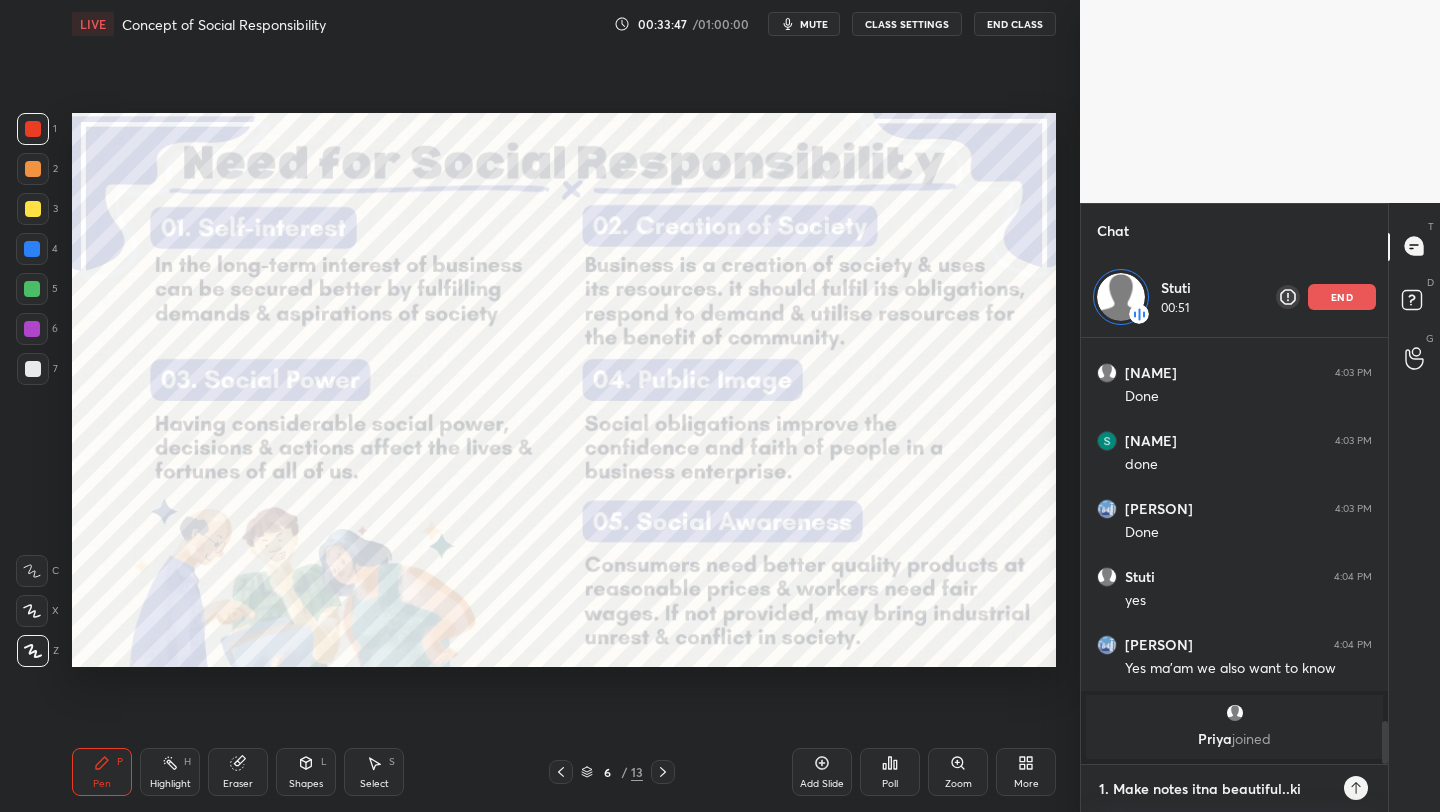 type on "1. Make notes itna beautiful..ki" 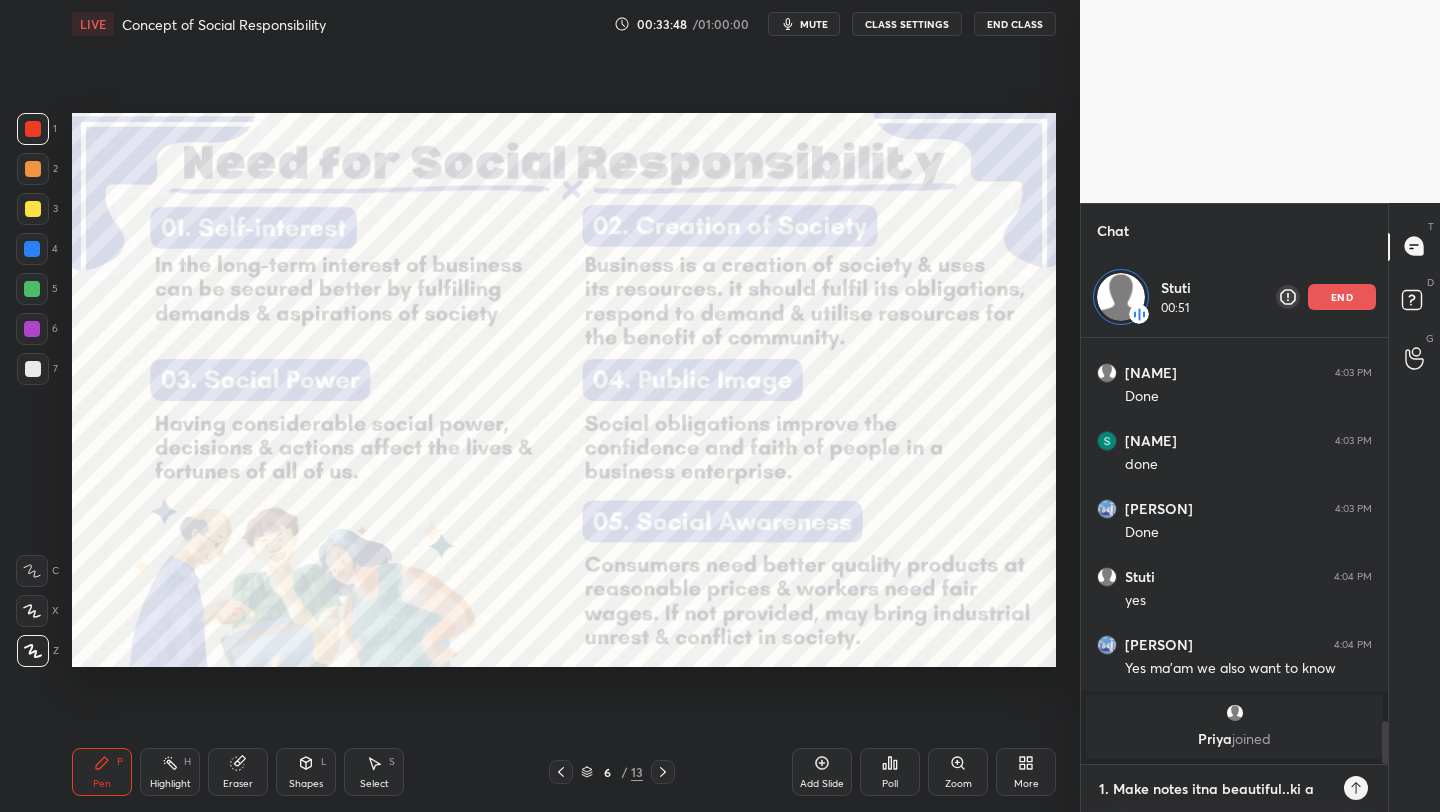 type on "1. Make notes itna beautiful..ki ap" 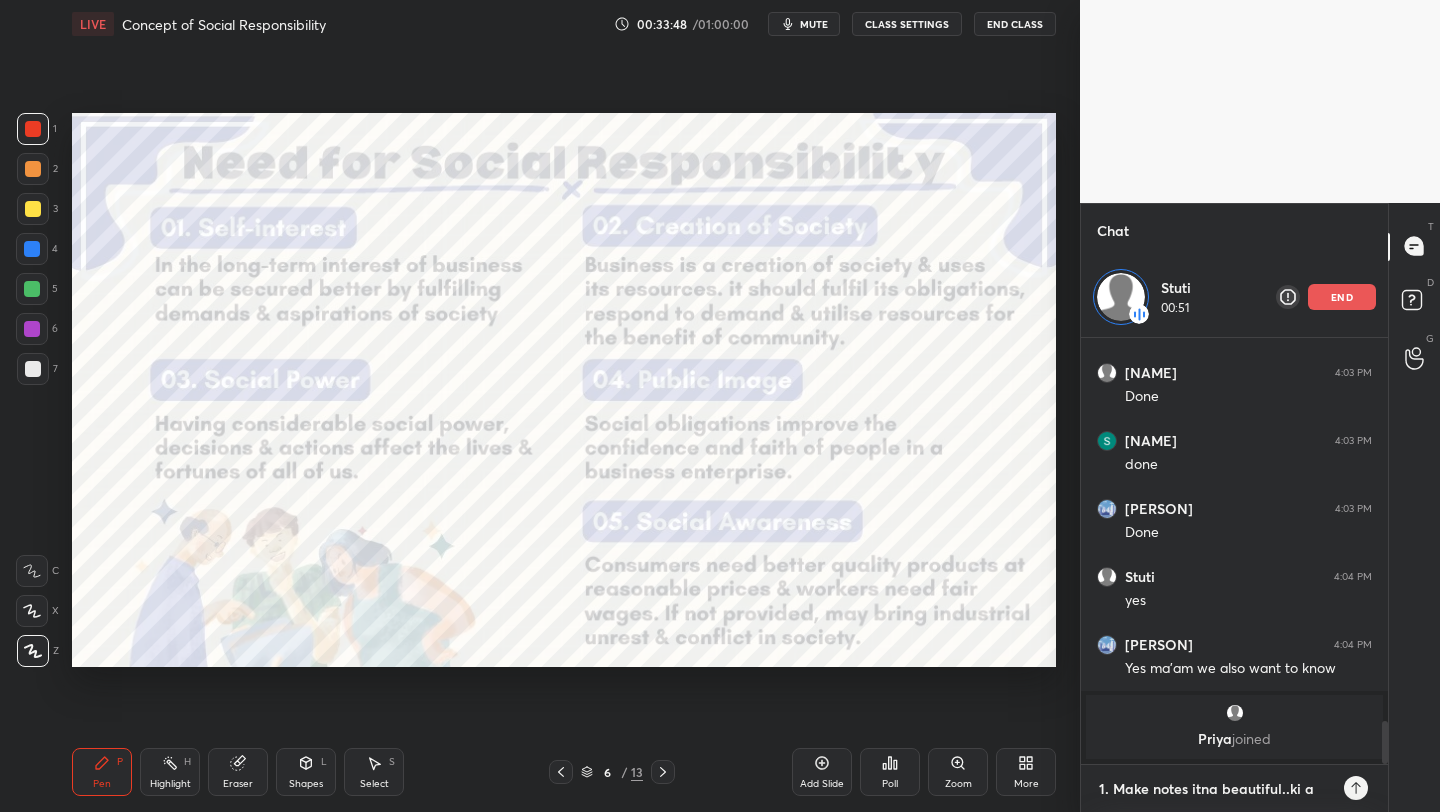 type on "x" 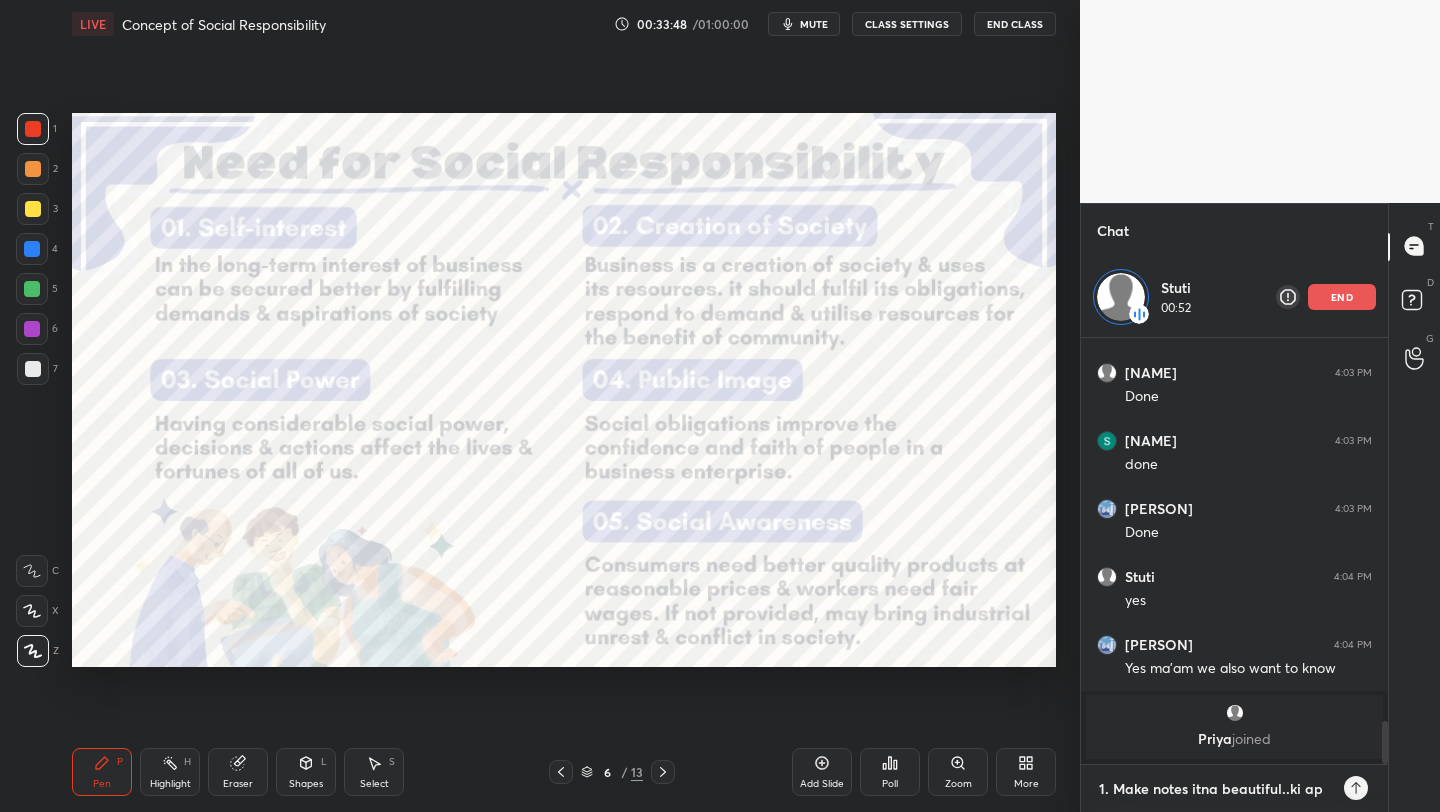 type on "1. Make notes itna beautiful..ki a" 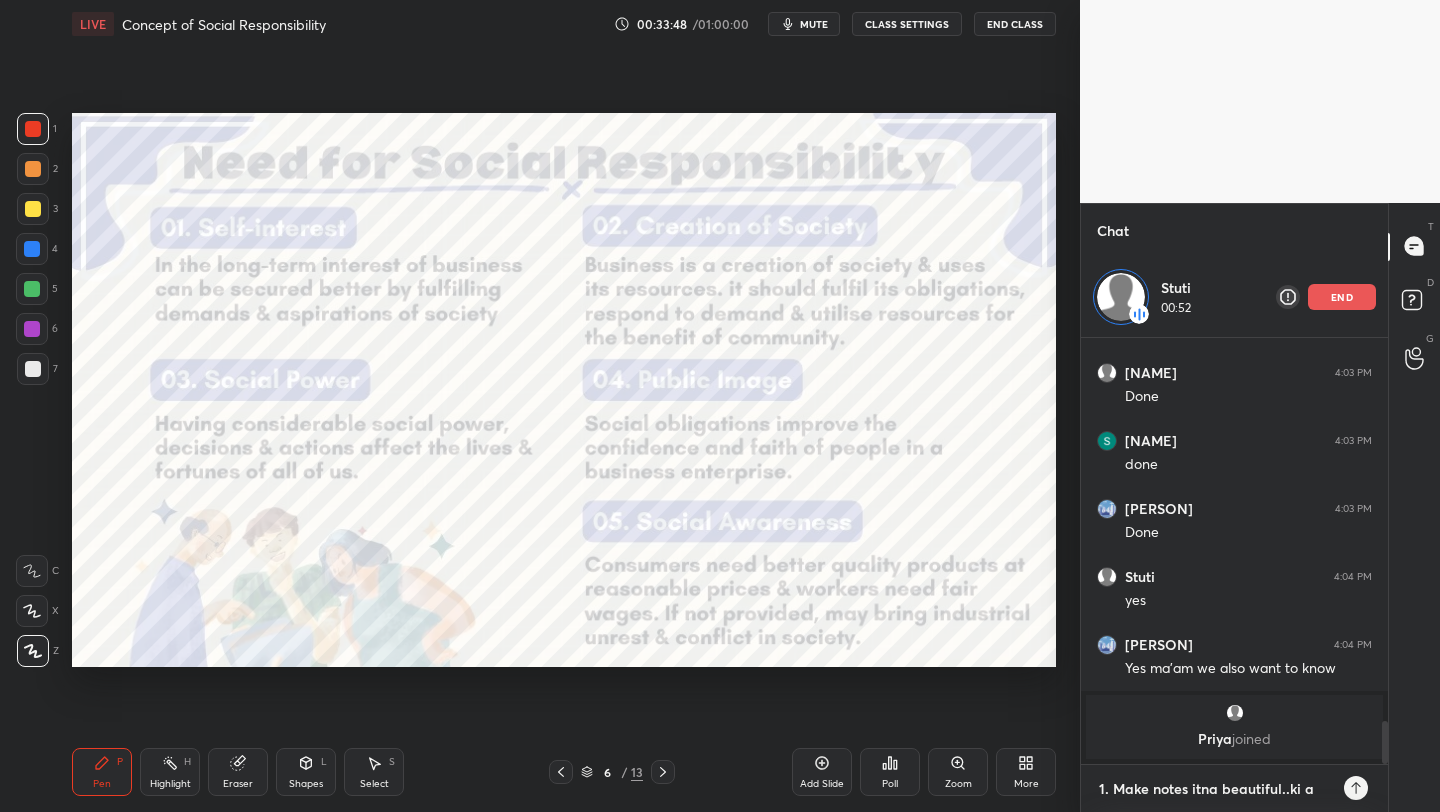 type on "1. Make notes itna beautiful..ki" 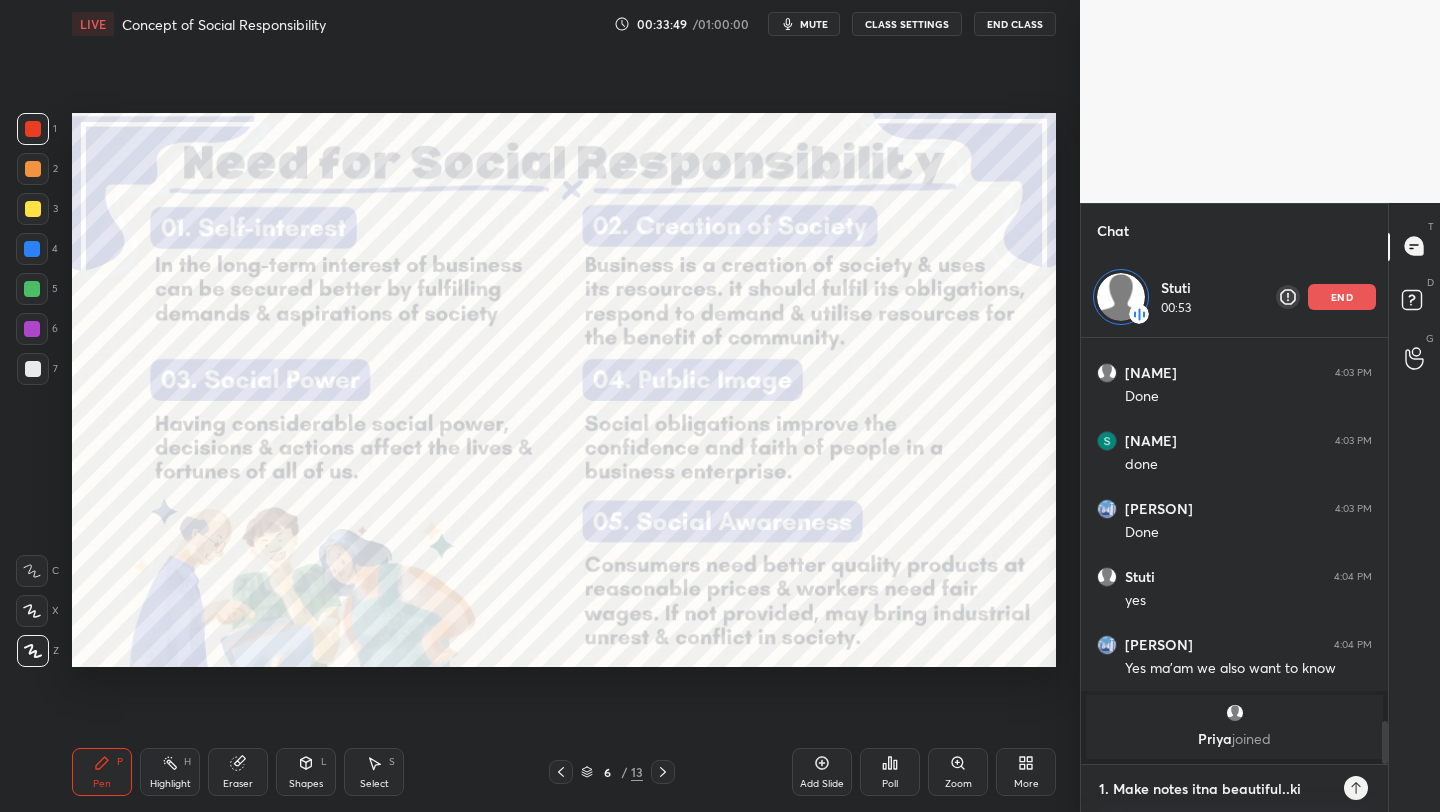 type on "1. Make notes itna beautiful..ki p" 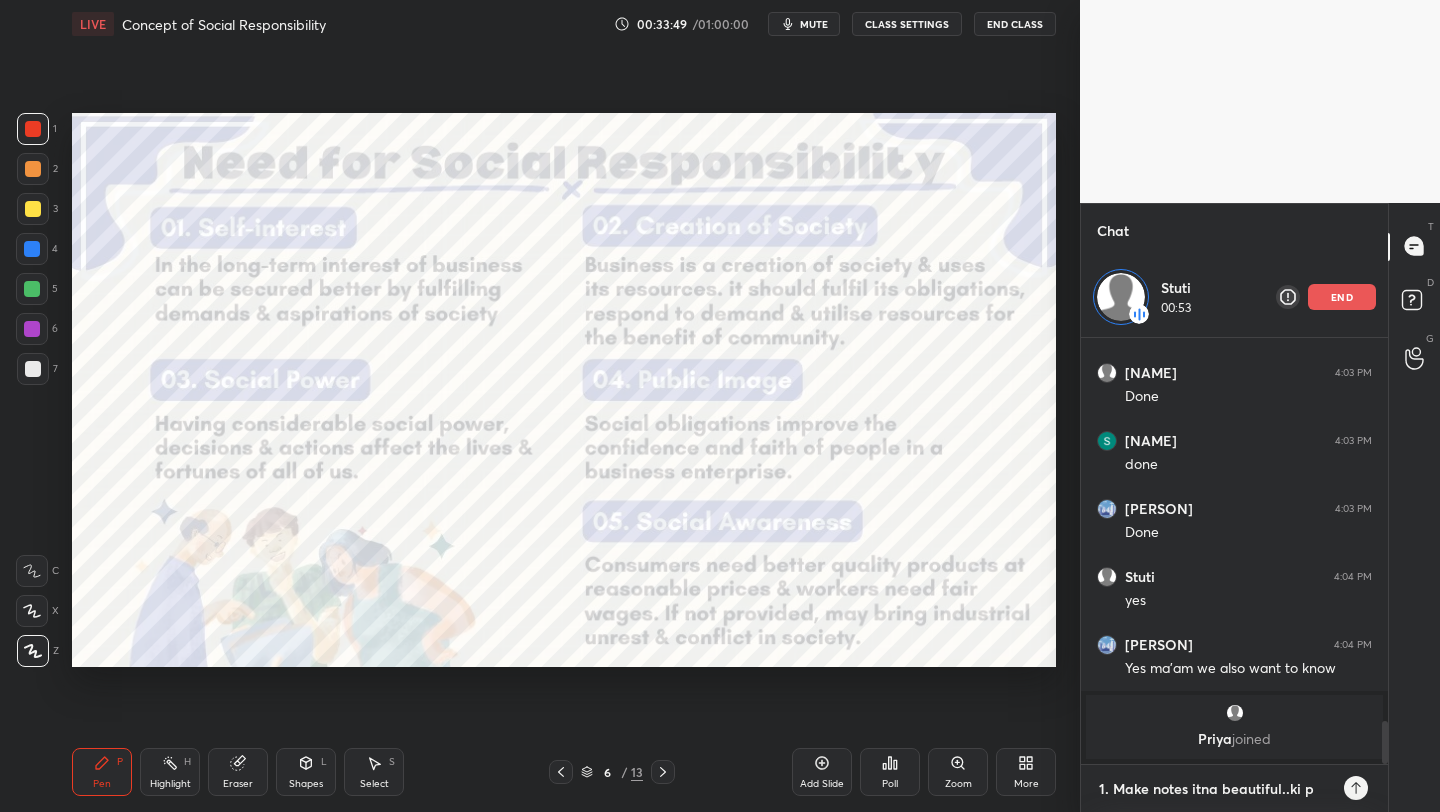 type on "1. Make notes itna beautiful..ki pa" 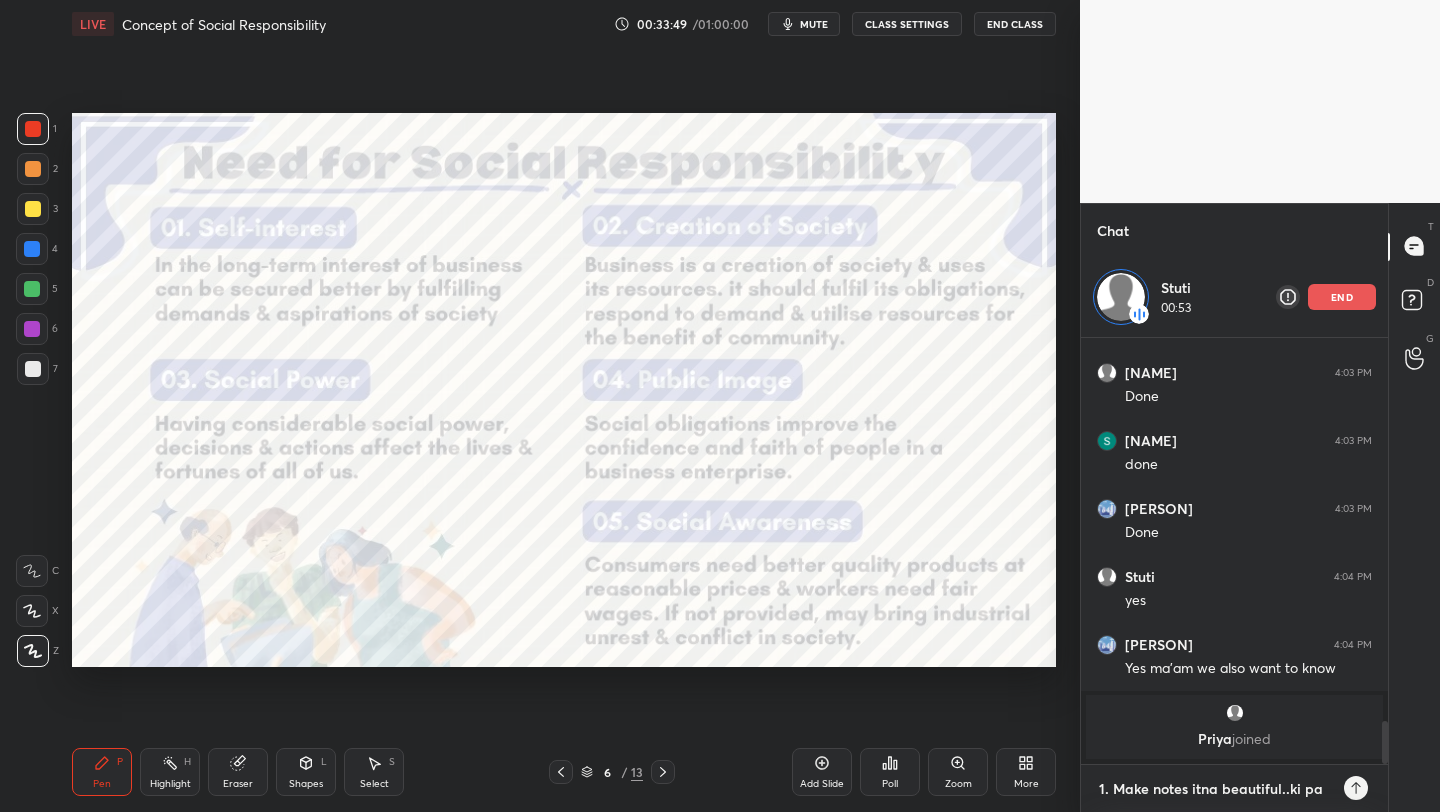 type on "1. Make notes itna beautiful..ki pad" 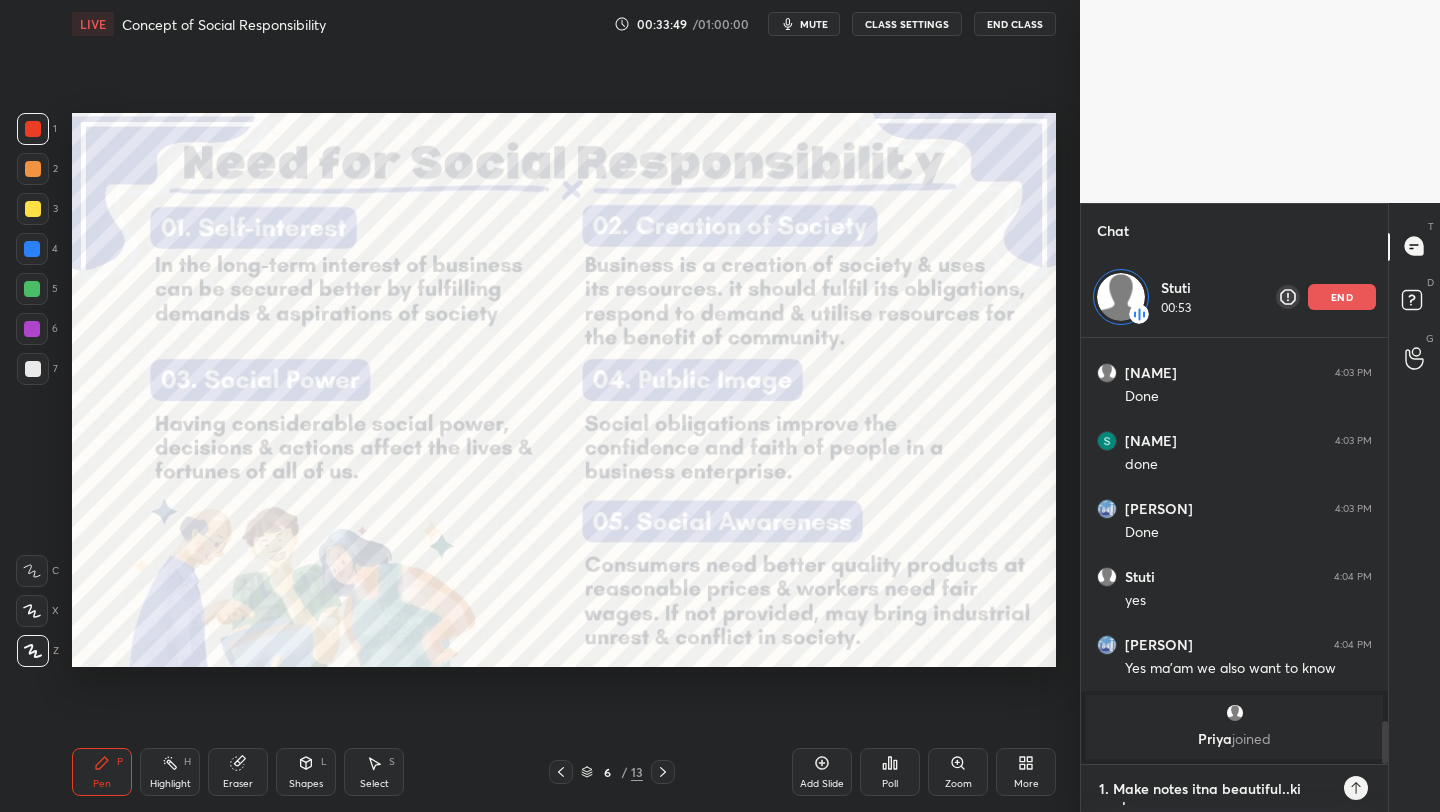 type on "1. Make notes itna beautiful..ki padh" 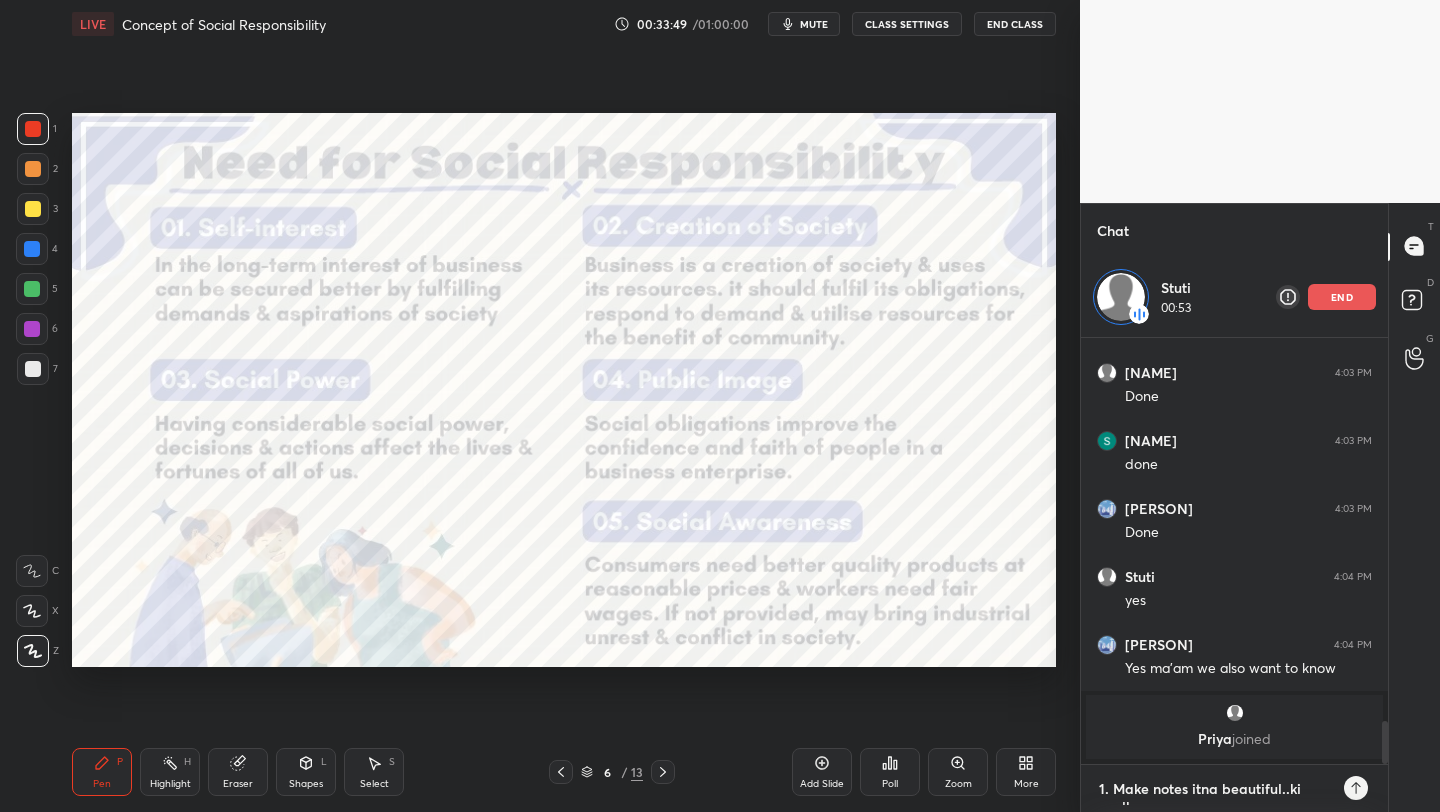 scroll, scrollTop: 11, scrollLeft: 0, axis: vertical 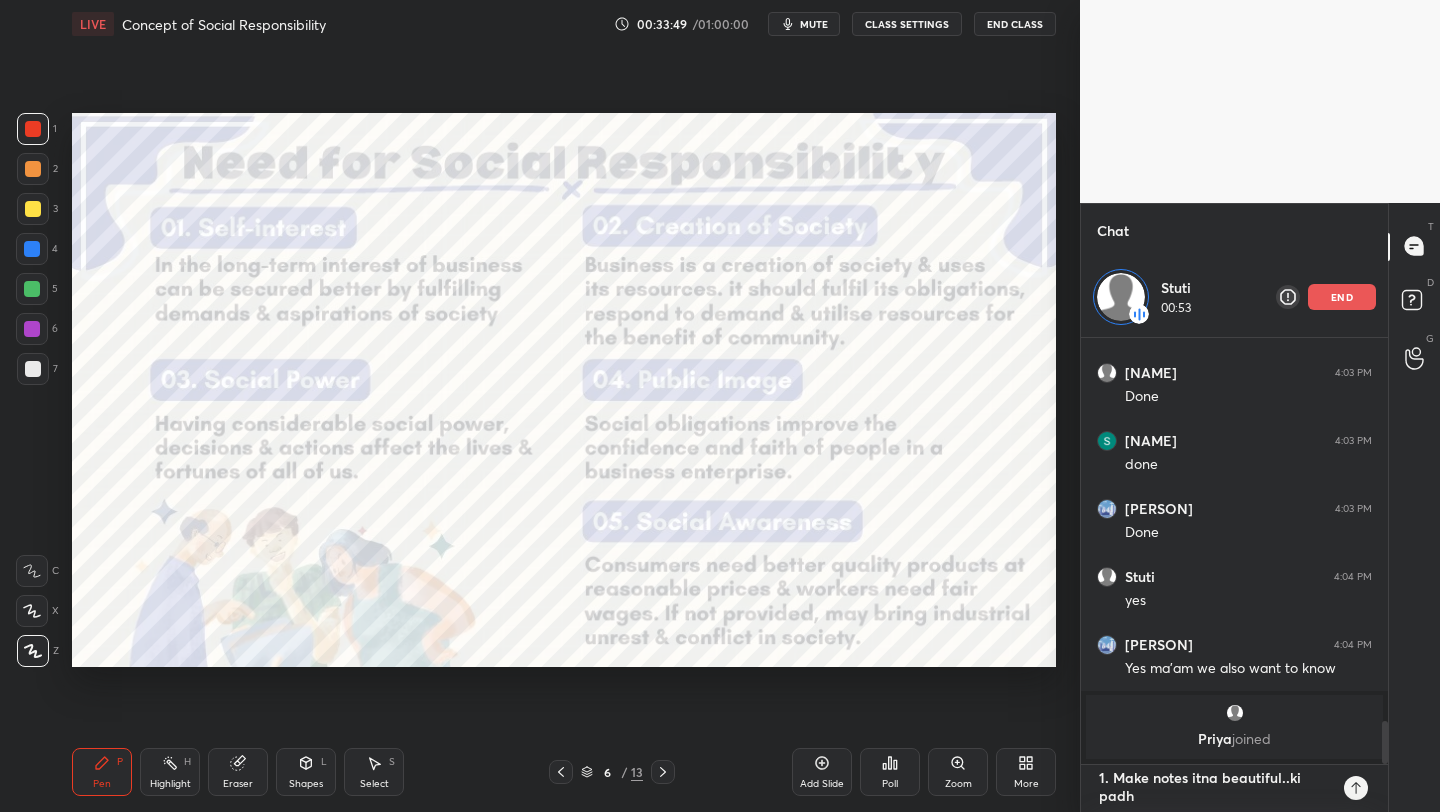 type on "1. Make notes itna beautiful..ki padhn" 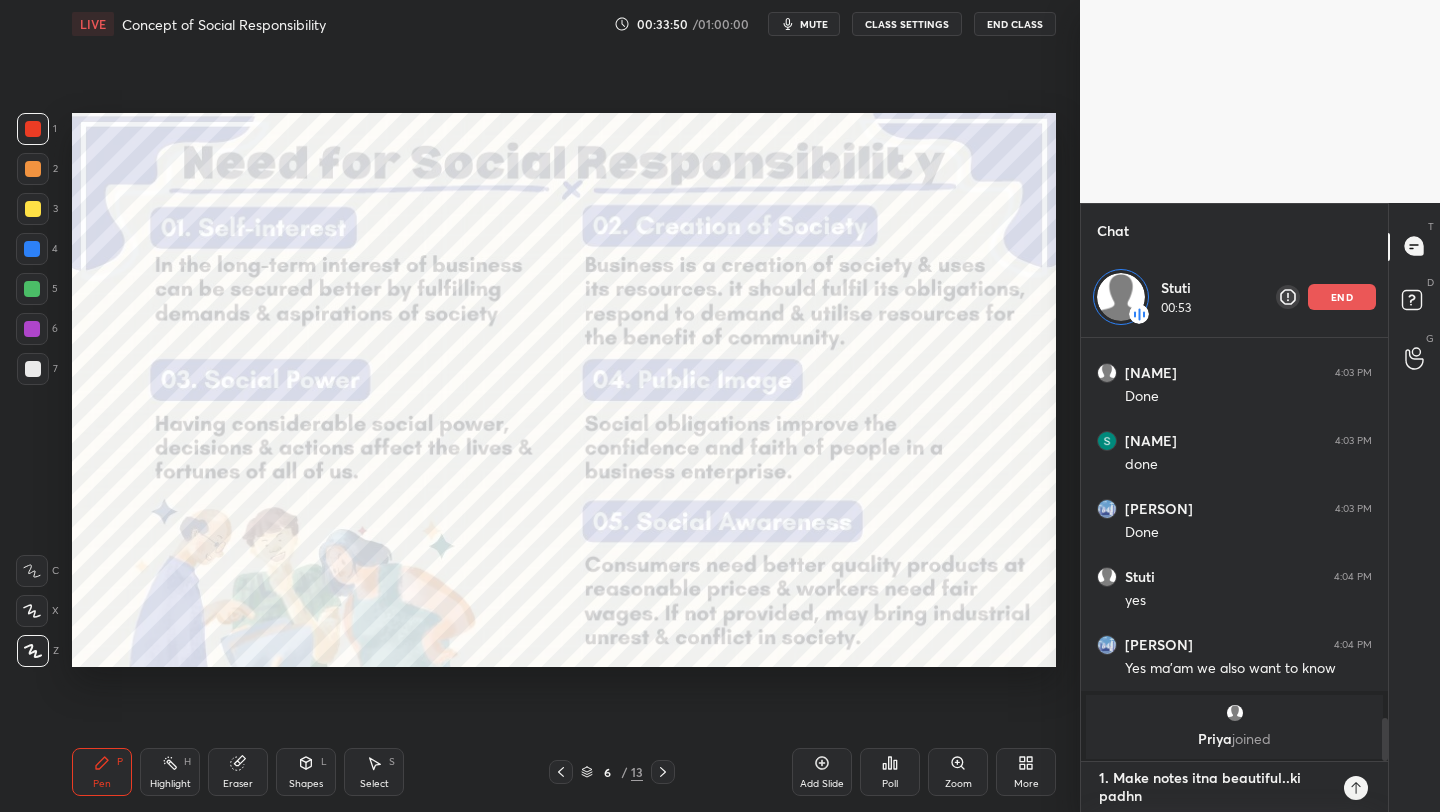 scroll, scrollTop: 0, scrollLeft: 0, axis: both 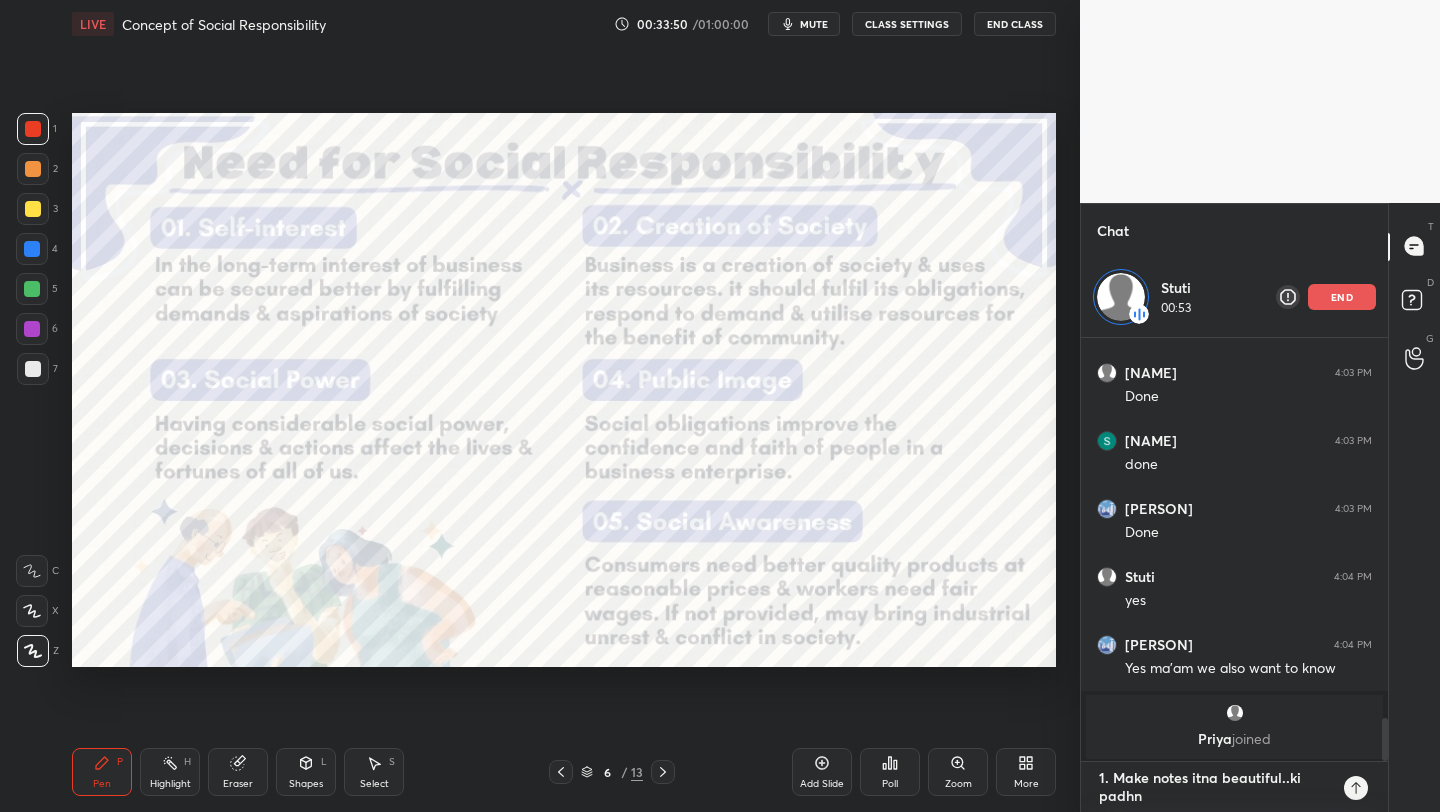 type on "1. Make notes itna beautiful..ki padhne" 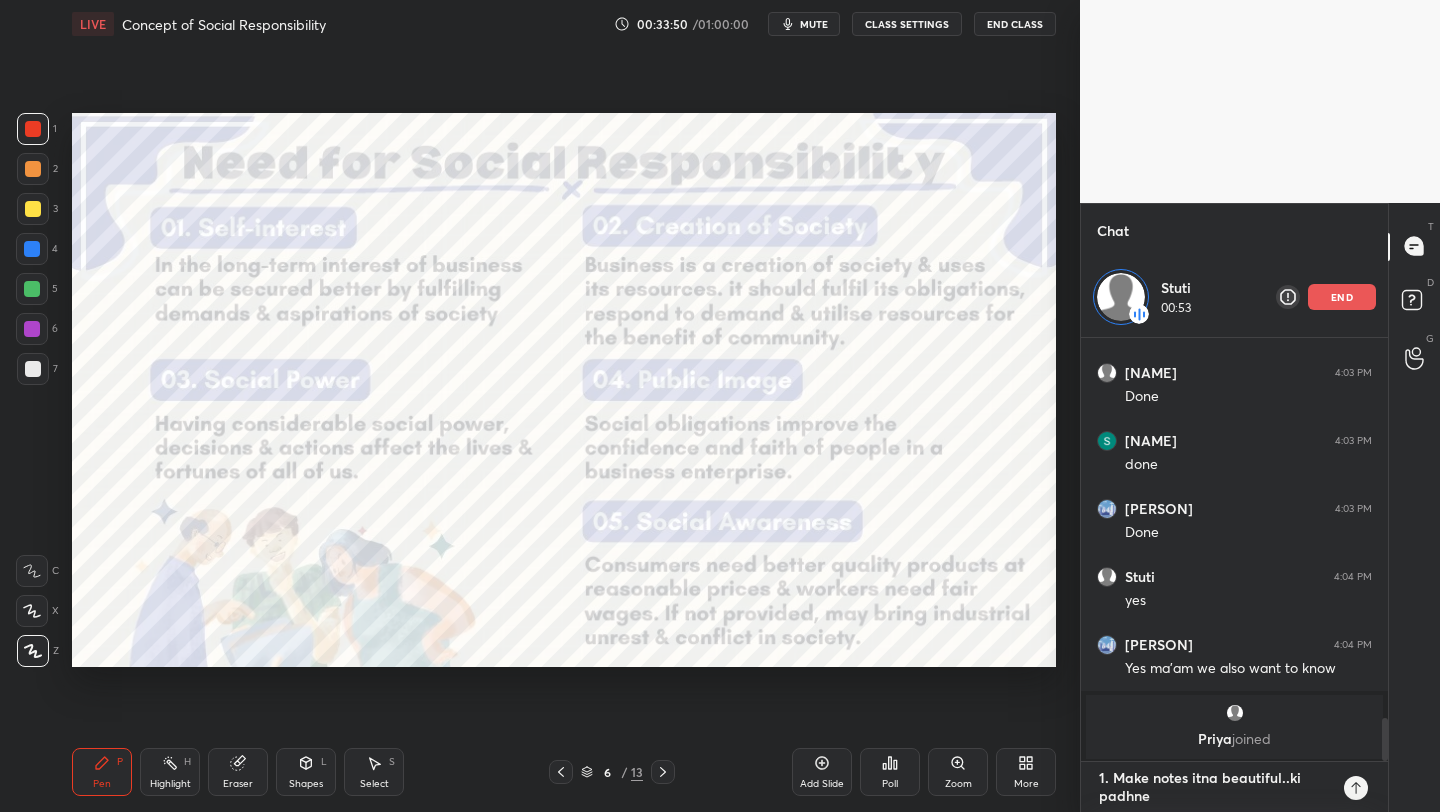 scroll, scrollTop: 416, scrollLeft: 301, axis: both 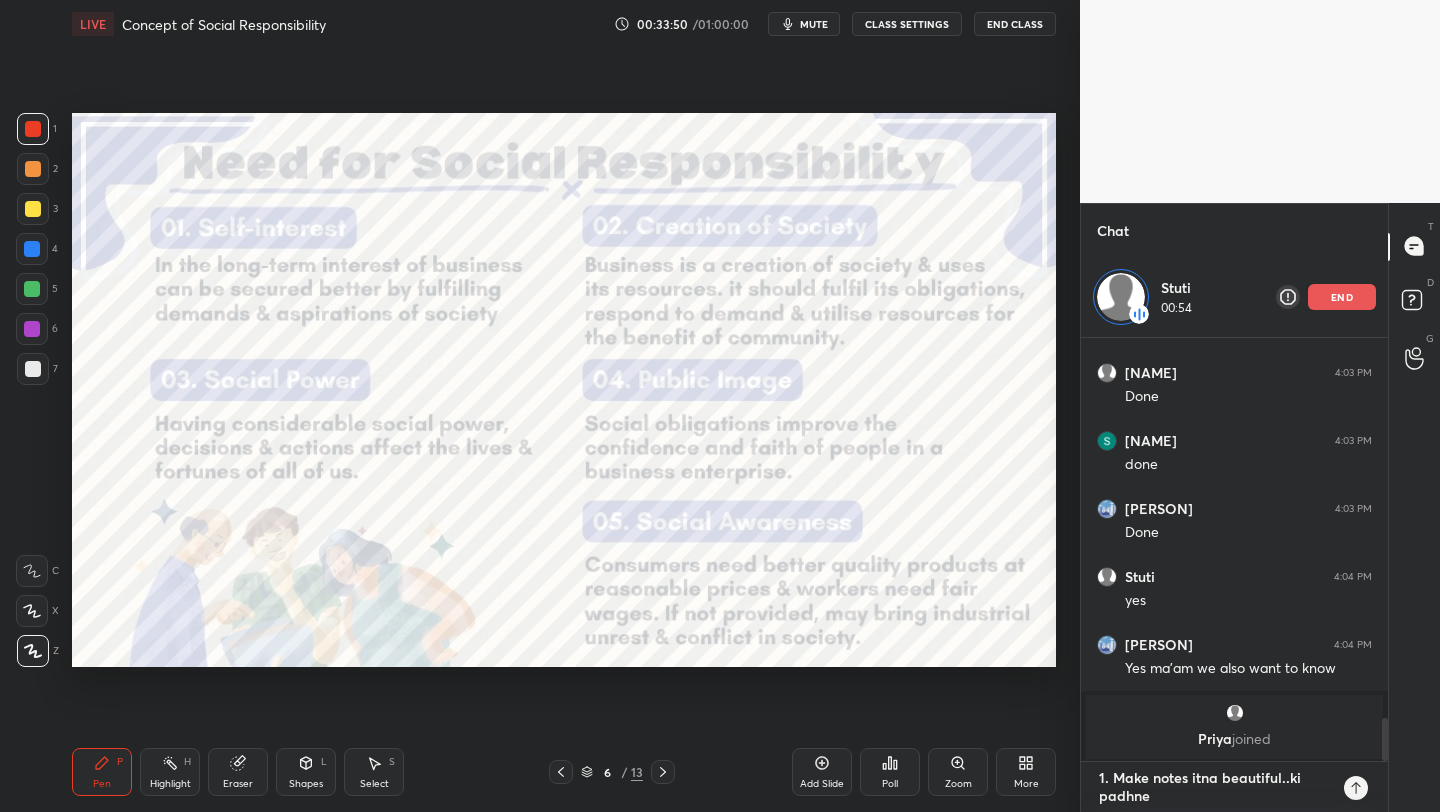 type on "1. Make notes itna beautiful..ki padhne" 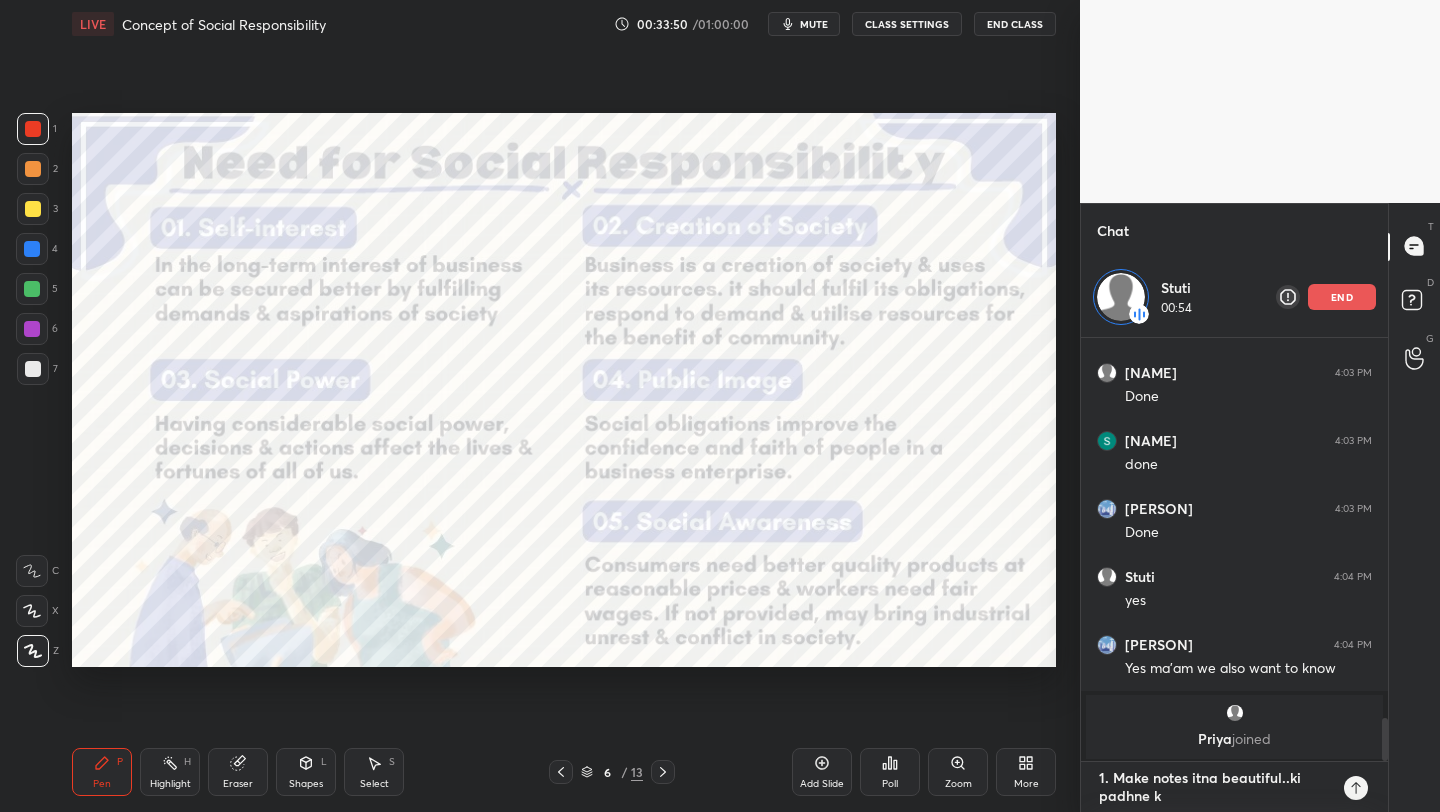 type on "1. Make notes itna beautiful..ki padhne ka" 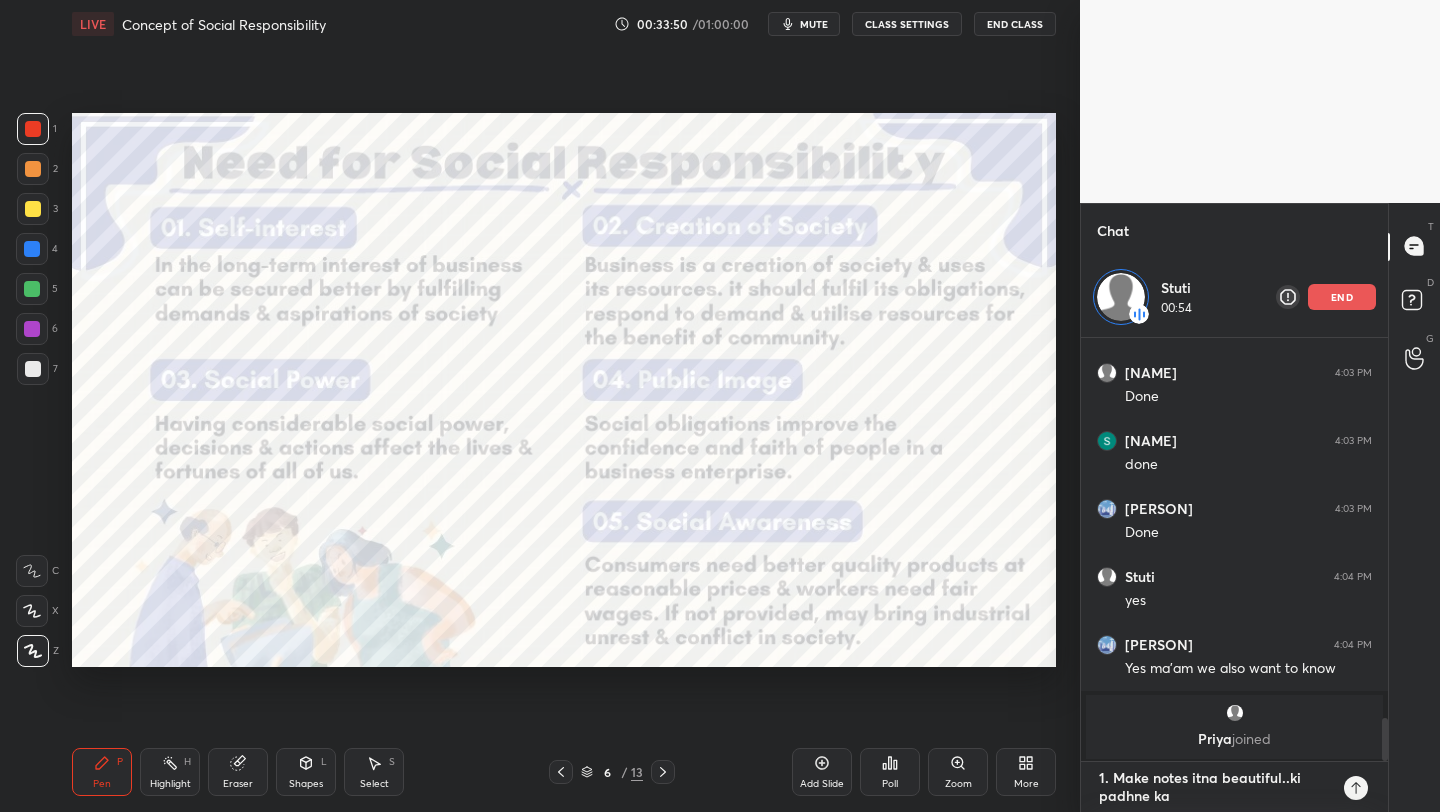 type on "1. Make notes itna beautiful..ki padhne ka" 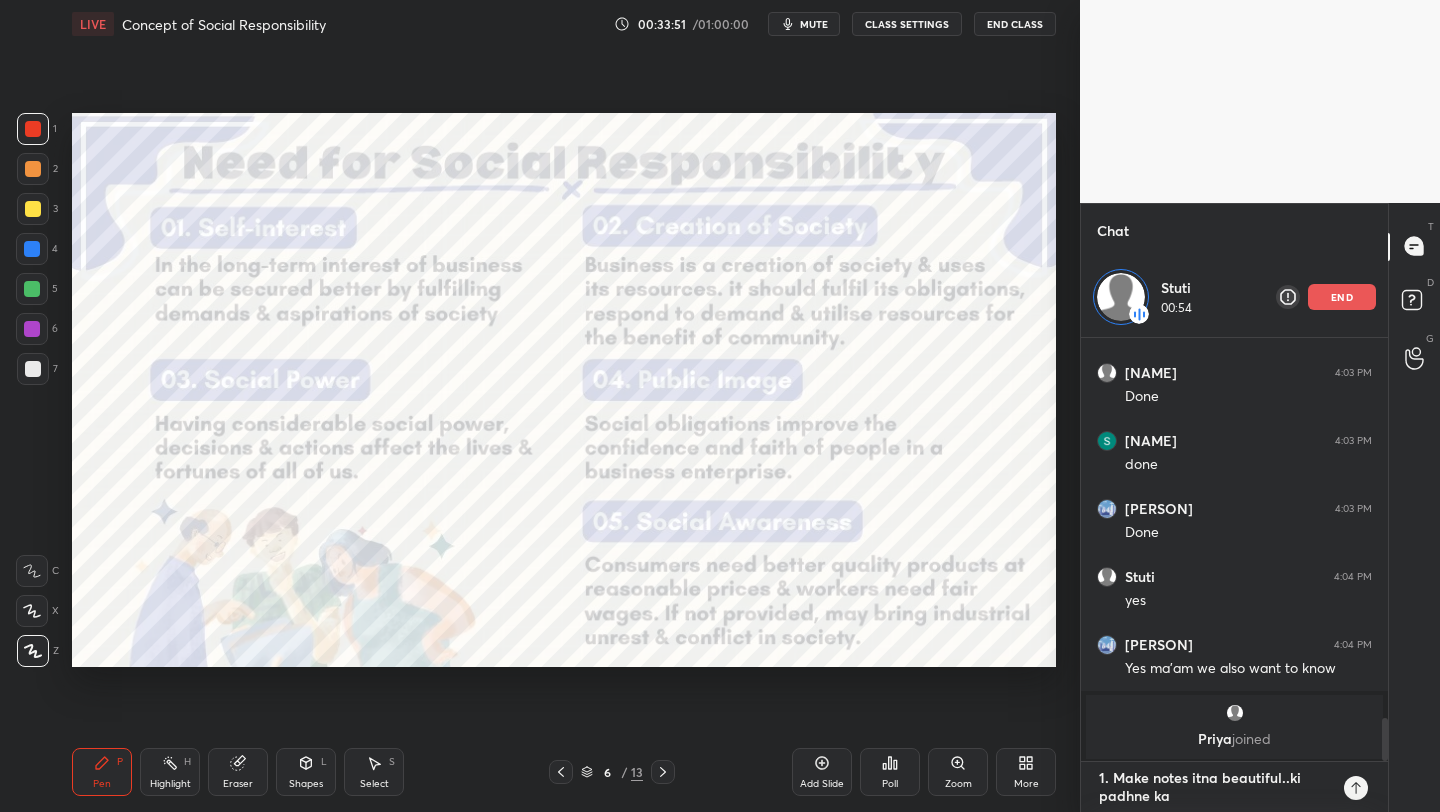 type on "1. Make notes itna beautiful..ki padhne ka m" 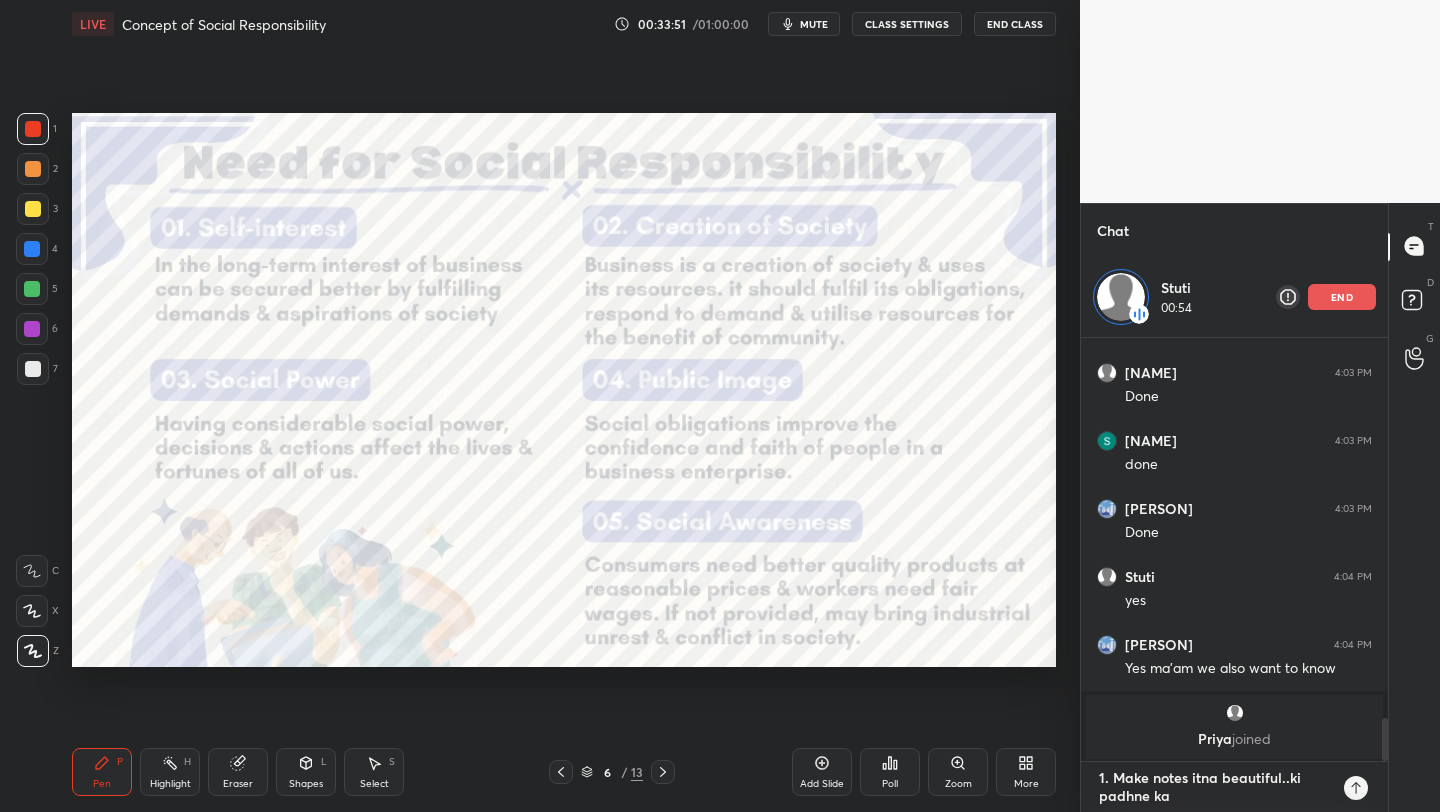 type on "x" 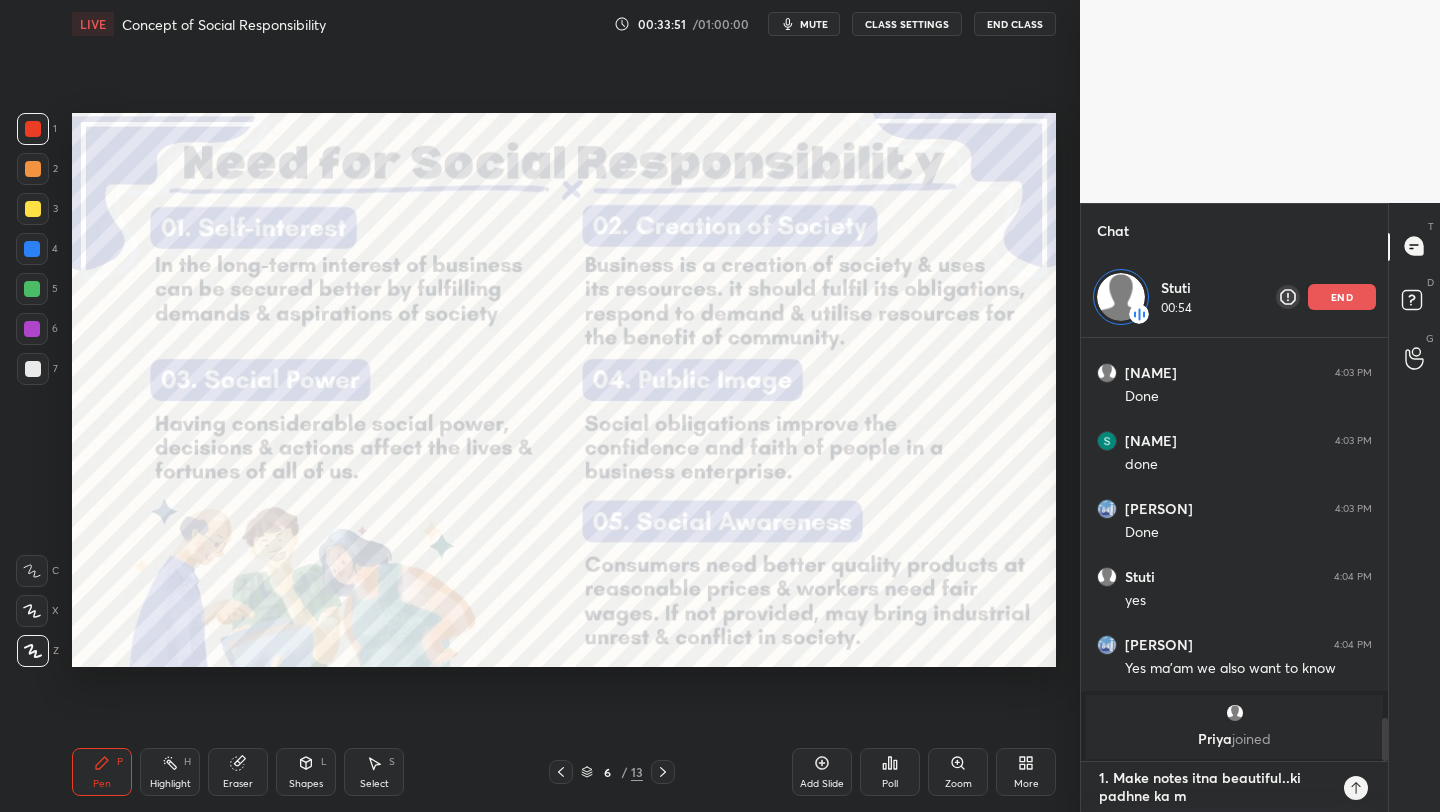 type on "1. Make notes itna beautiful..ki padhne ka ma" 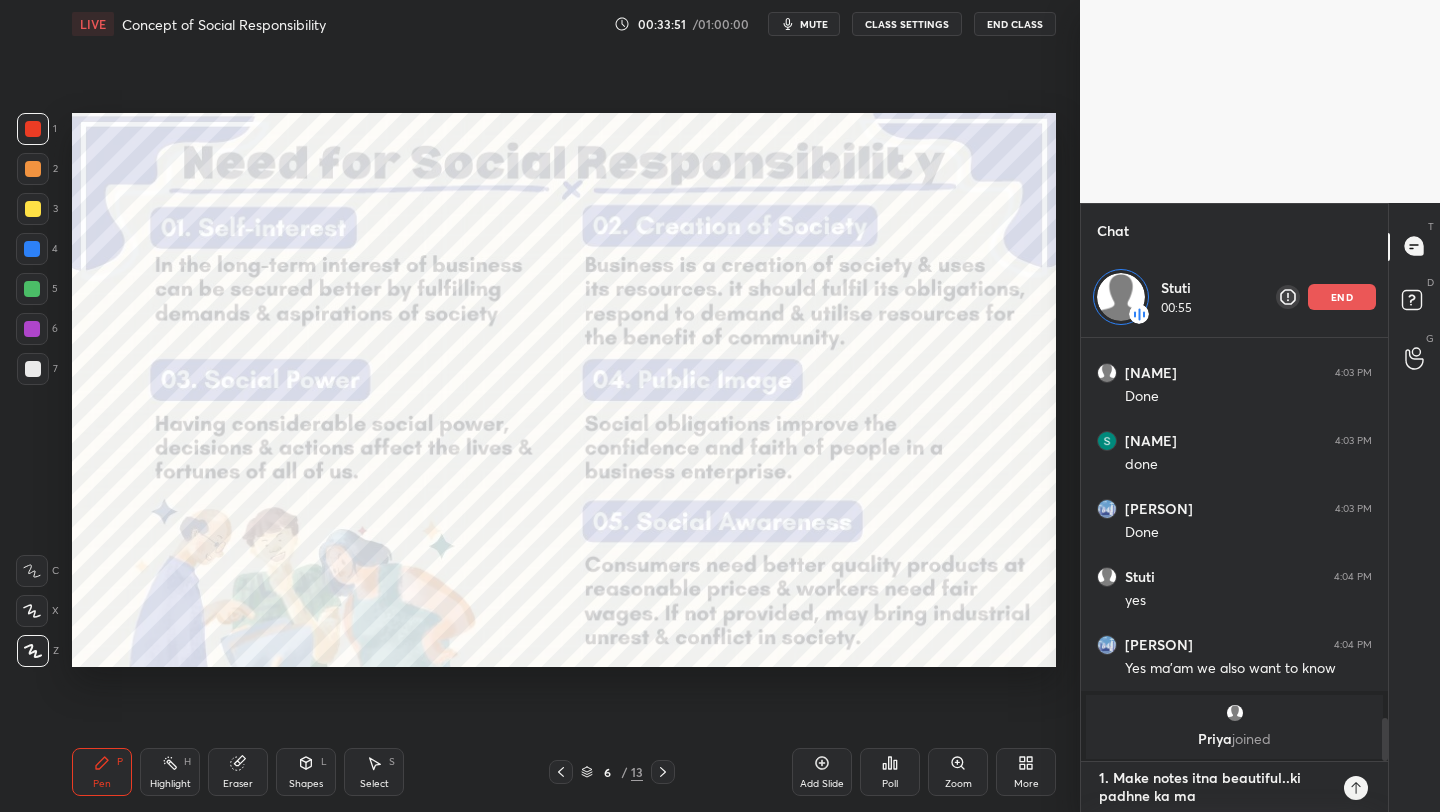 type on "1. Make notes itna beautiful..ki padhne ka man" 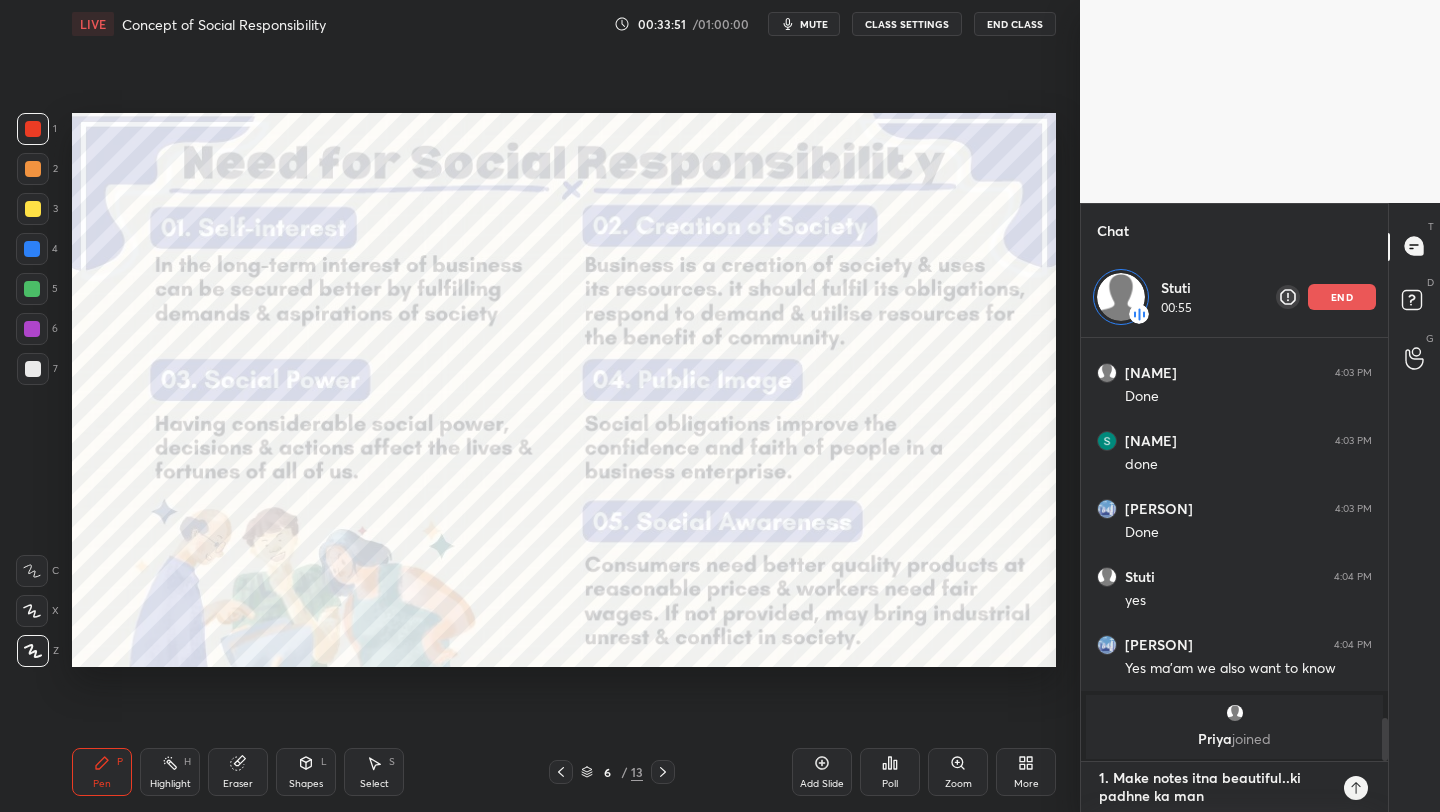 type on "1. Make notes itna beautiful..ki padhne ka man" 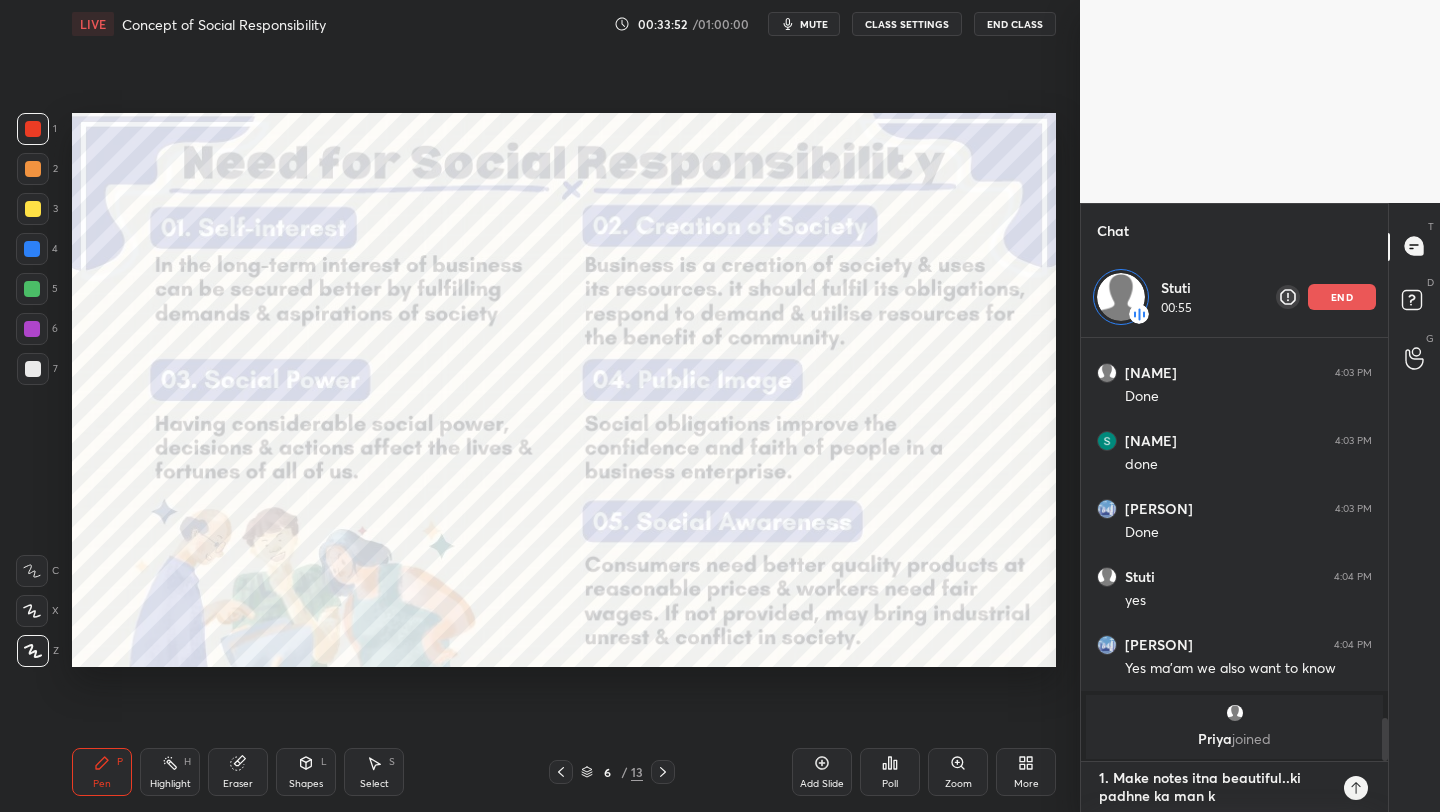 type on "1. Make notes itna beautiful..ki padhne ka man ka" 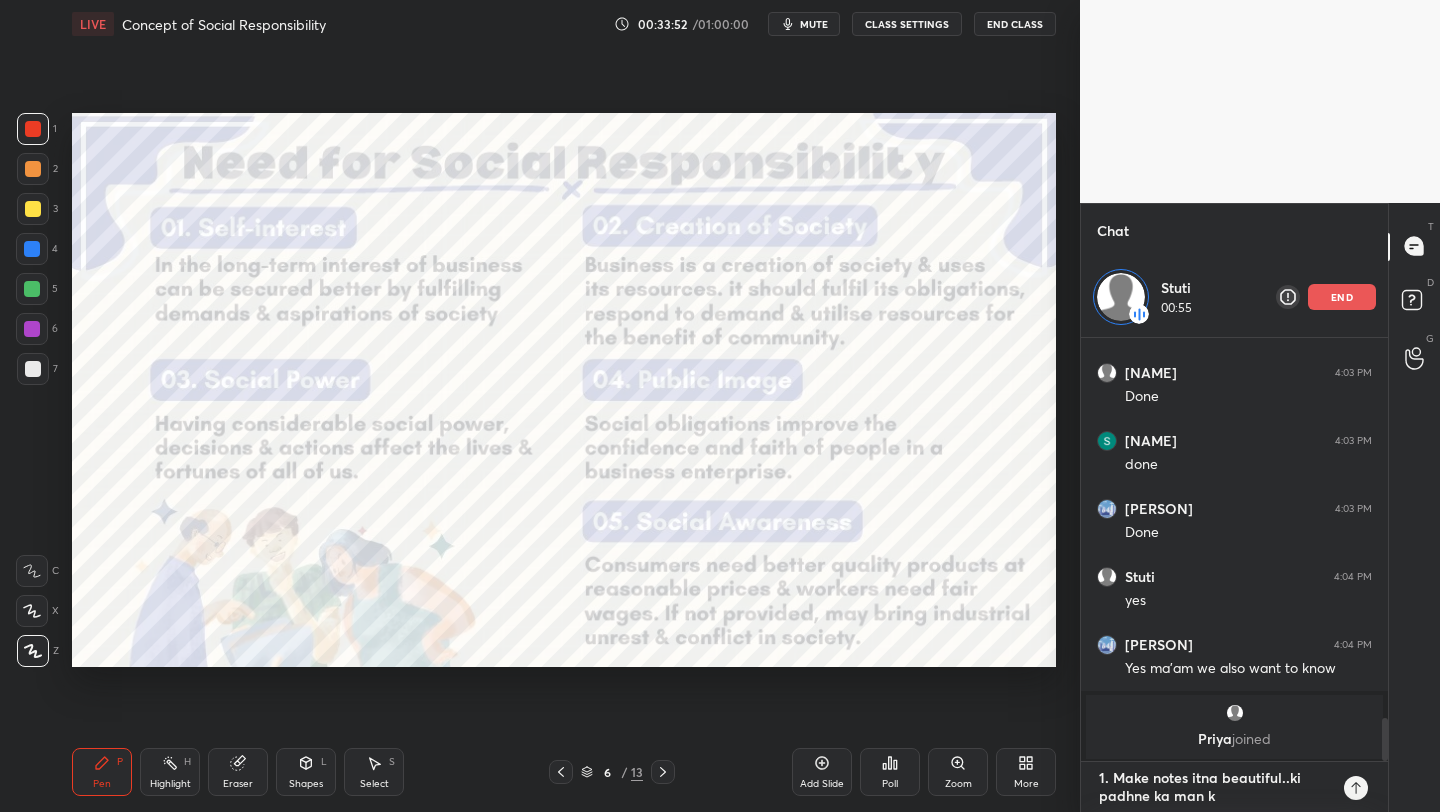 type on "x" 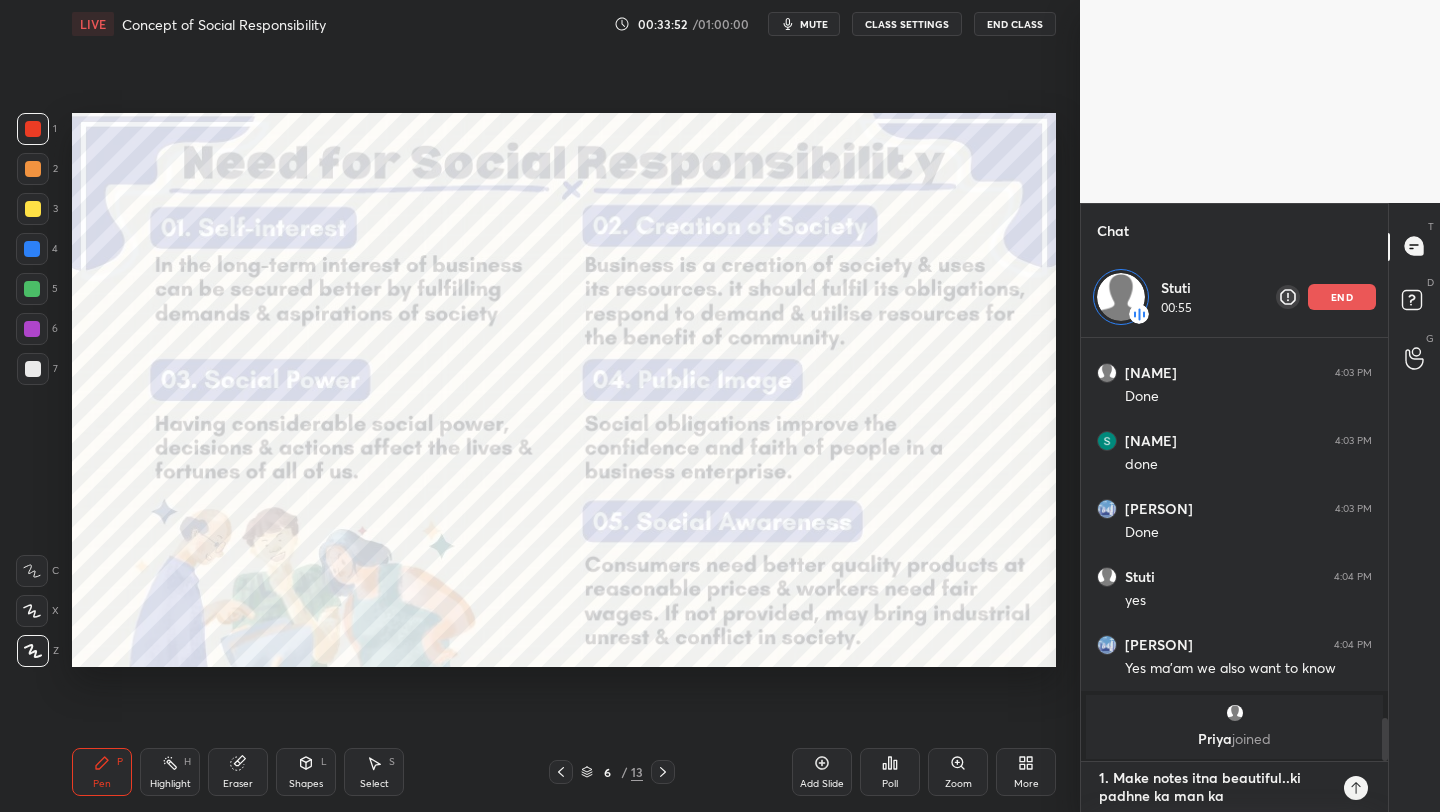 type on "1. Make notes itna beautiful..ki padhne ka man kar" 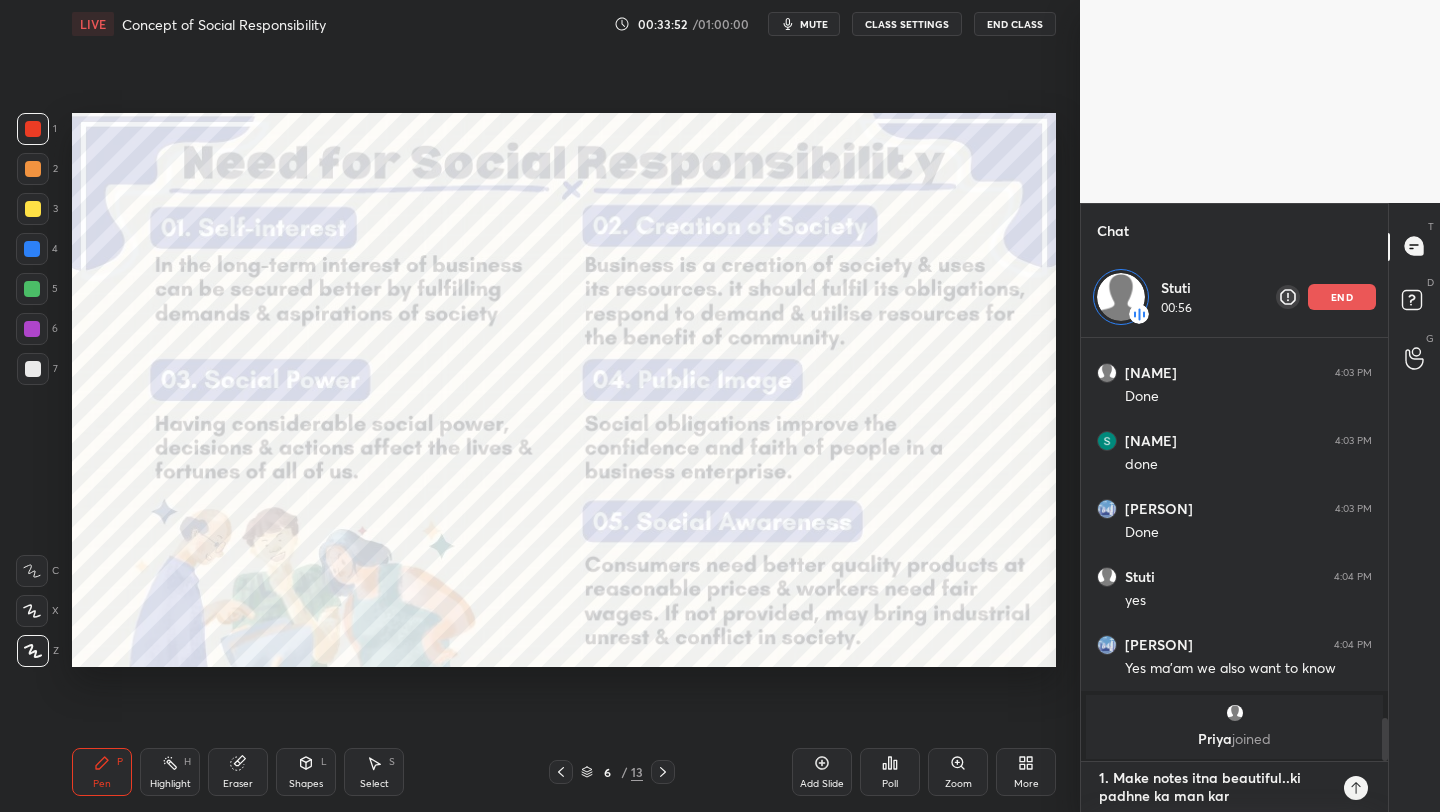 type on "1. Make notes itna beautiful..ki padhne ka man kare" 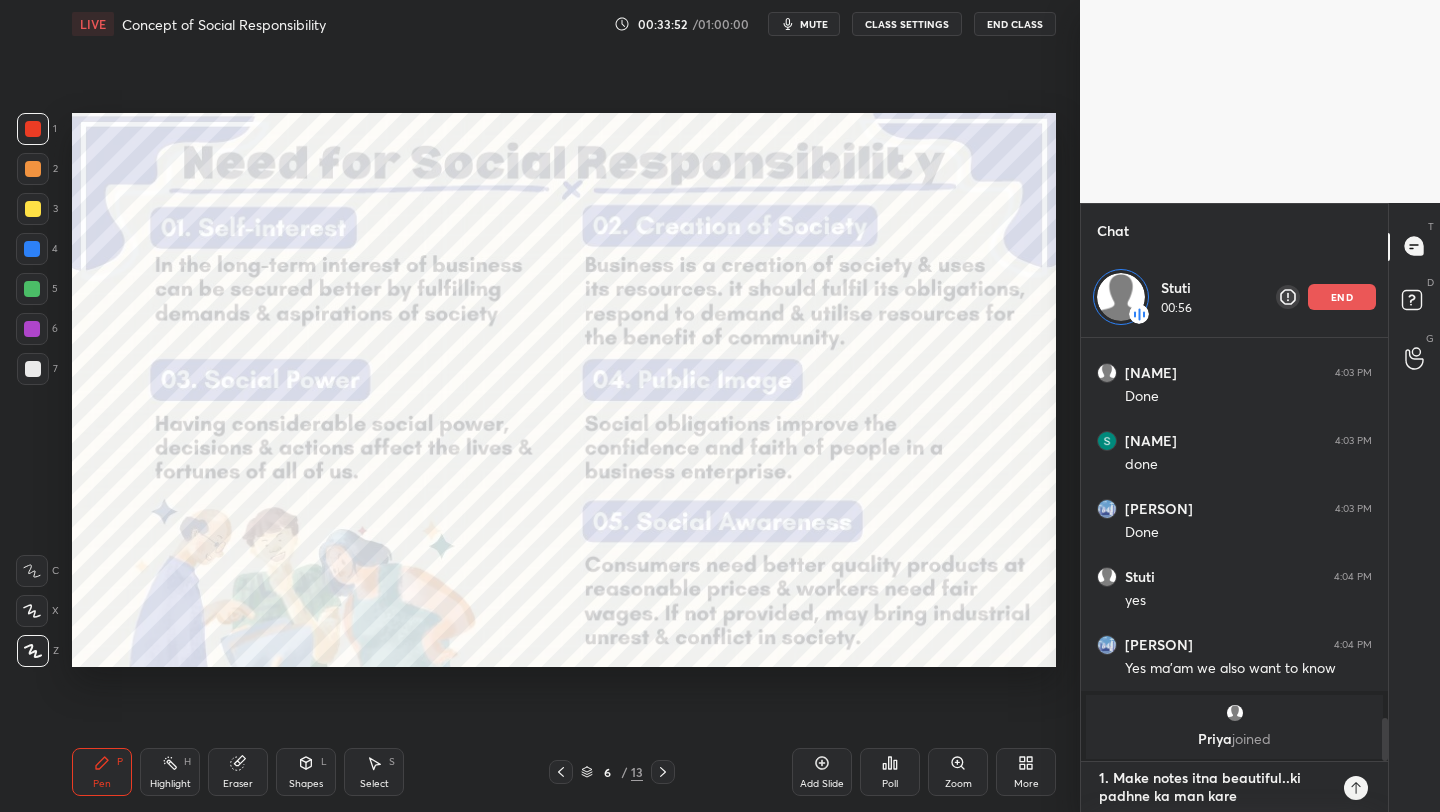 type on "1. Make notes itna beautiful..ki padhne ka man kare" 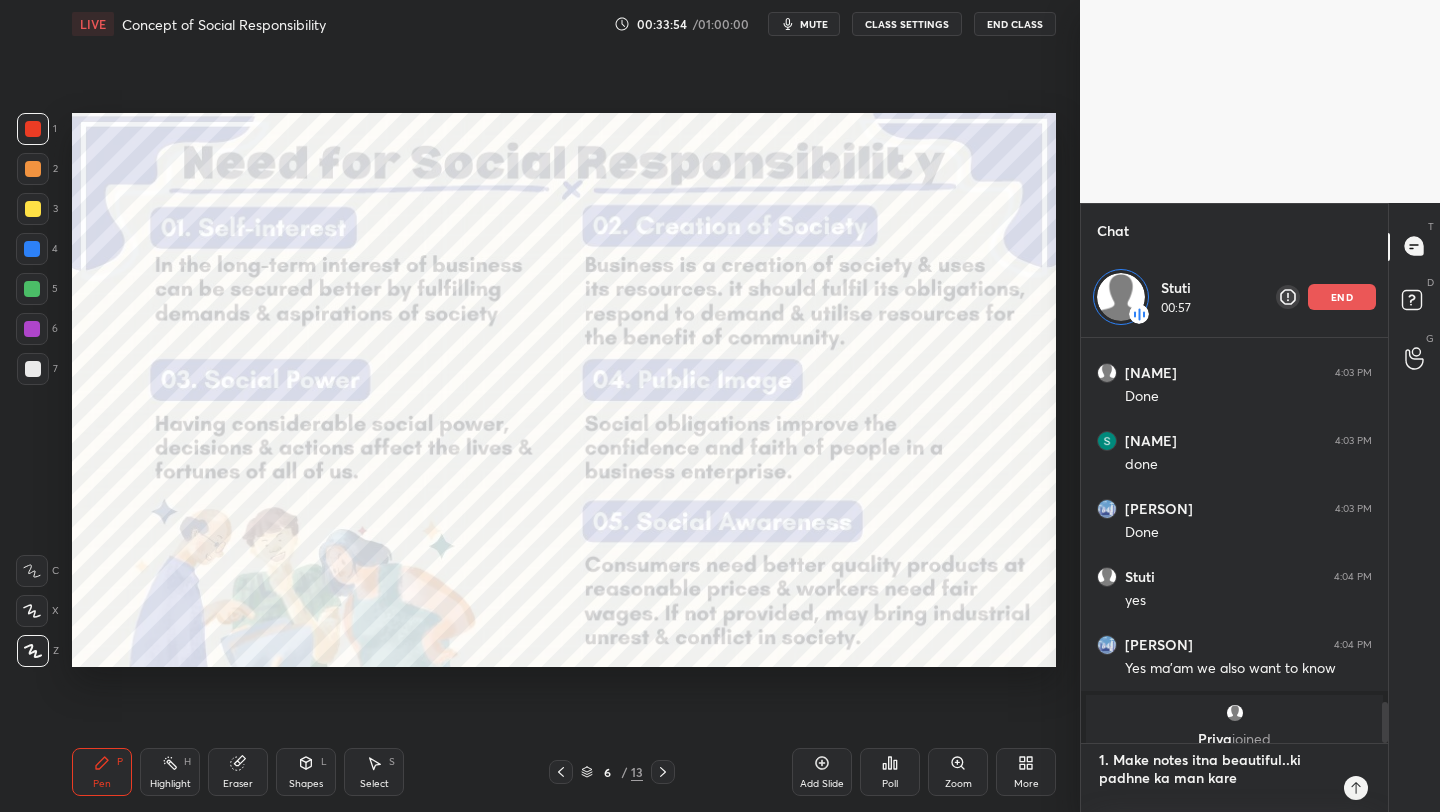 type on "1. Make notes itna beautiful..ki padhne ka man kare
2" 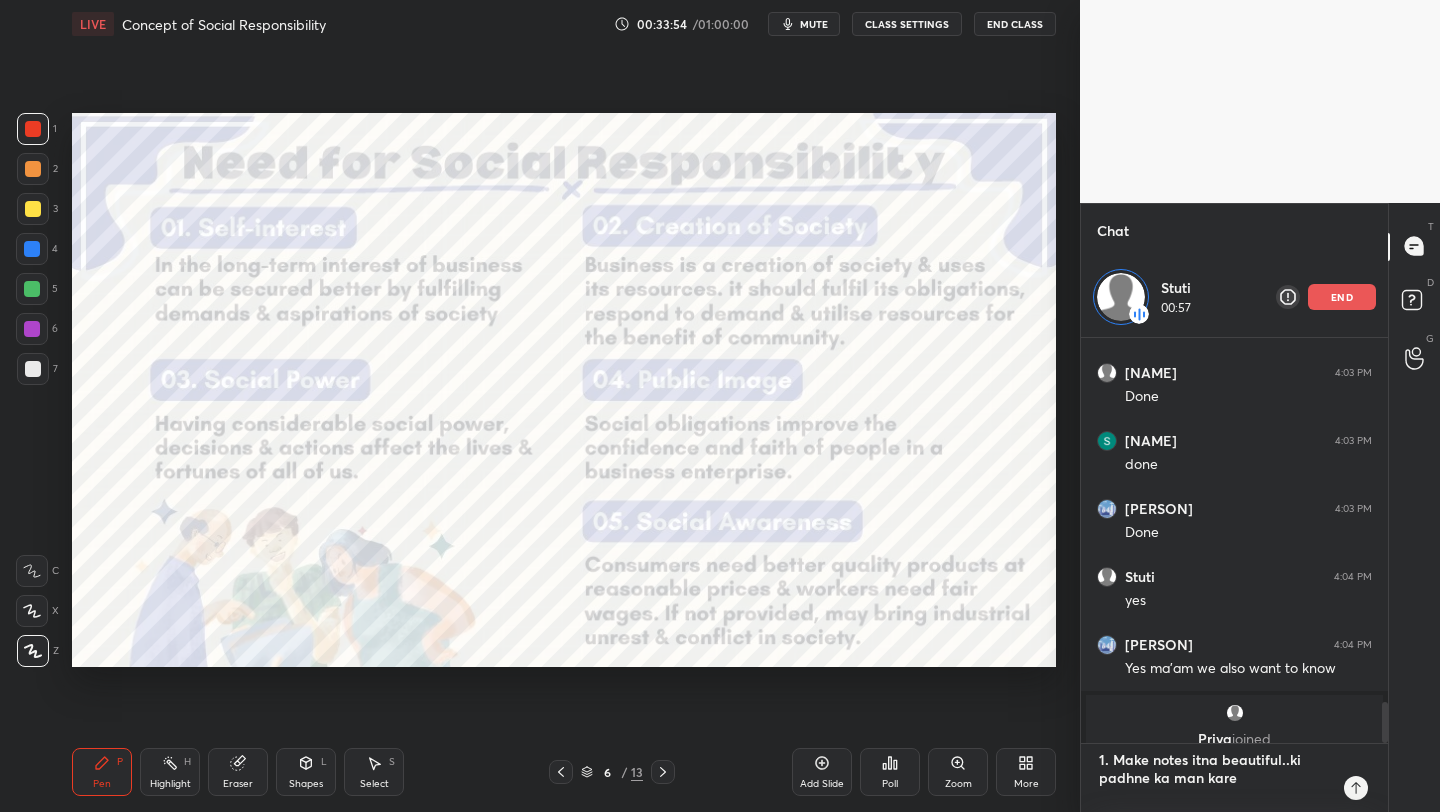 type on "x" 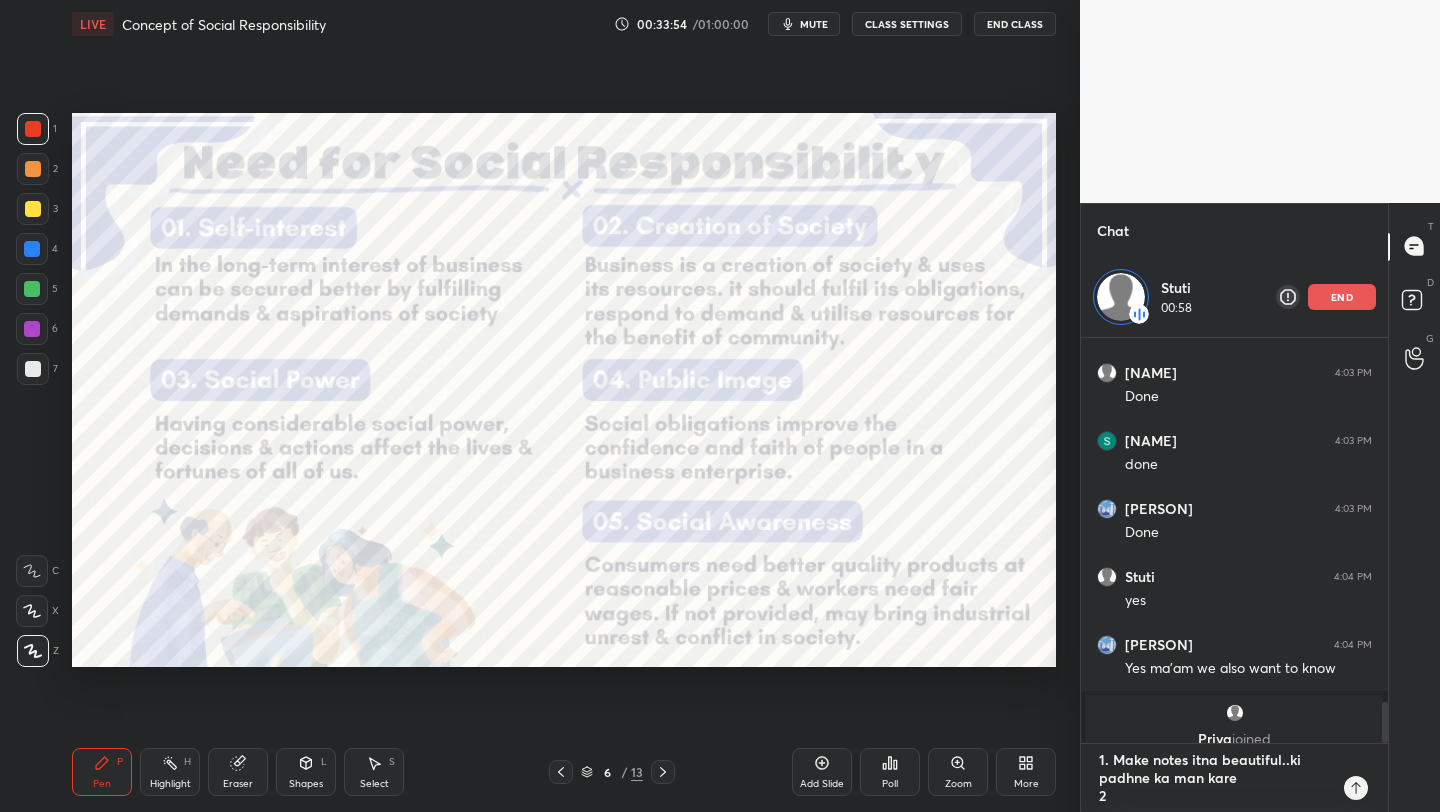 type on "1. Make notes itna beautiful..ki padhne ka man kare
2." 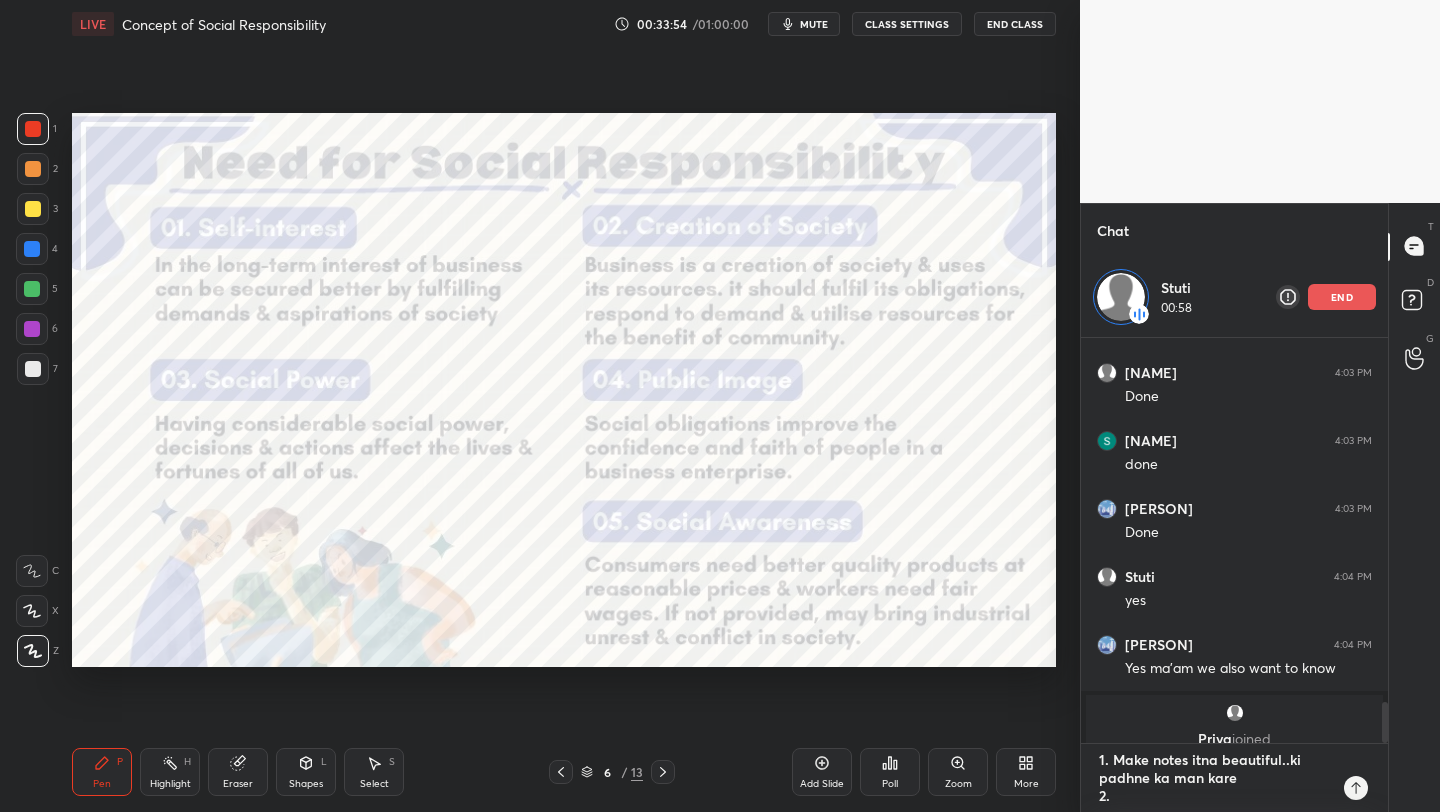 type on "1. Make notes itna beautiful..ki padhne ka man kare
2." 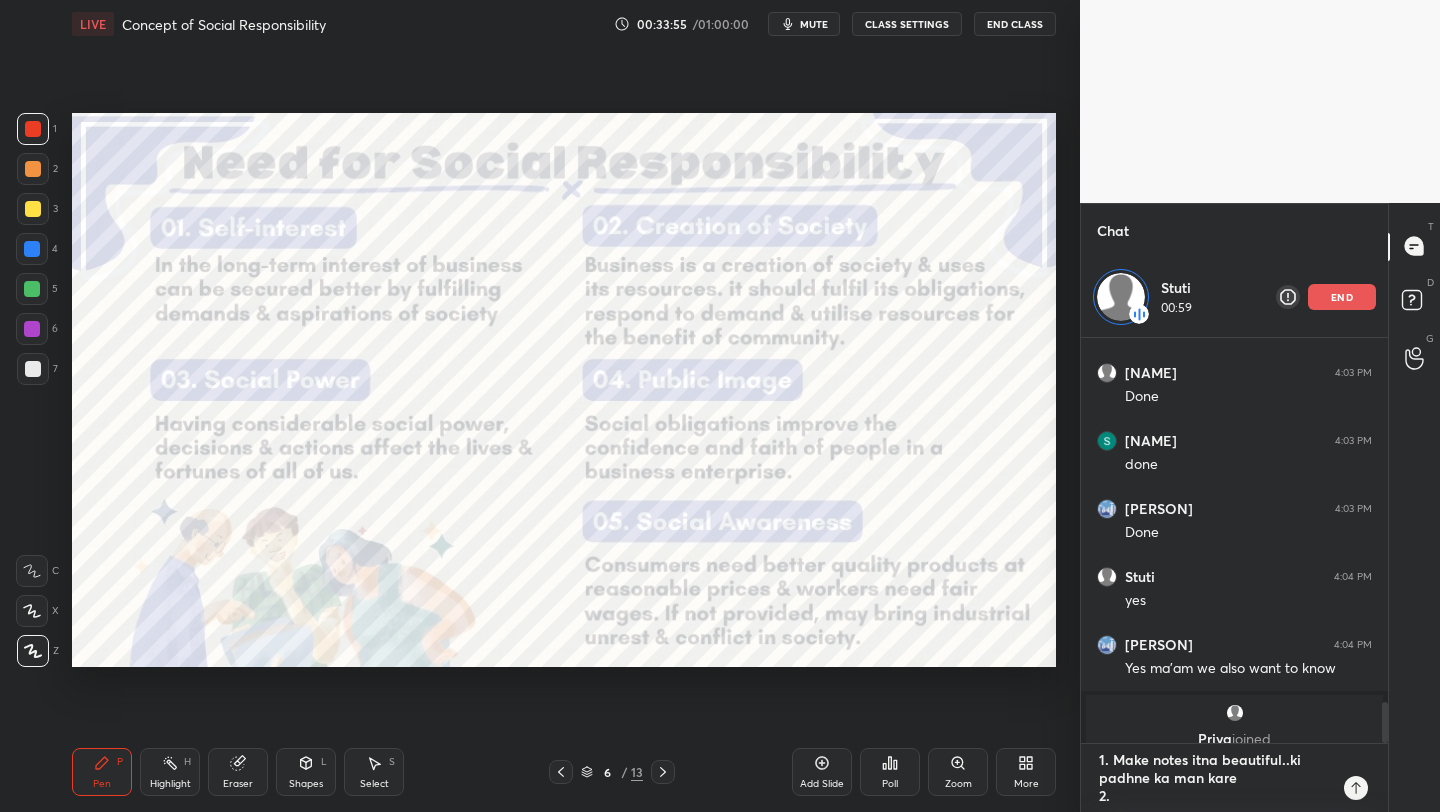 type on "1. Make notes itna beautiful..ki padhne ka man kare
2. P" 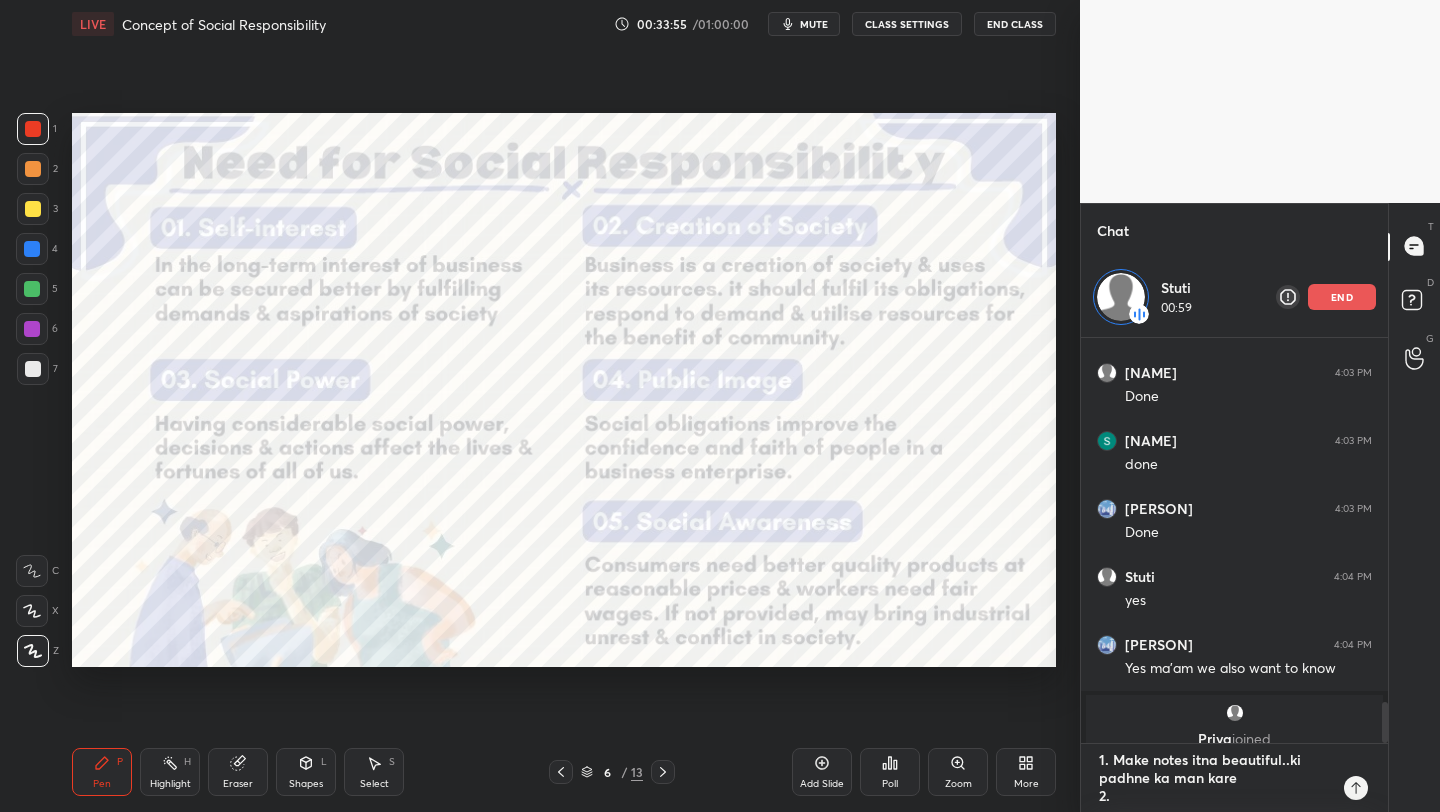 type on "x" 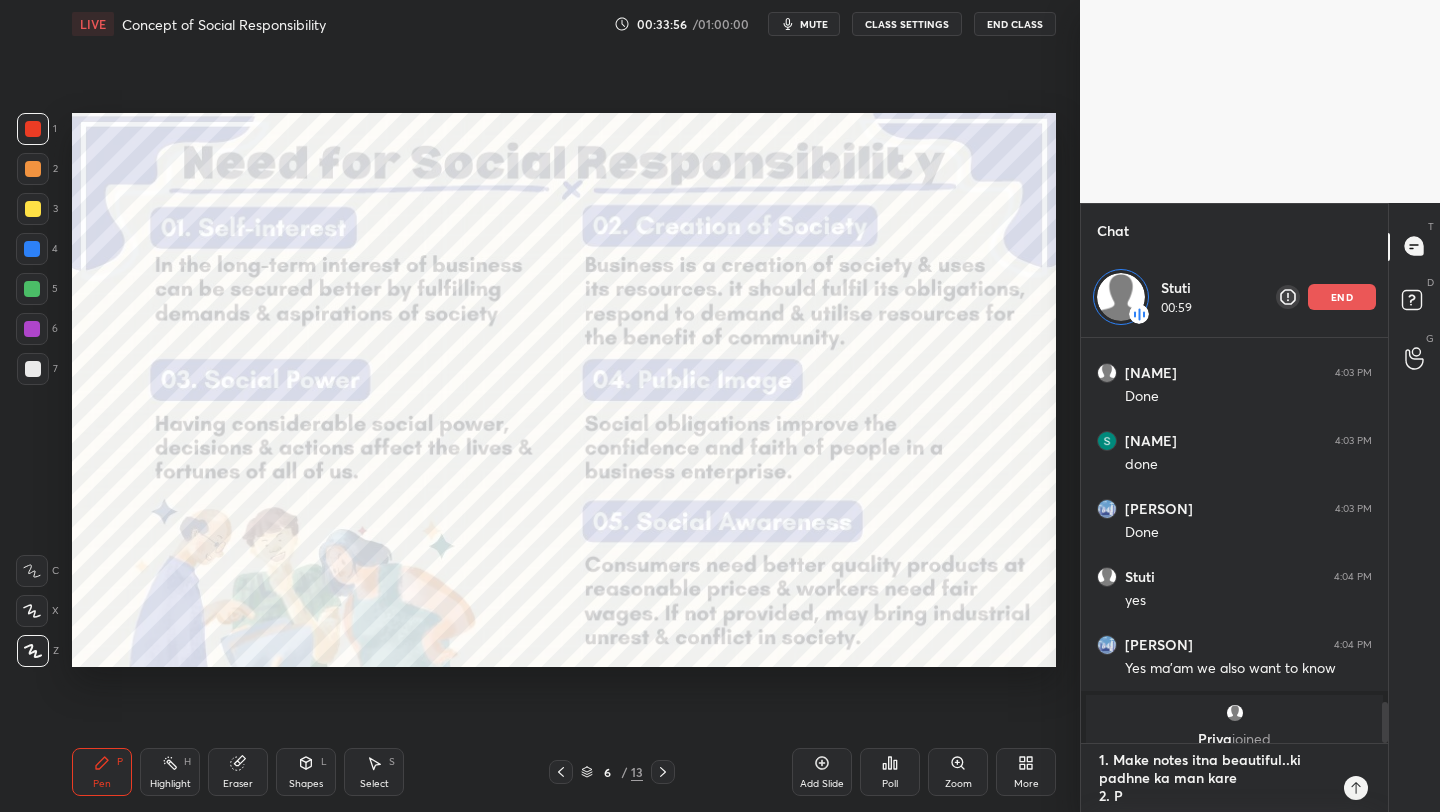 type on "1. Make notes itna beautiful..ki padhne ka man kare
2. PP" 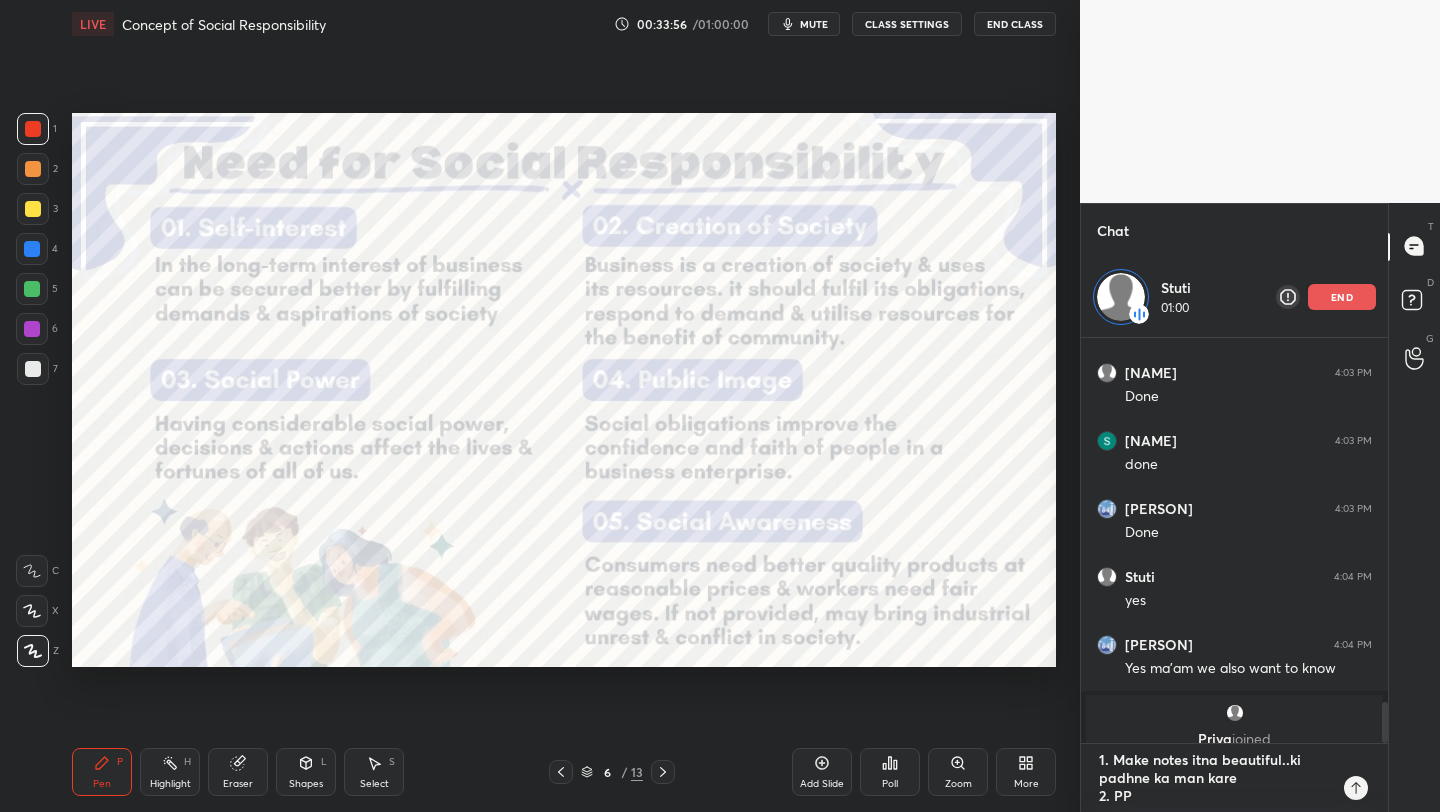 type on "1. Make notes itna beautiful..ki padhne ka man kare
2. PPt" 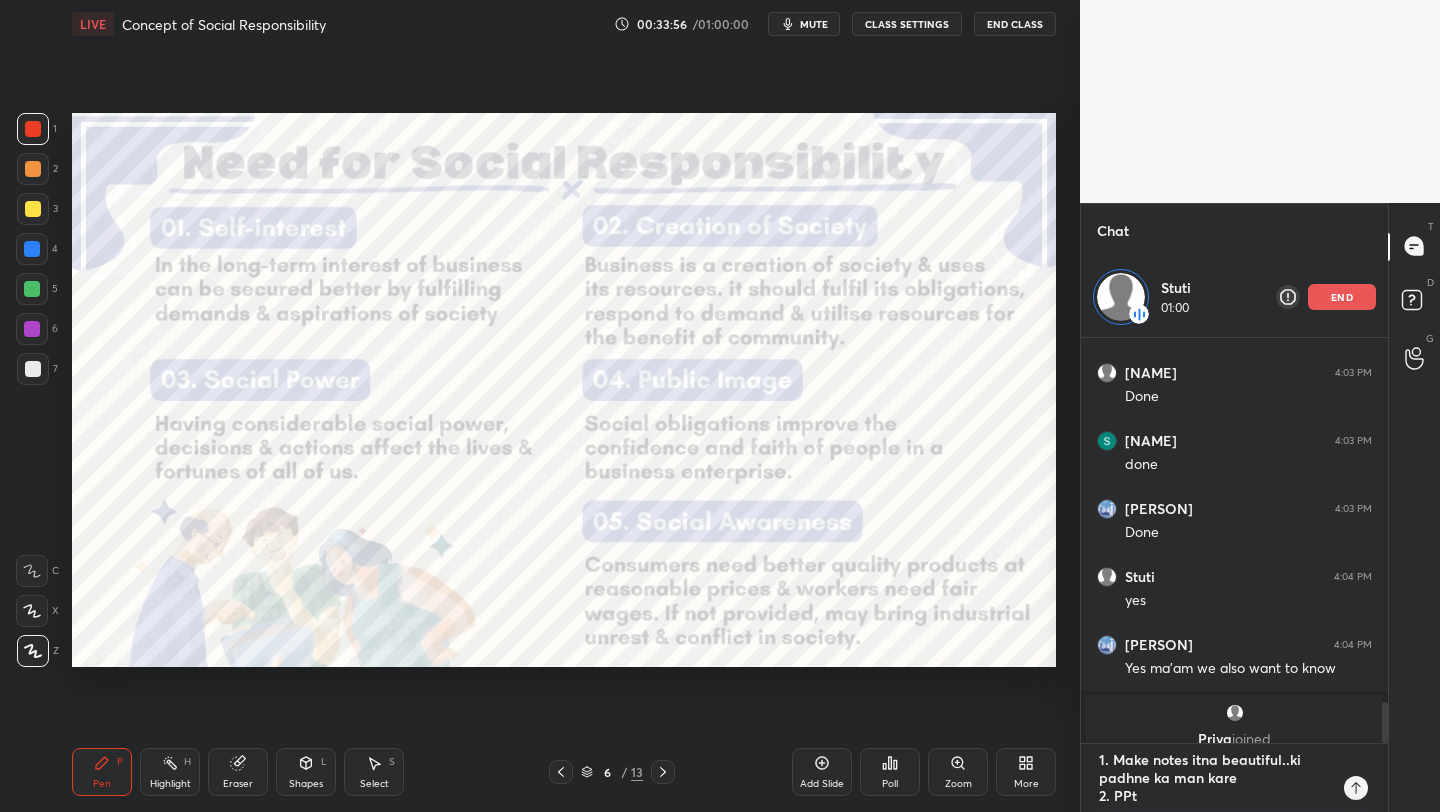 type on "1. Make notes itna beautiful..ki padhne ka man kare
2. PPt" 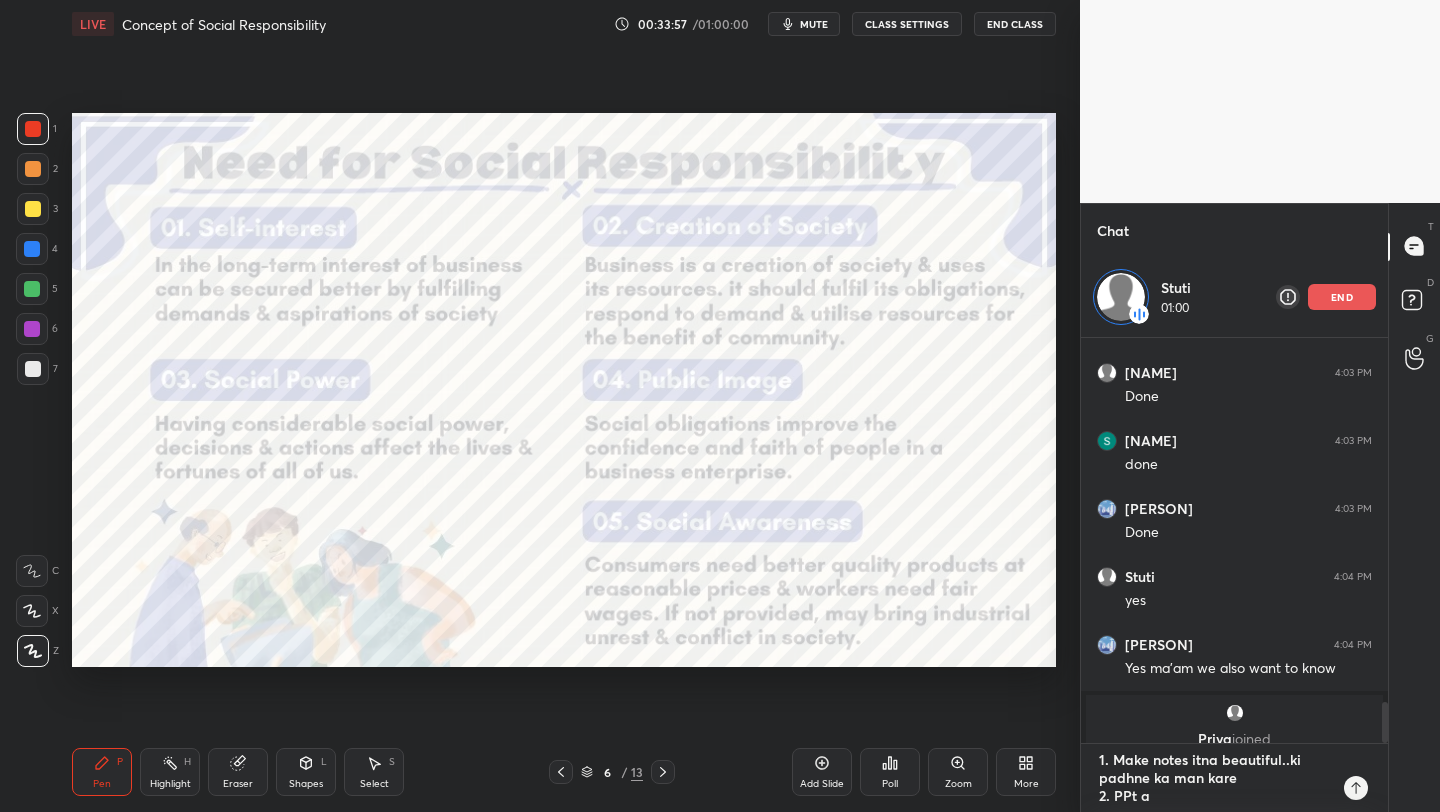 type on "1. Make notes itna beautiful..ki padhne ka man kare
2. PPt ar" 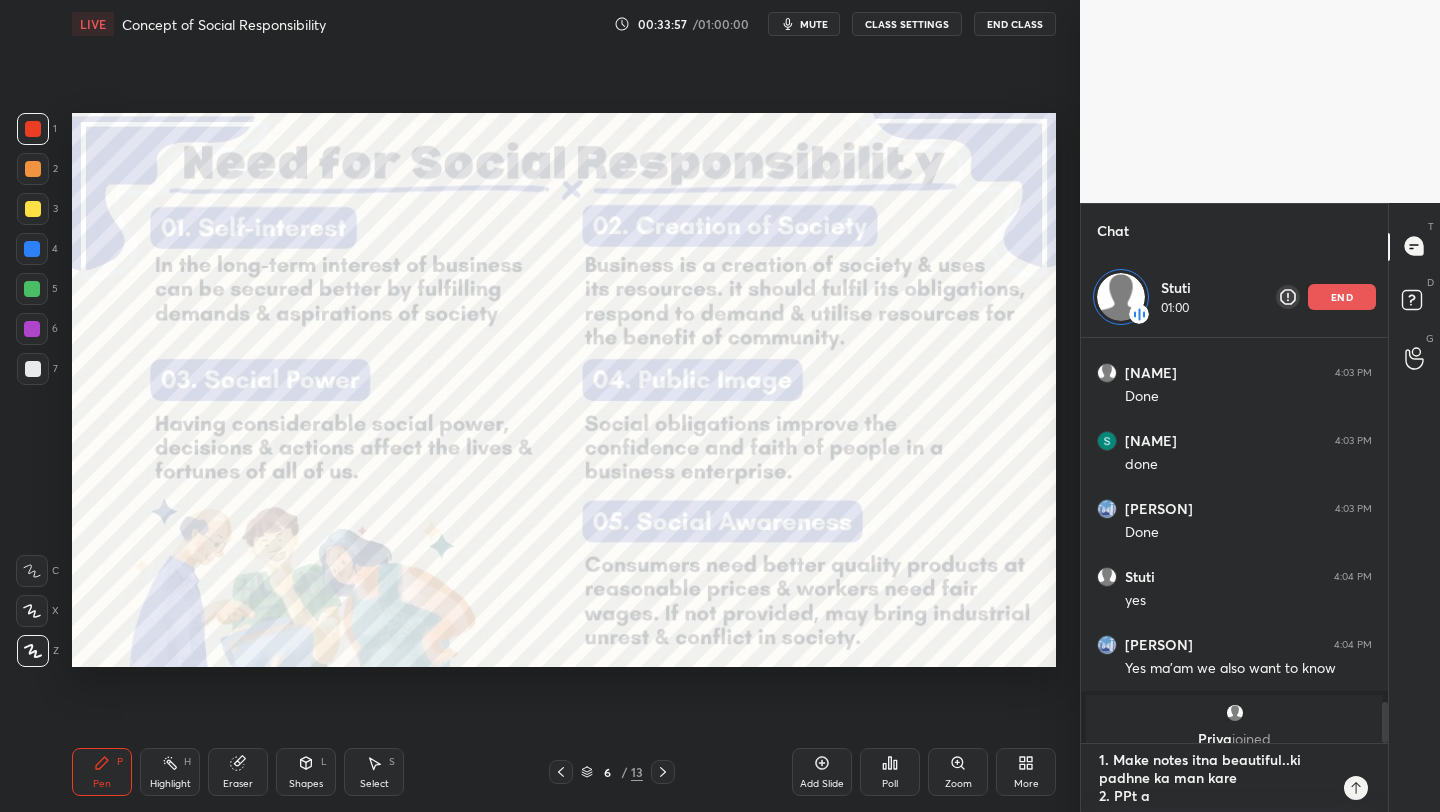 type on "x" 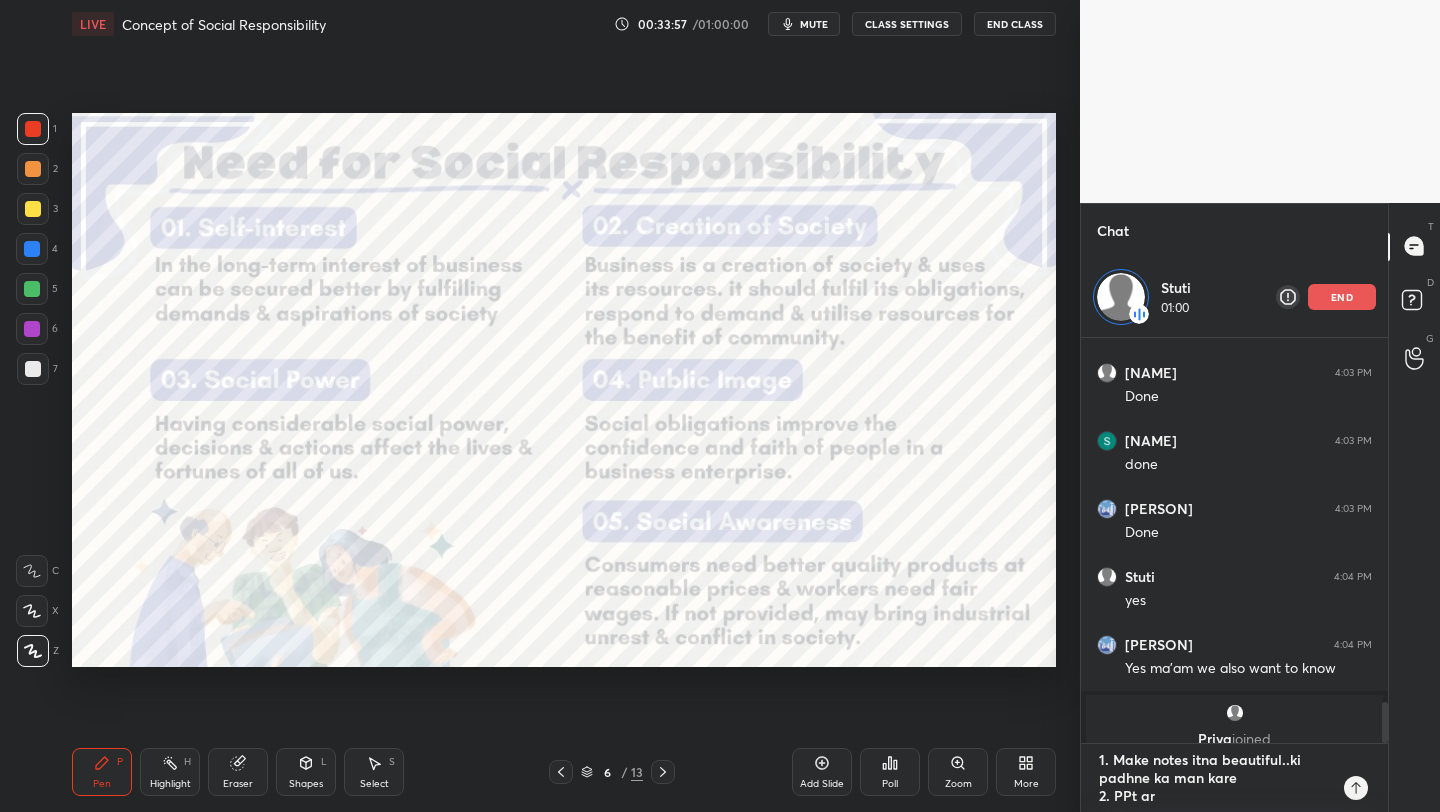 type on "1. Make notes itna beautiful..ki padhne ka man kare
2. PPt are" 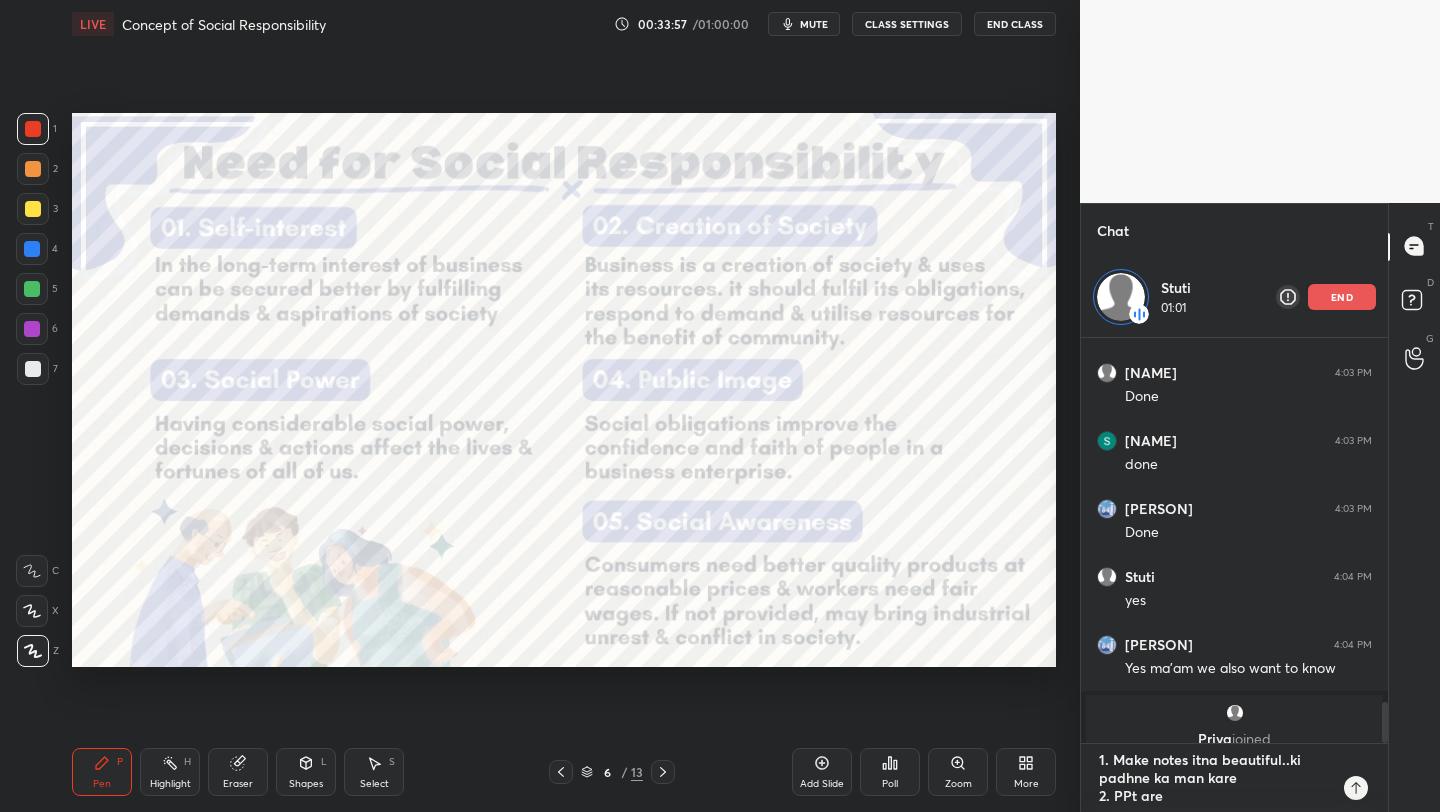 type on "1. Make notes itna beautiful..ki padhne ka man kare
2. PPt are" 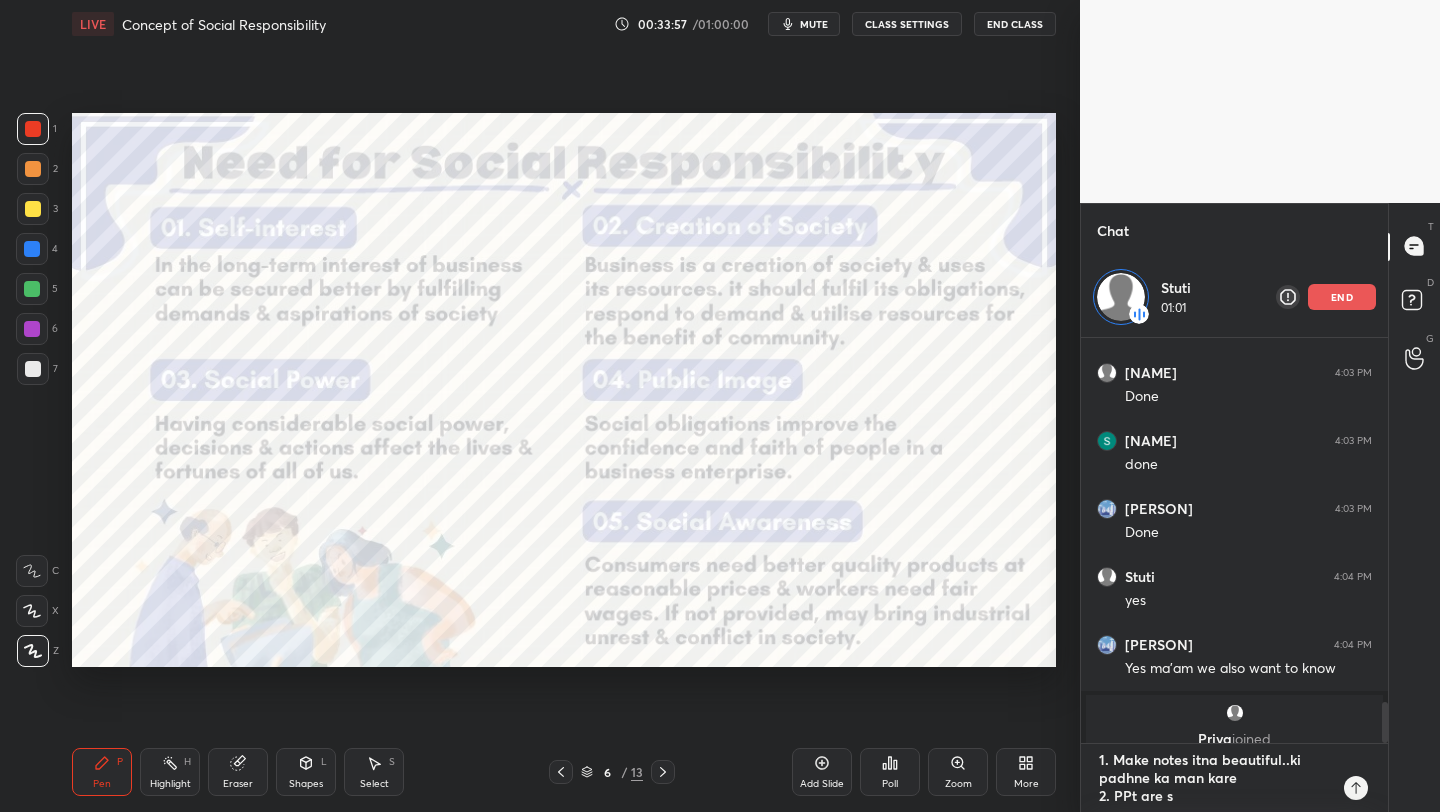 type on "1. Make notes itna beautiful..ki padhne ka man kare
2. PPt are su" 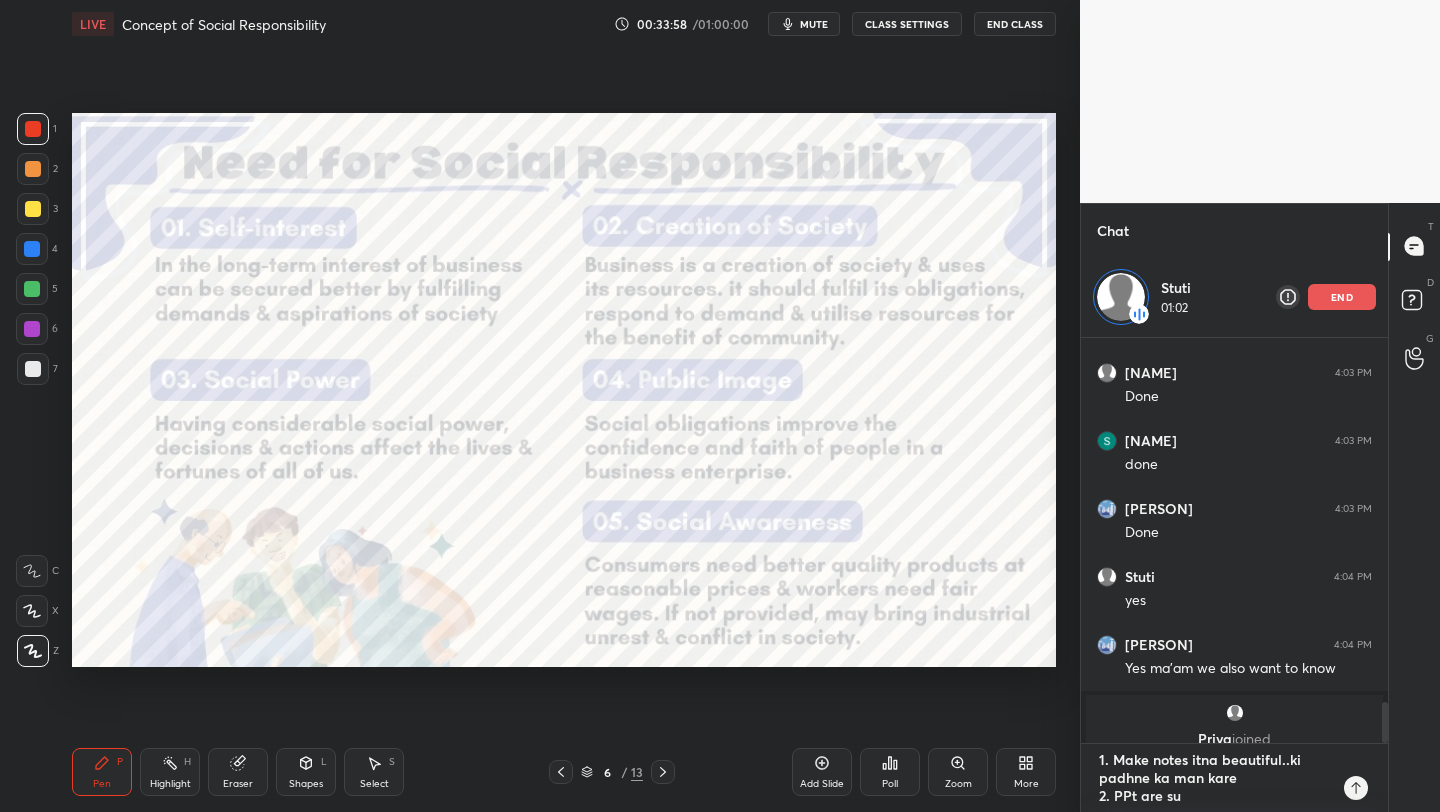 type on "1. Make notes itna beautiful..ki padhne ka man kare
2. PPt are suf" 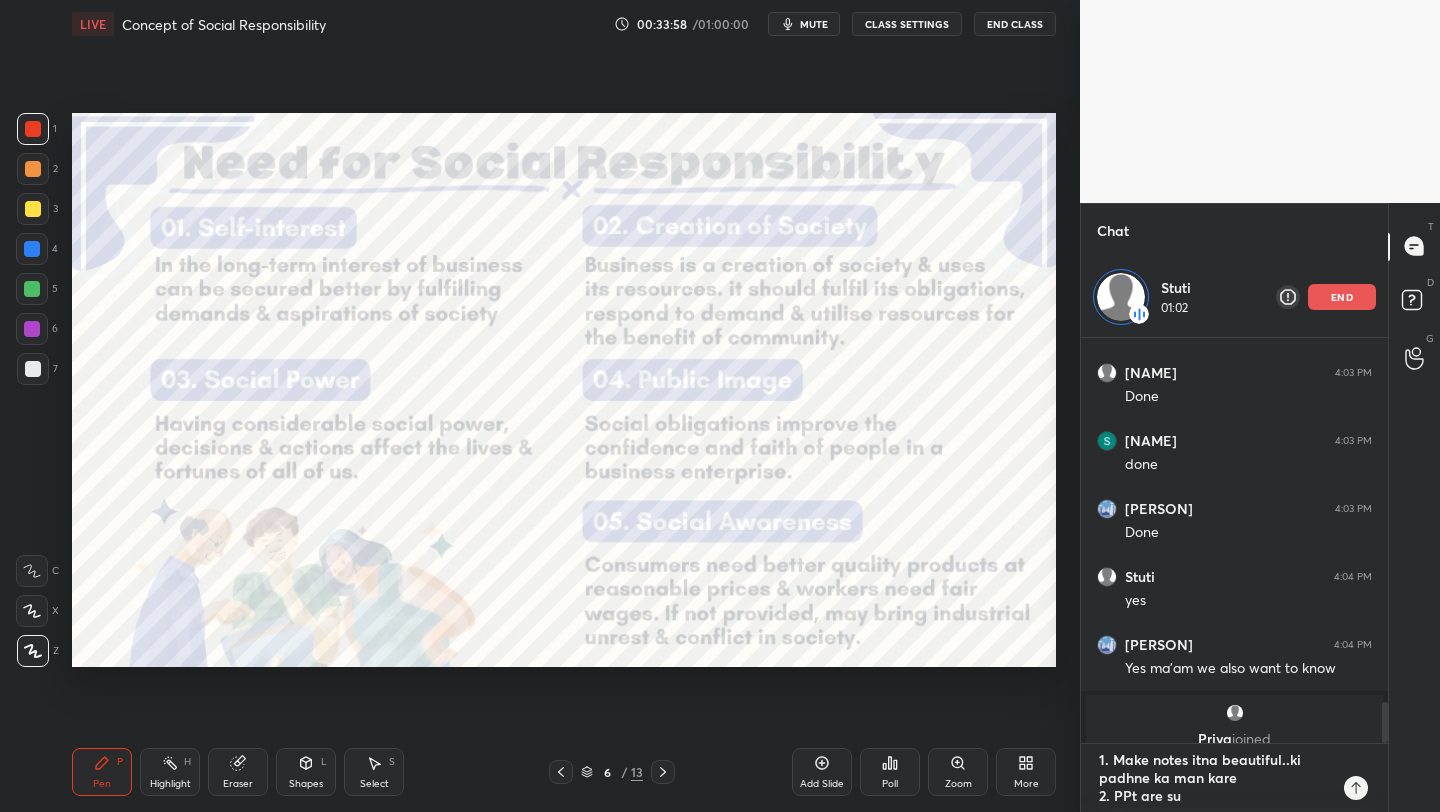 type on "x" 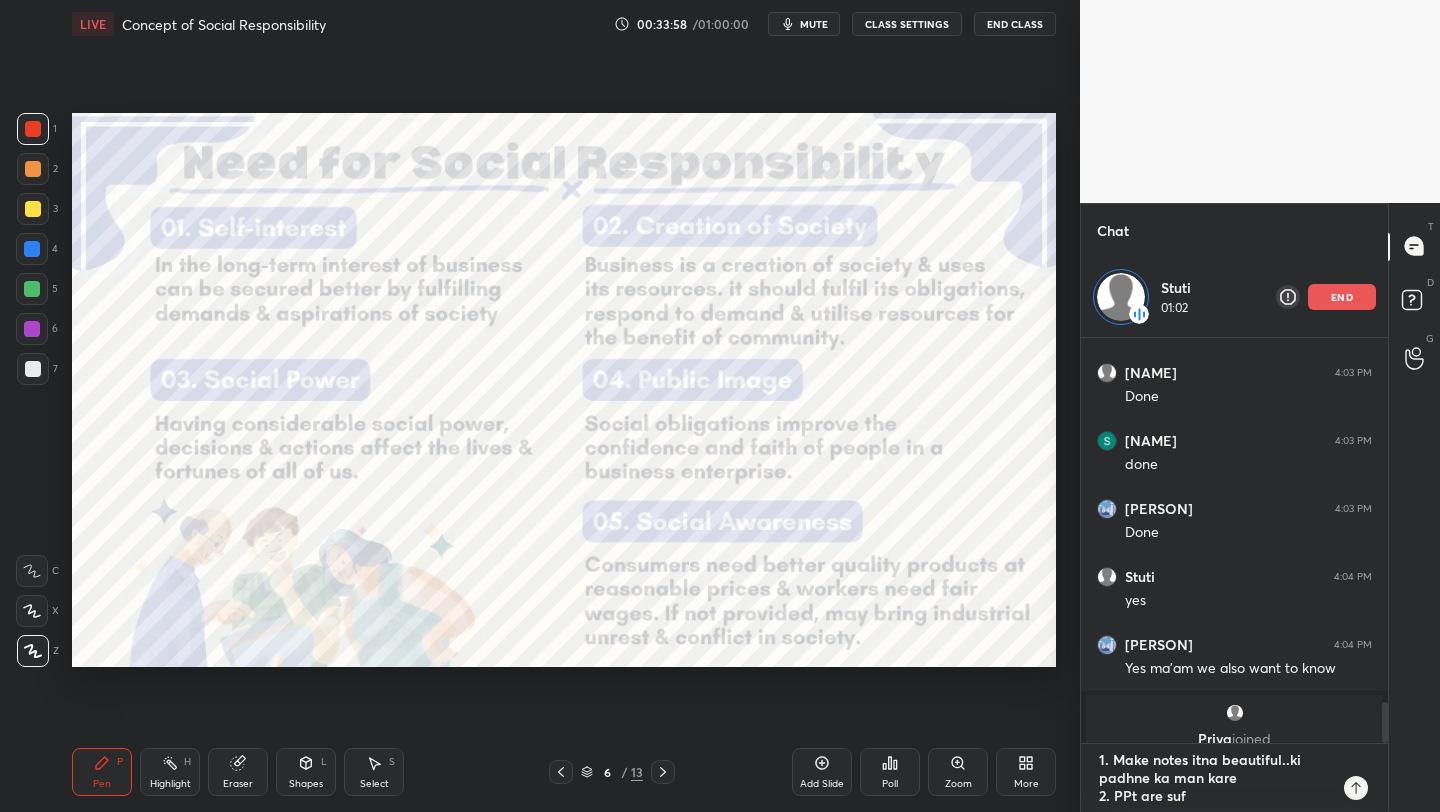 type on "1. Make notes itna beautiful..ki padhne ka man kare
2. PPt are suff" 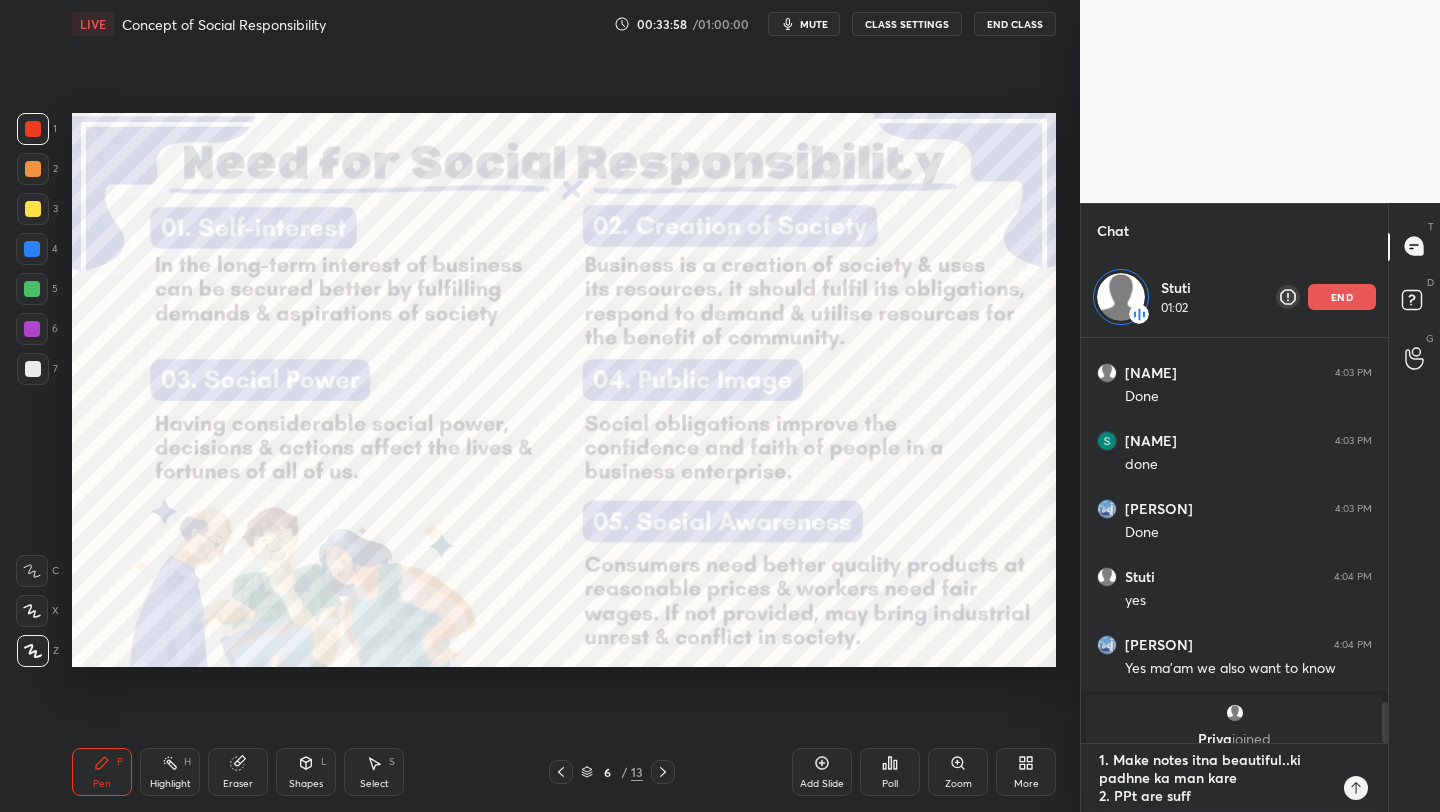 type on "1. Make notes itna beautiful..ki padhne ka man kare
2. PPt are suffi" 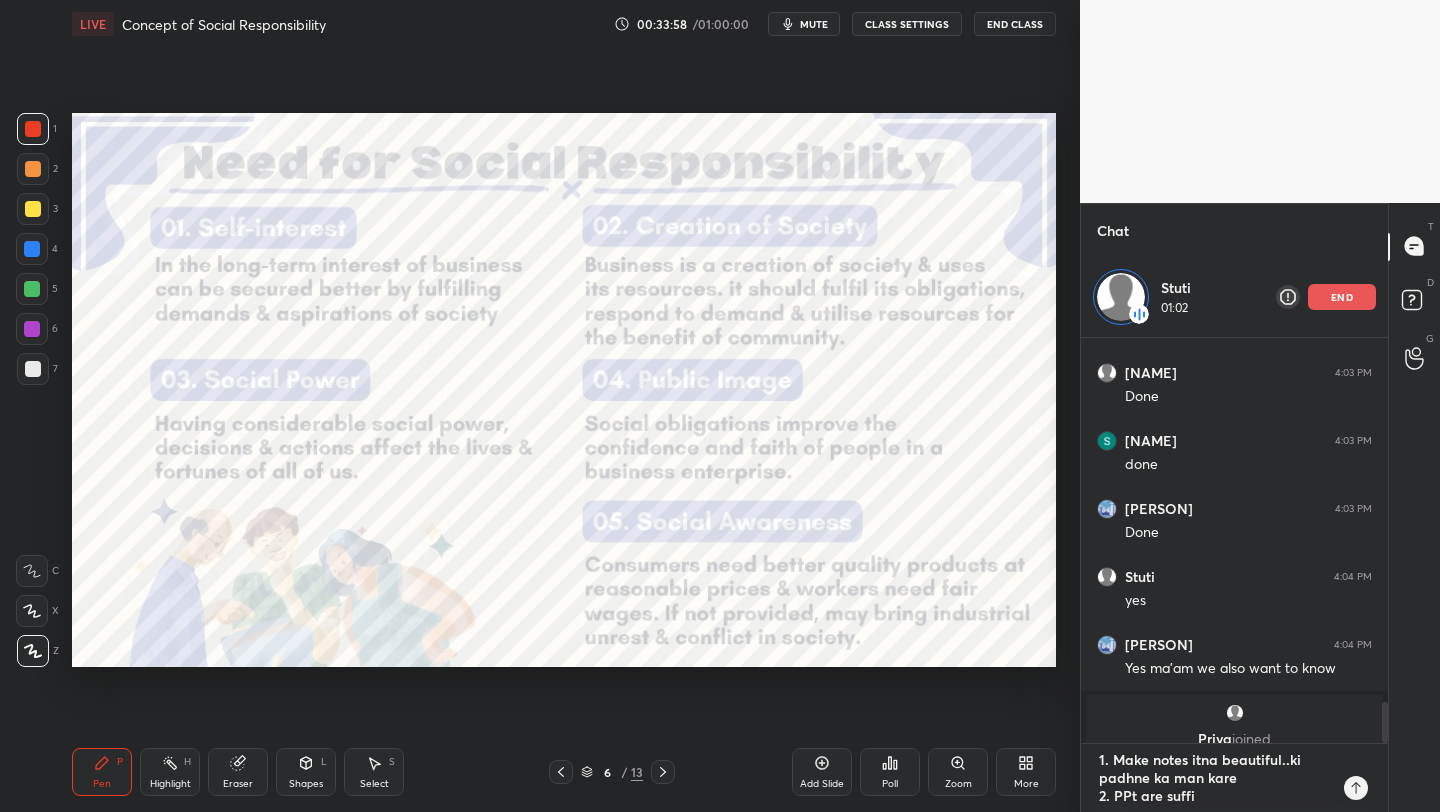 type on "x" 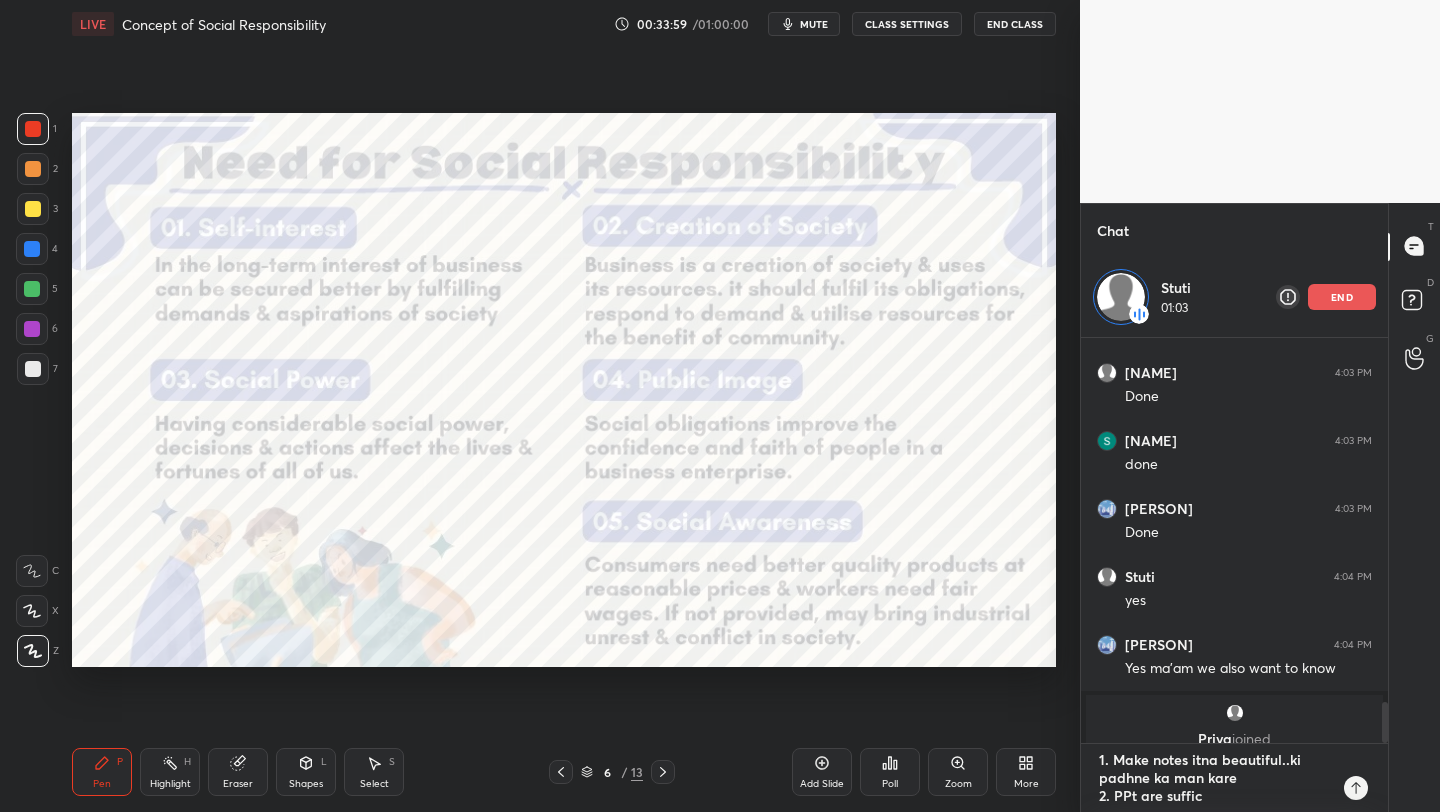type on "1. Make notes itna beautiful..ki padhne ka man kare
2. PPt are suffici" 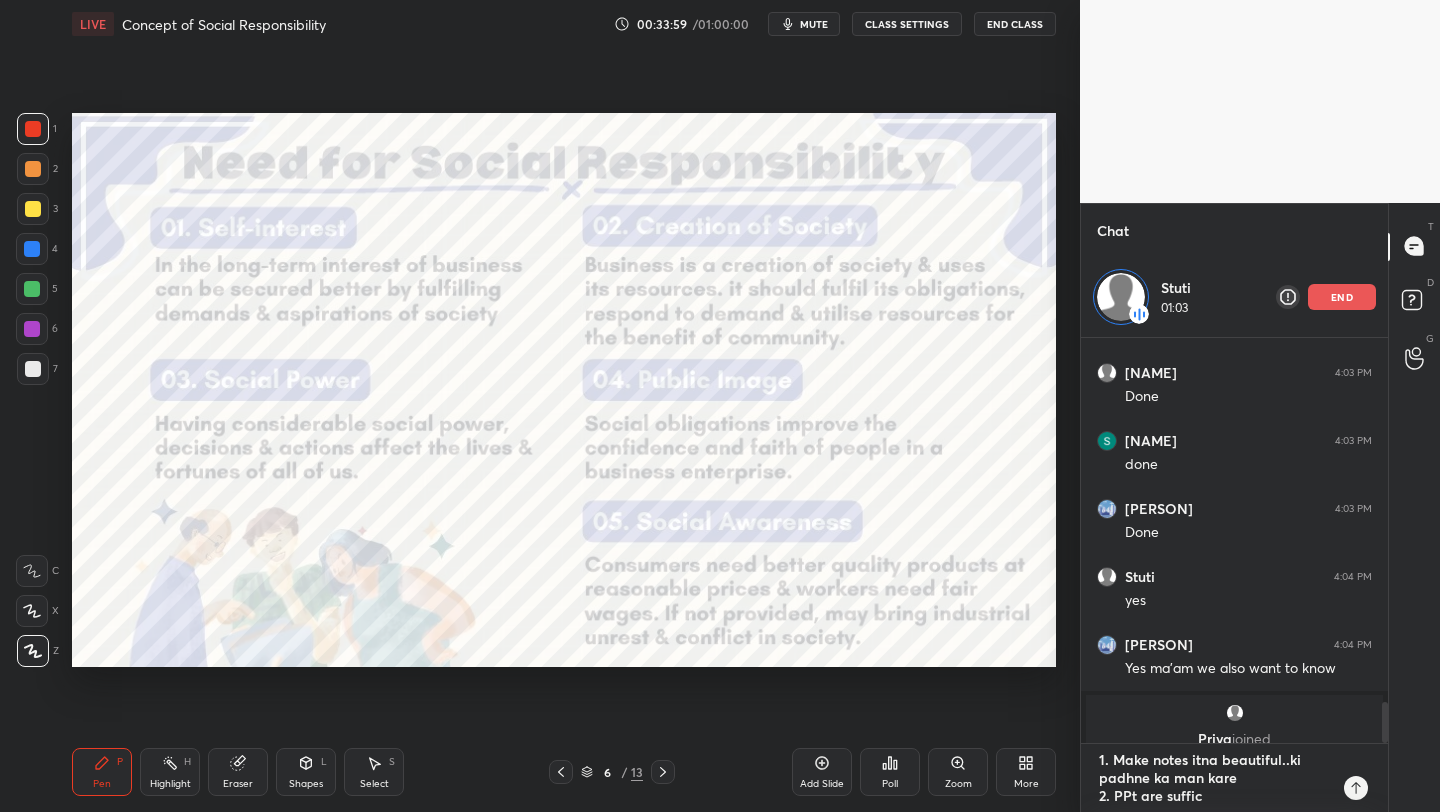 type on "x" 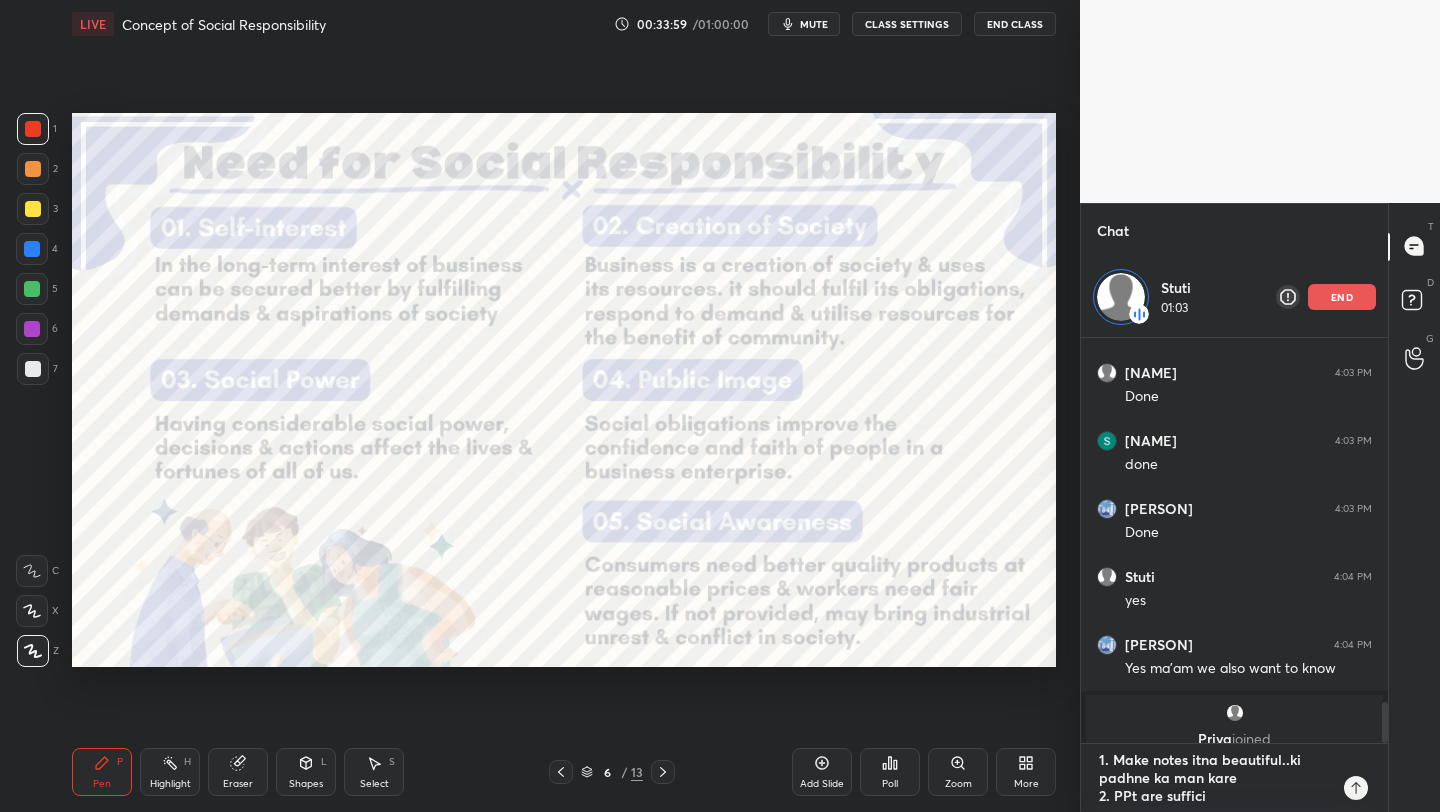 type on "1. Make notes itna beautiful..ki padhne ka man kare
2. PPt are sufficie" 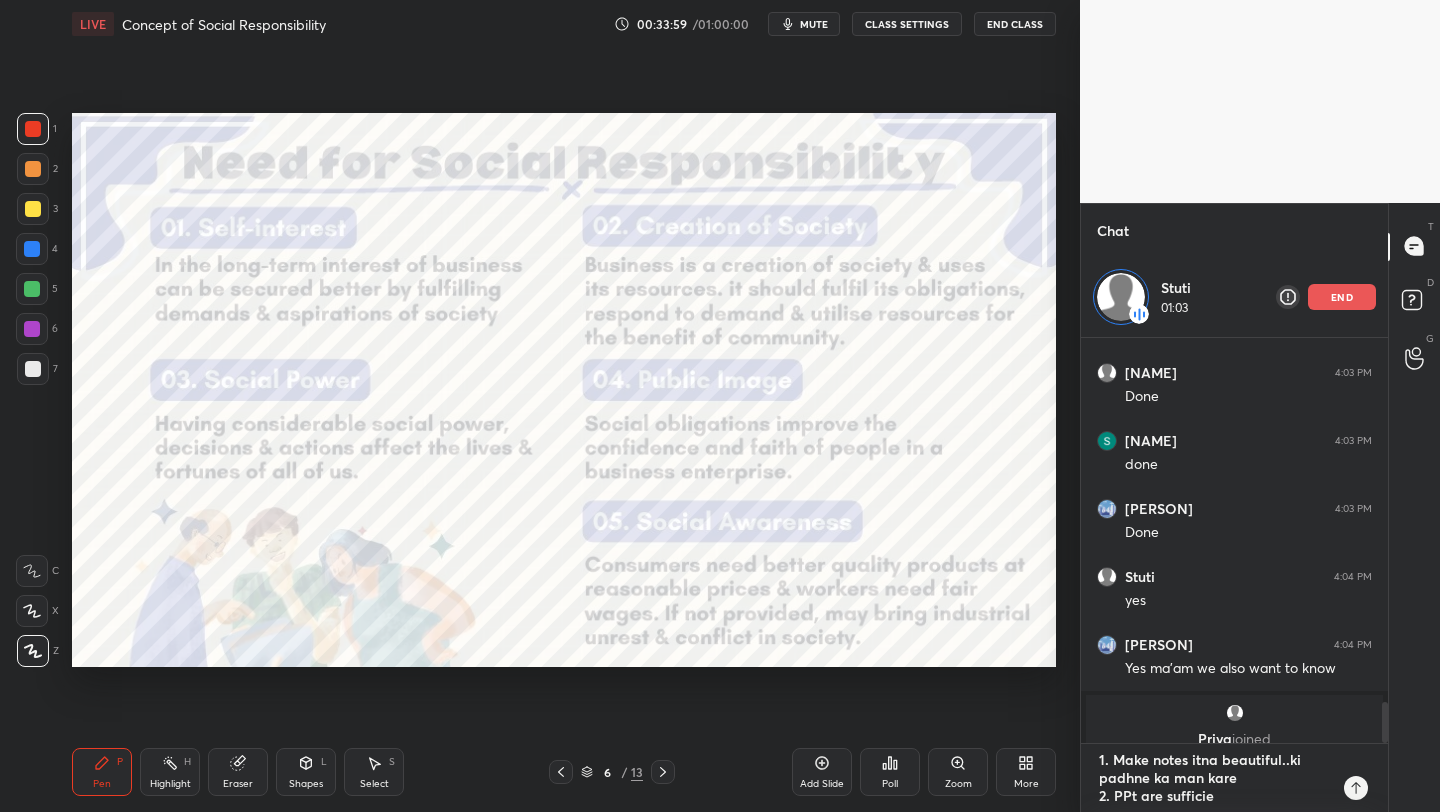 type on "1. Make notes itna beautiful..ki padhne ka man kare
2. PPt are sufficien" 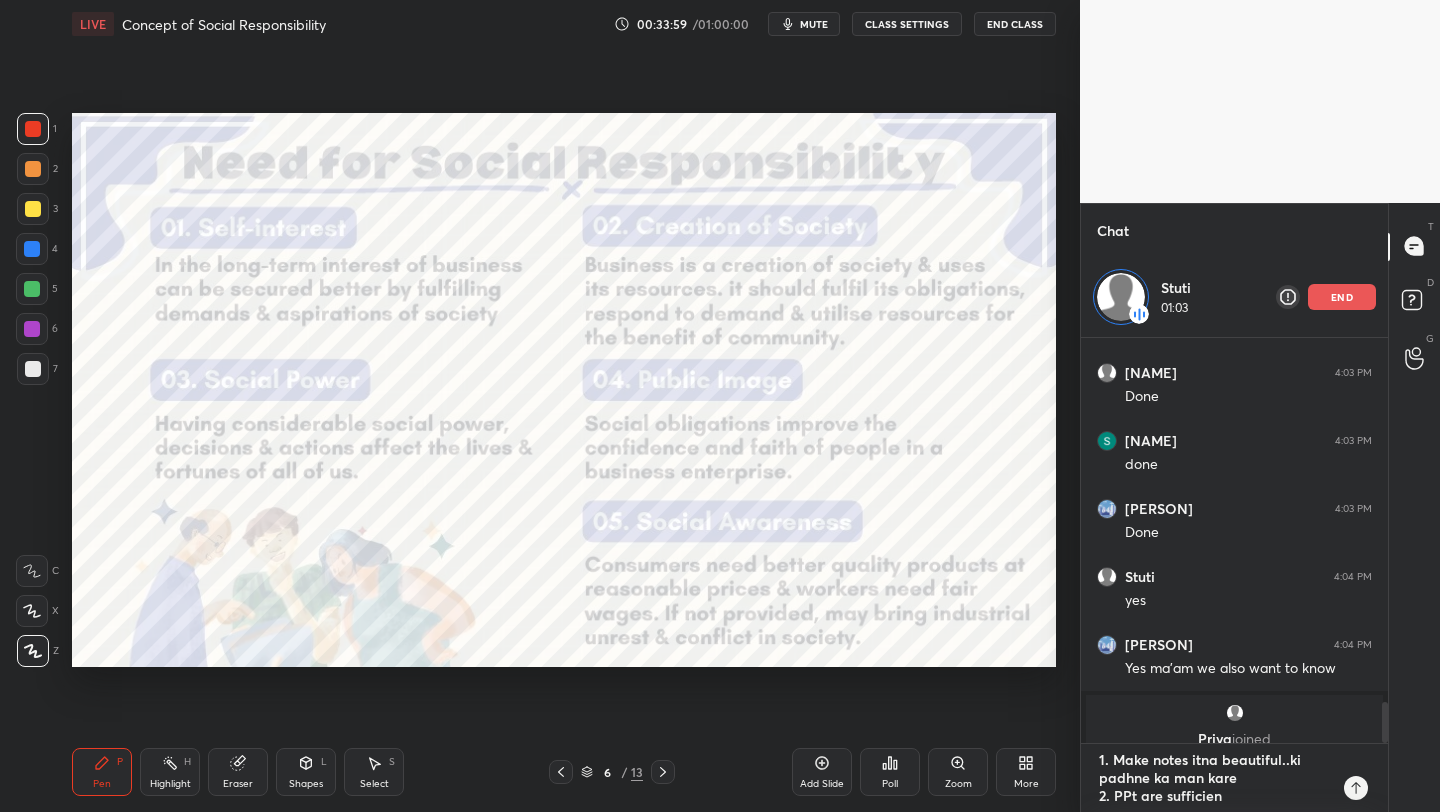 type on "1. Make notes itna beautiful..ki padhne ka man kare
2. PPt are sufficient" 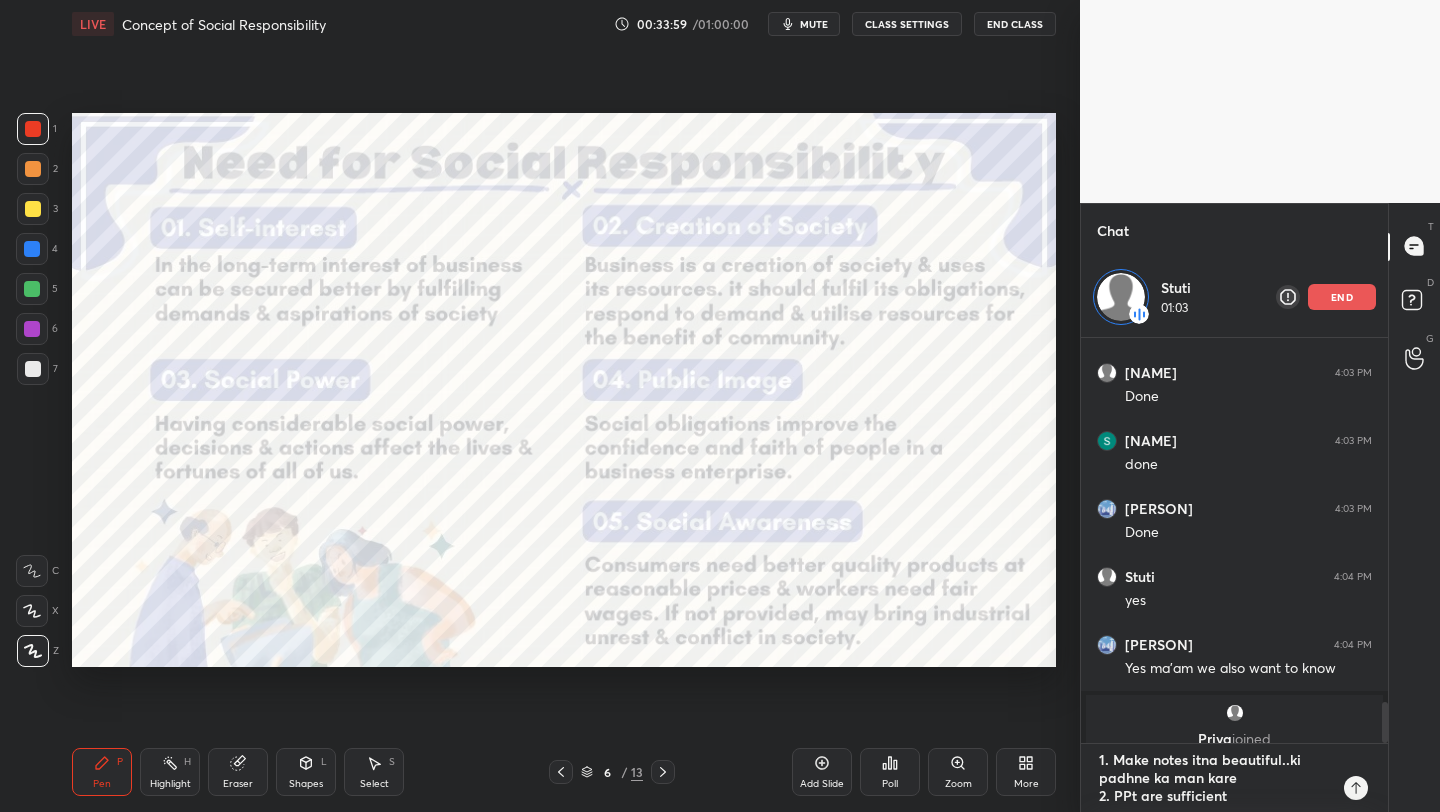 type on "x" 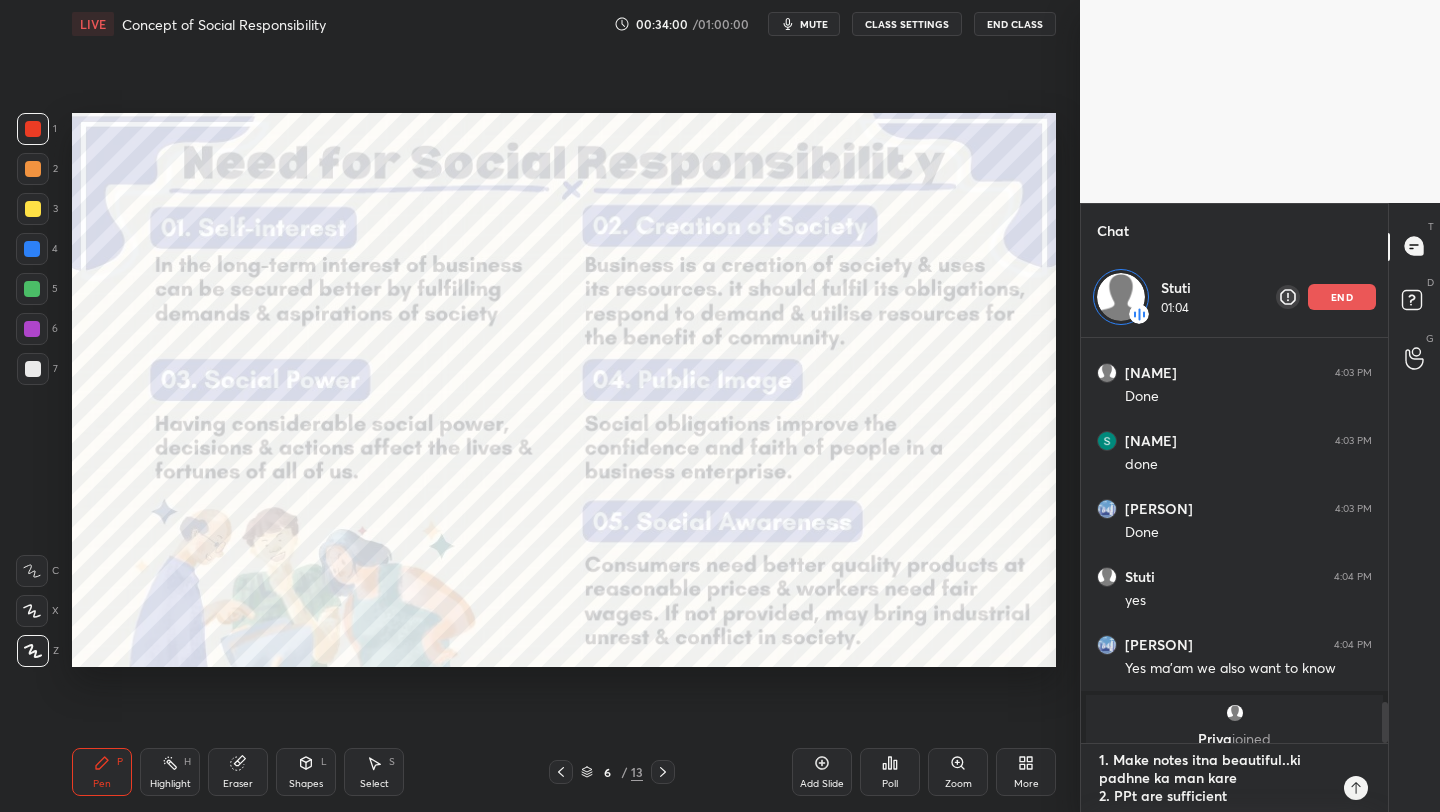 type on "1. Make notes itna beautiful..ki padhne ka man kare
2. PPt are sufficient" 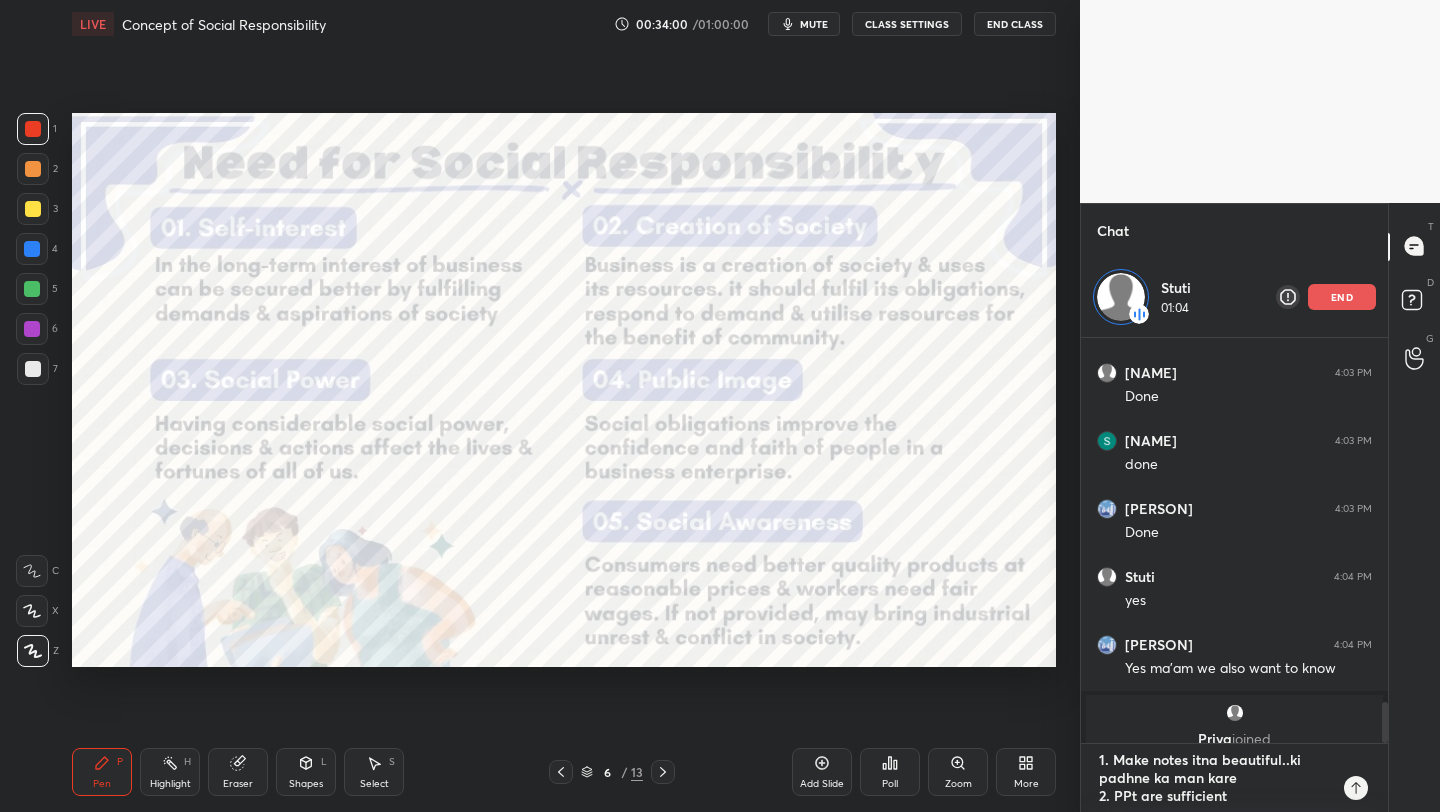 type on "x" 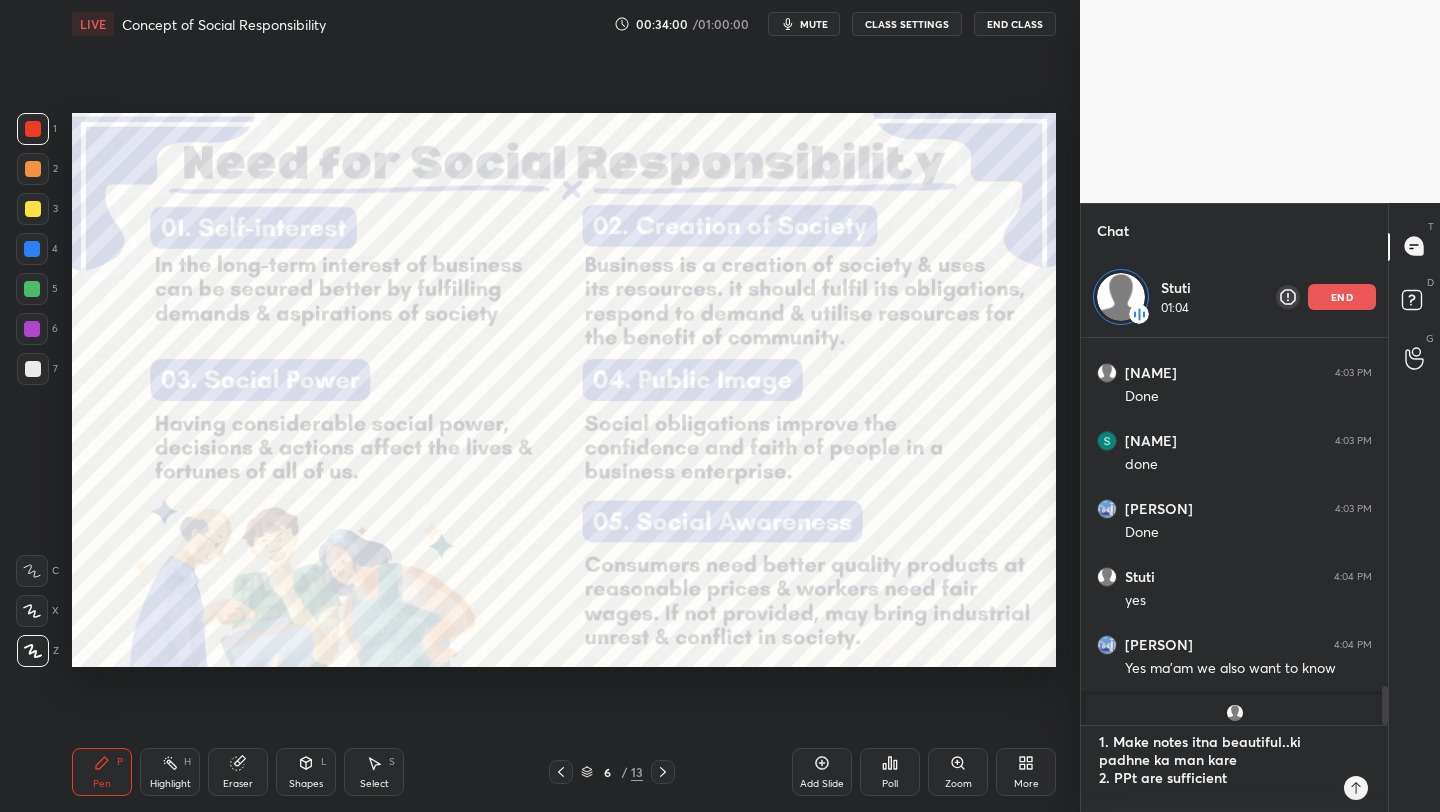 scroll, scrollTop: 7, scrollLeft: 7, axis: both 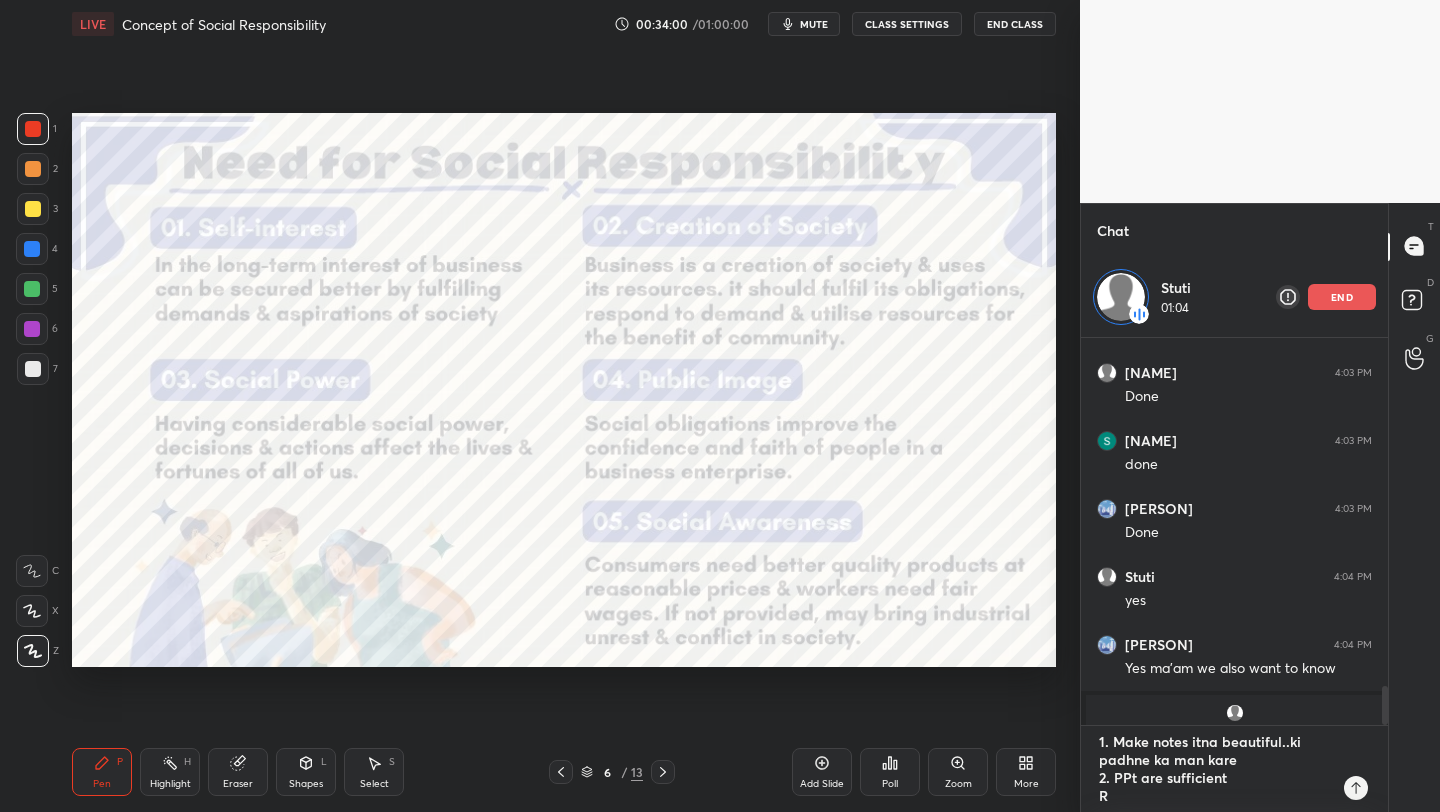 type on "1. Make notes itna beautiful..ki padhne ka man kare
2. PPt are sufficient
Re" 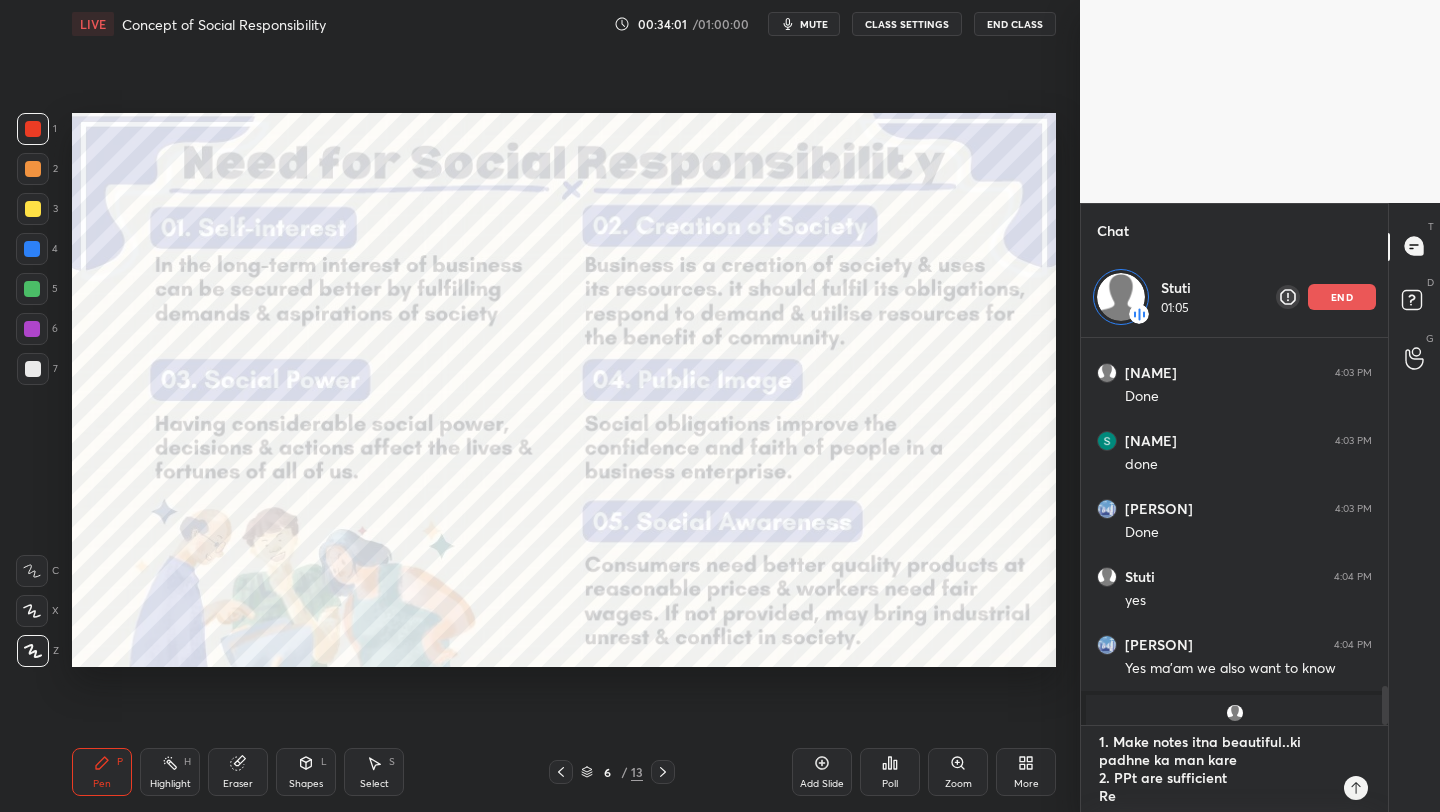 type on "1. Make notes itna beautiful..ki padhne ka man kare
2. PPt are sufficient
R" 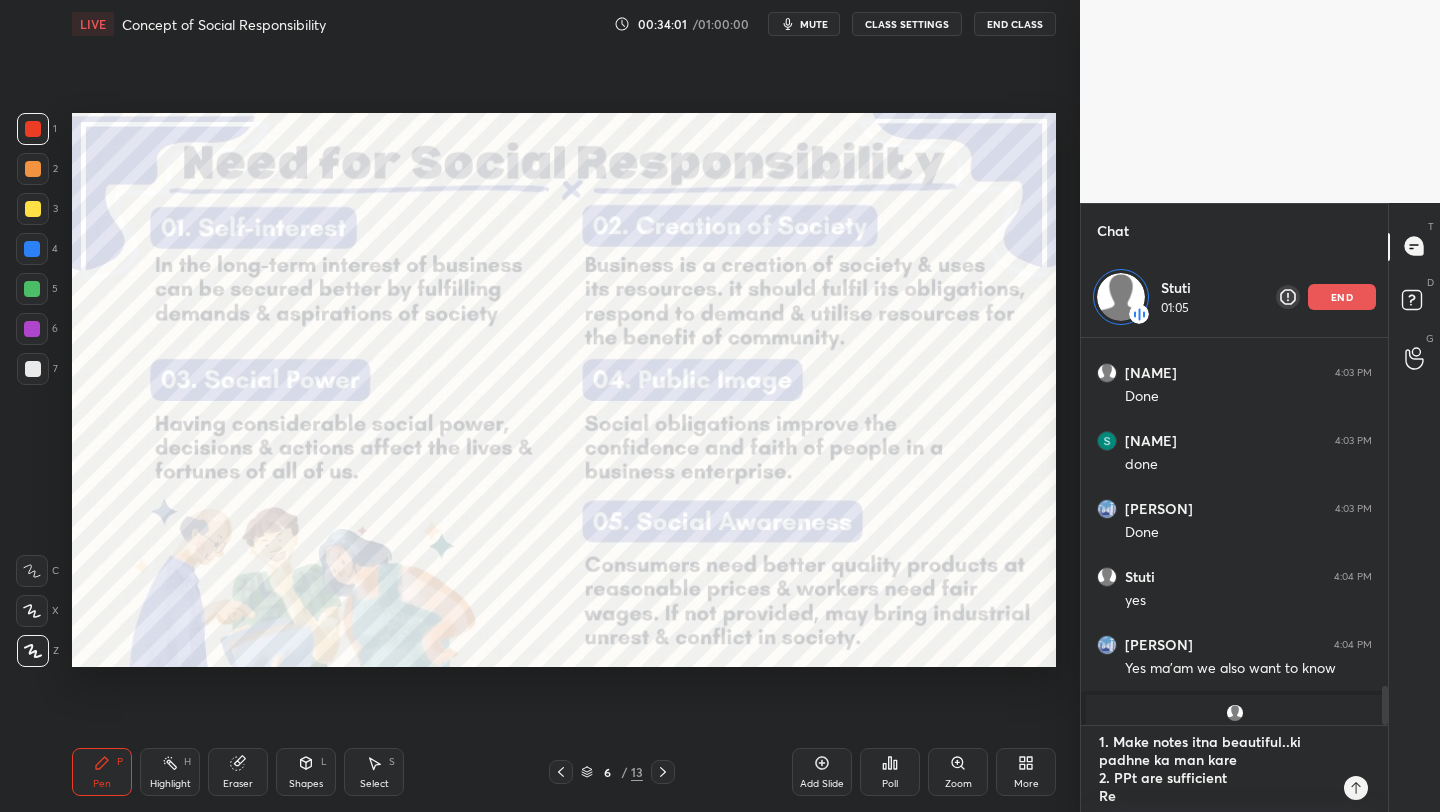 type on "x" 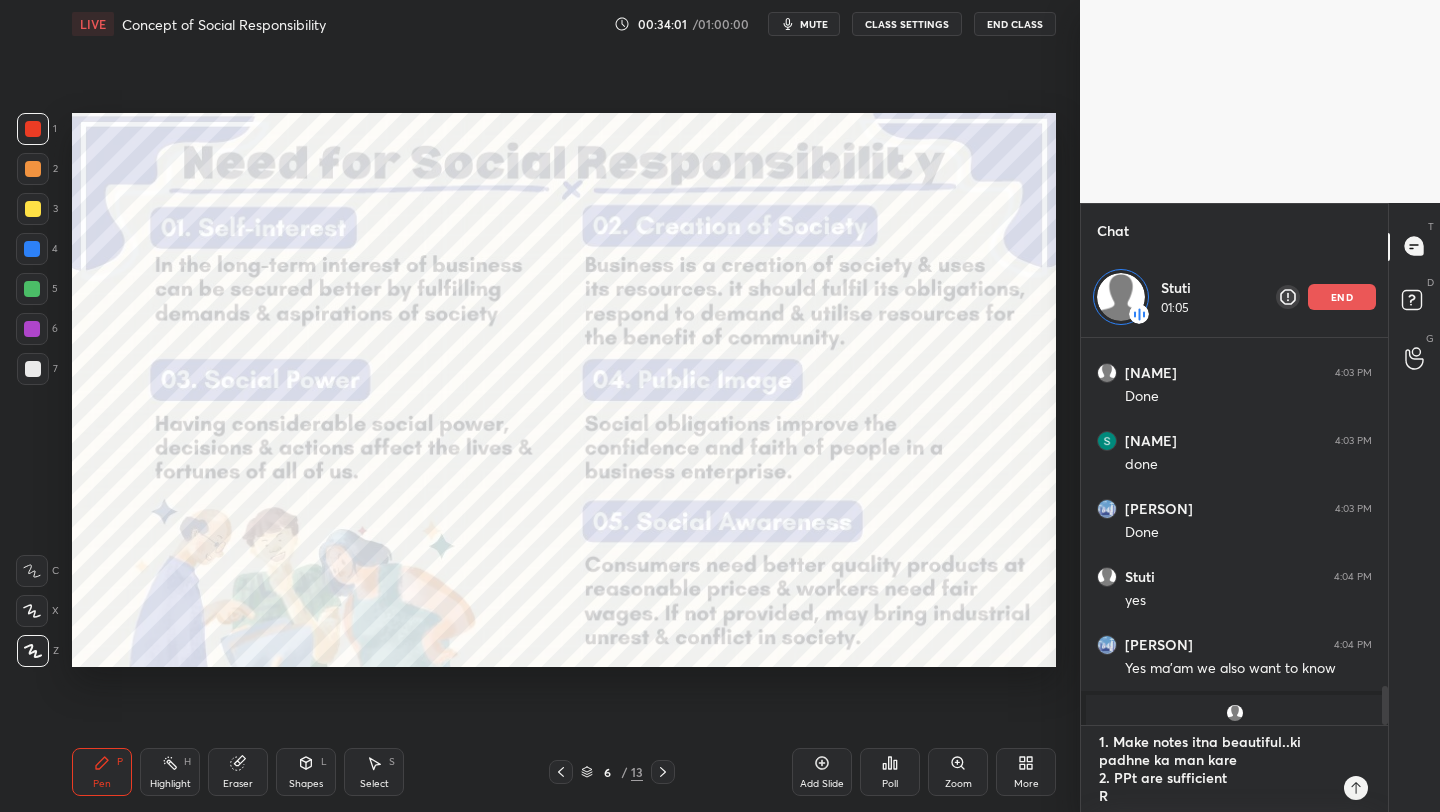 type on "1. Make notes itna beautiful..ki padhne ka man kare
2. PPt are sufficient" 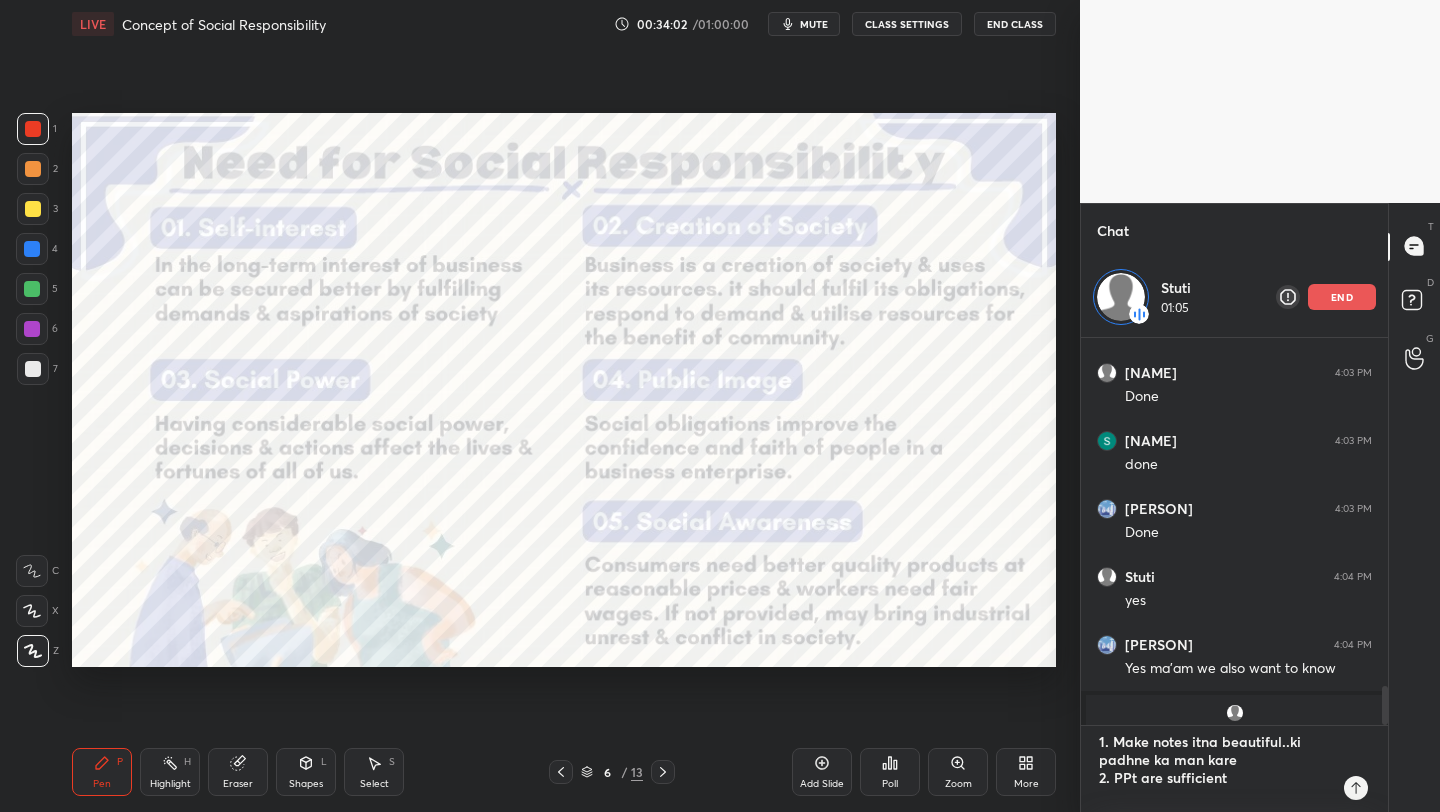 type on "1. Make notes itna beautiful..ki padhne ka man kare
2. PPt are sufficient" 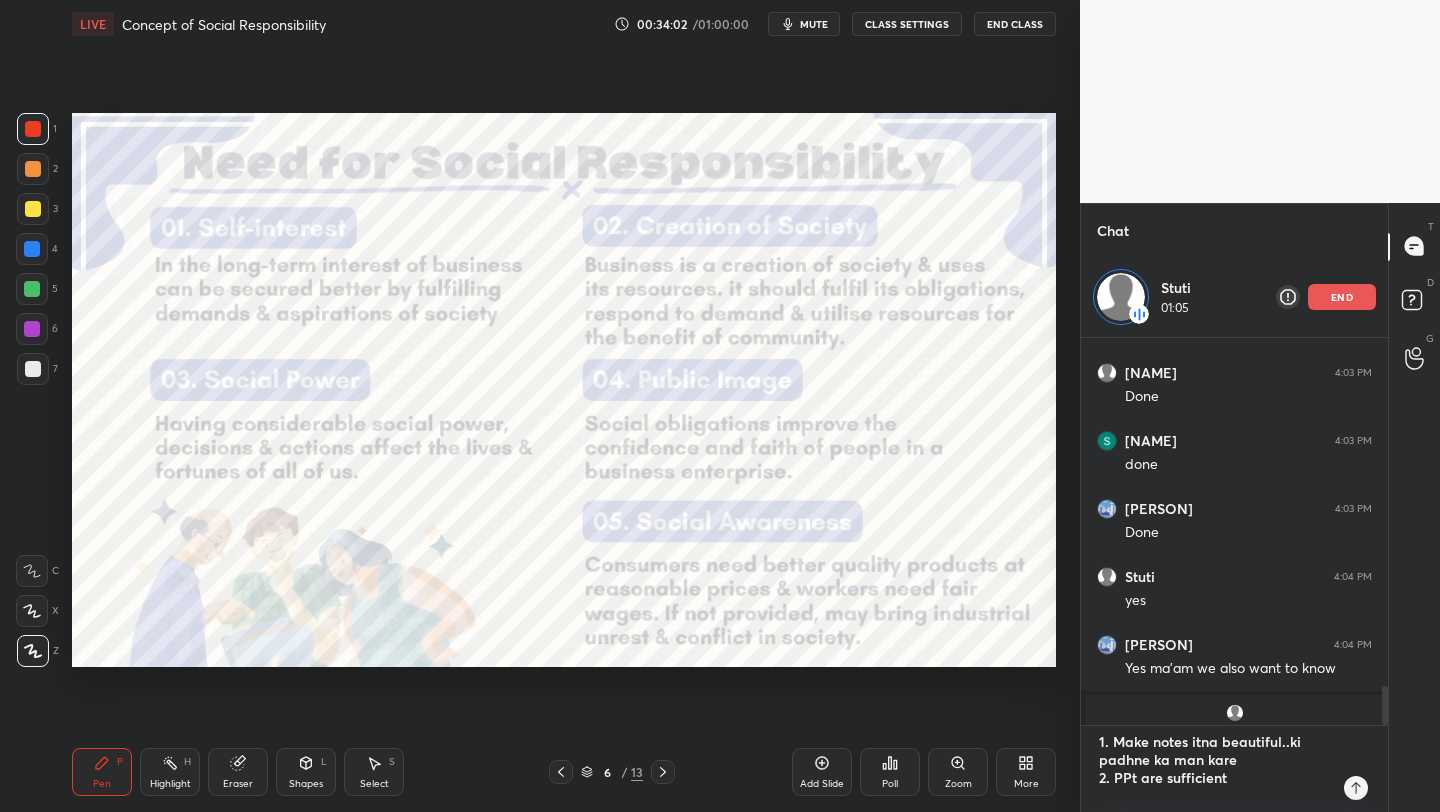 type on "x" 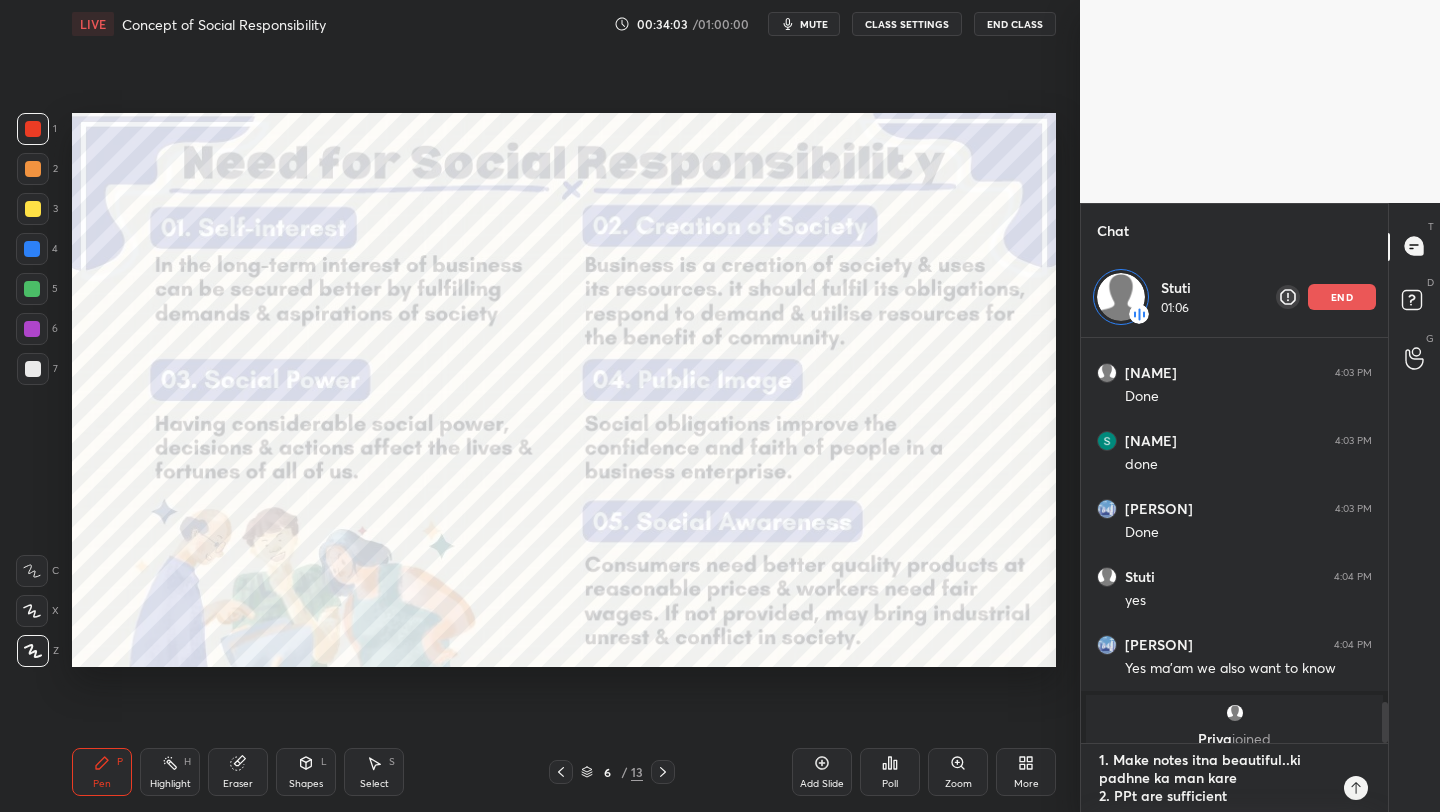 type on "1. Make notes itna beautiful..ki padhne ka man kare
2. PPt are sufficient" 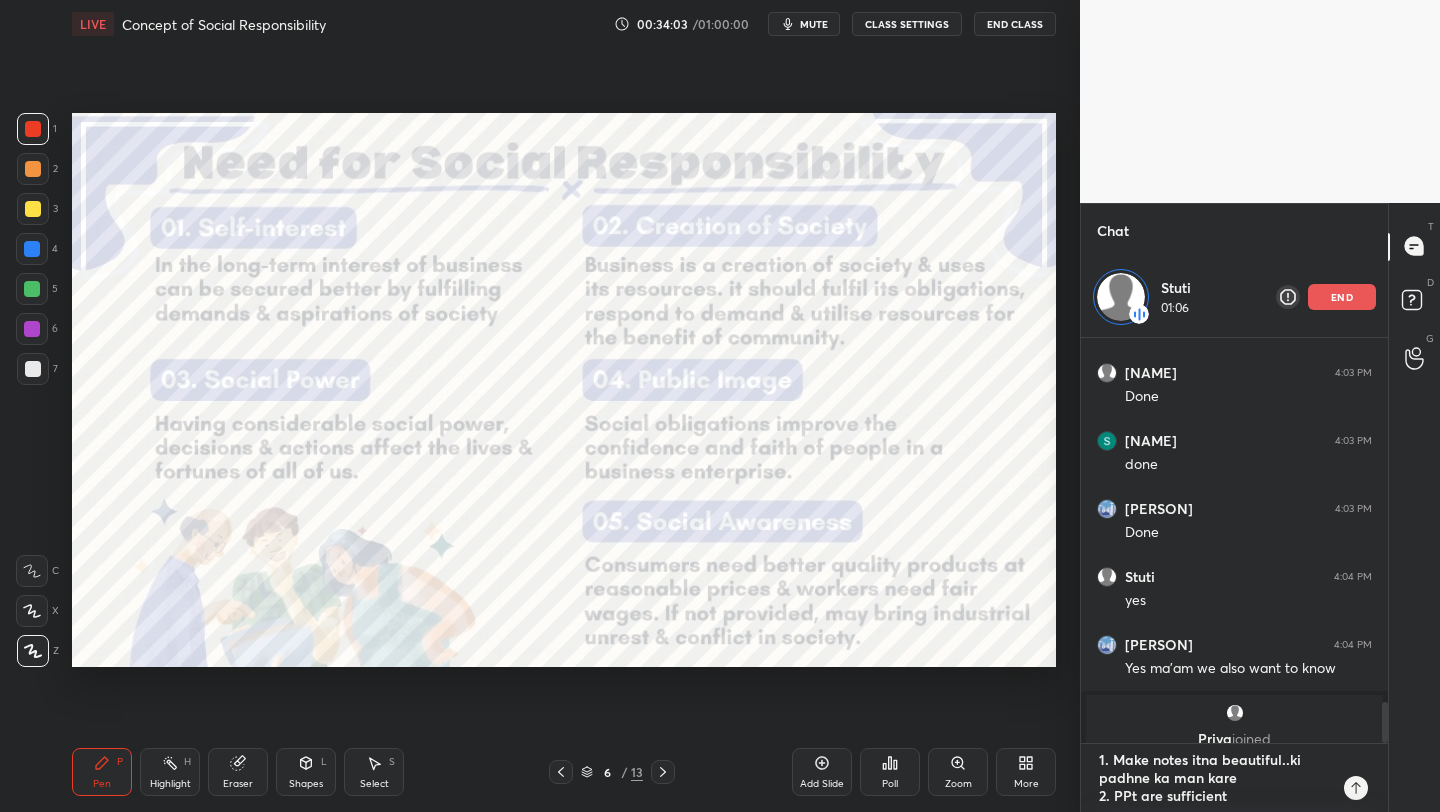 type on "x" 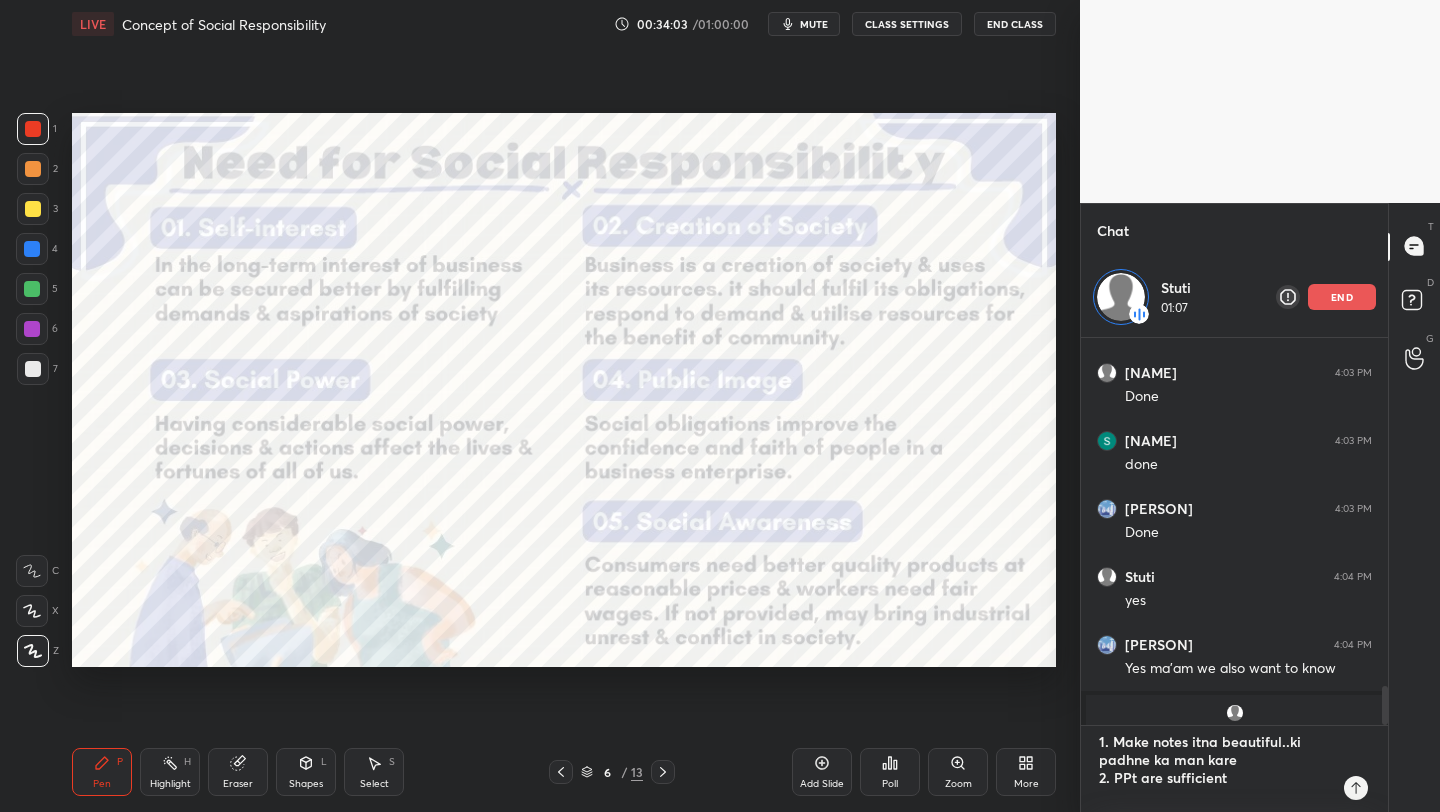 scroll, scrollTop: 0, scrollLeft: 0, axis: both 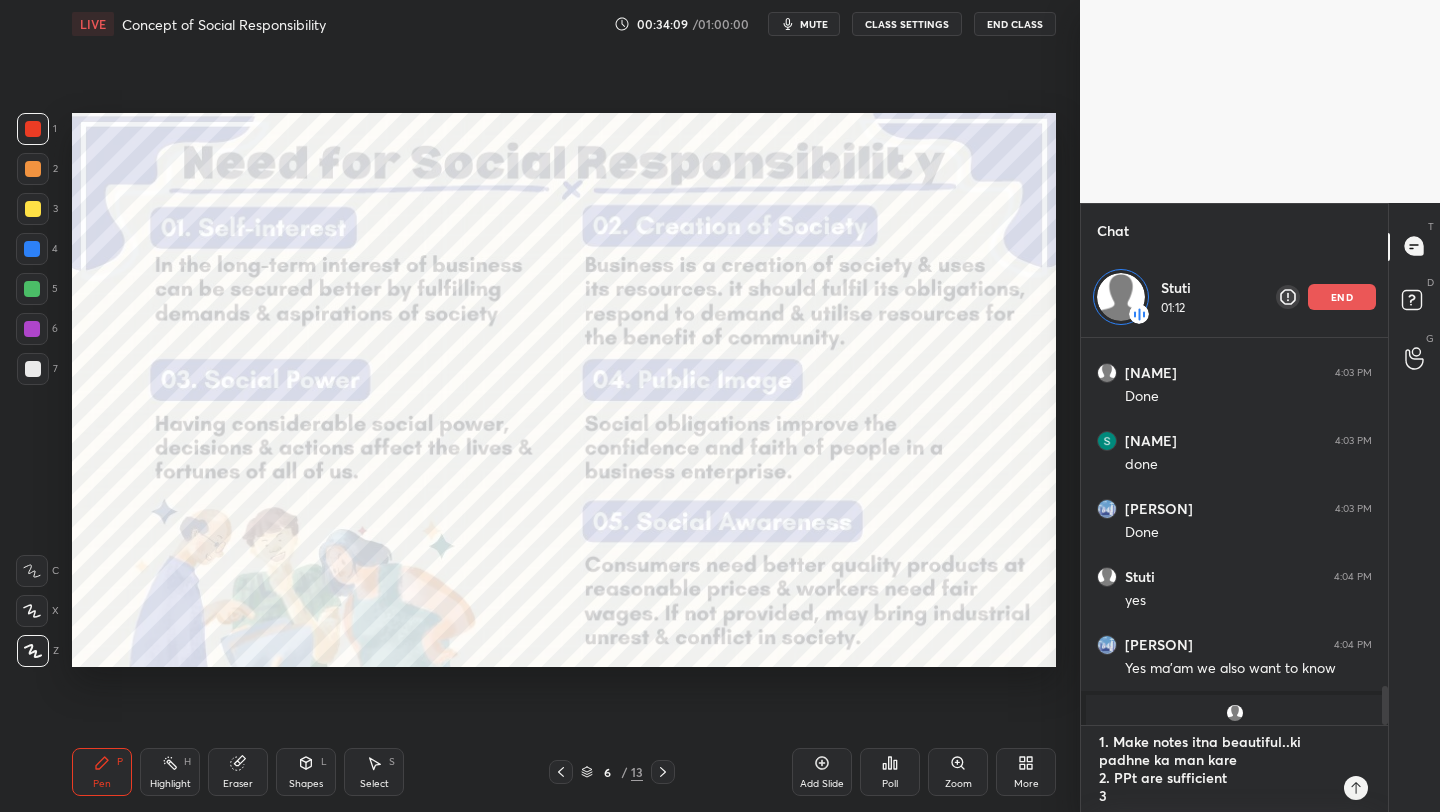 type on "1. Make notes itna beautiful..ki padhne ka man kare
2. PPt are sufficient
3." 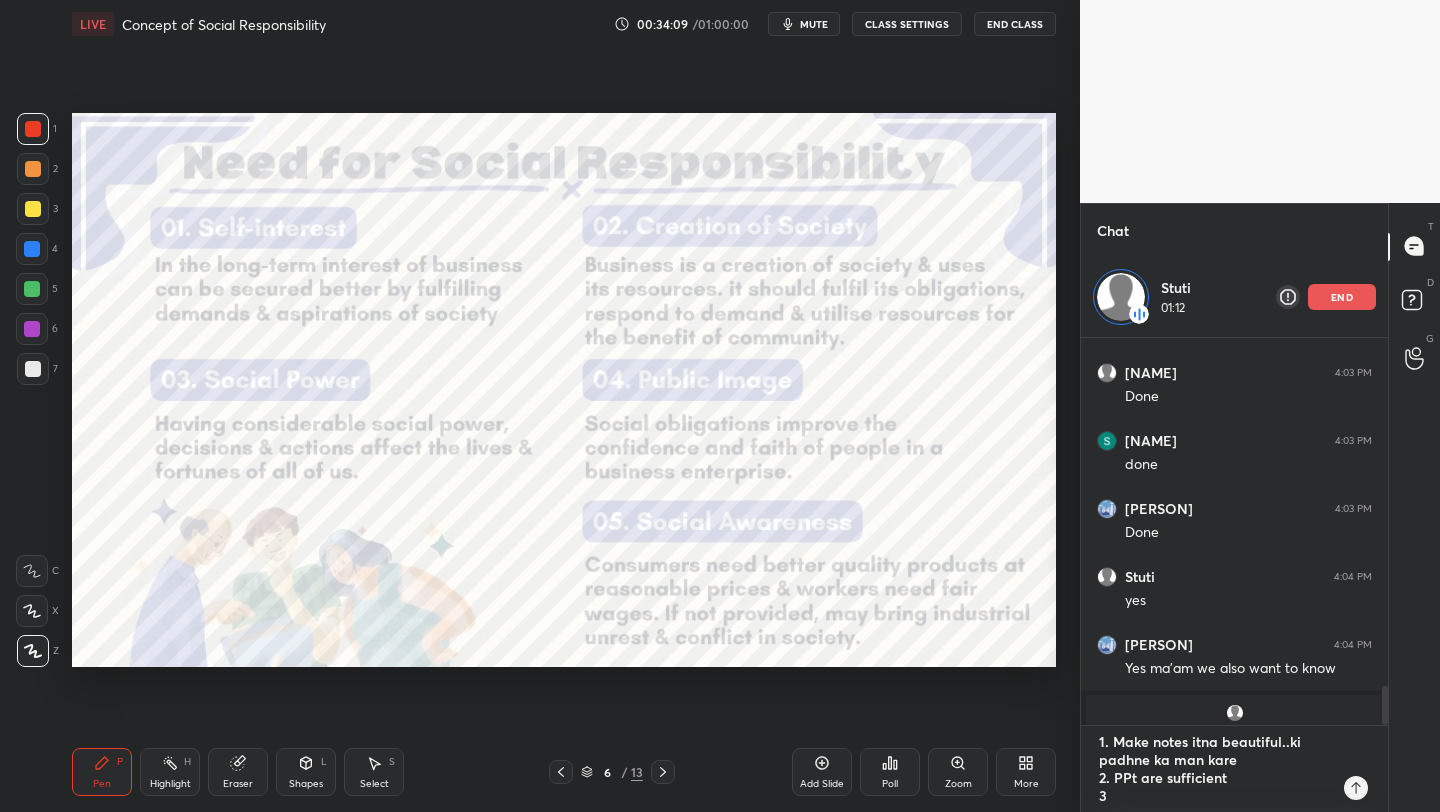type on "x" 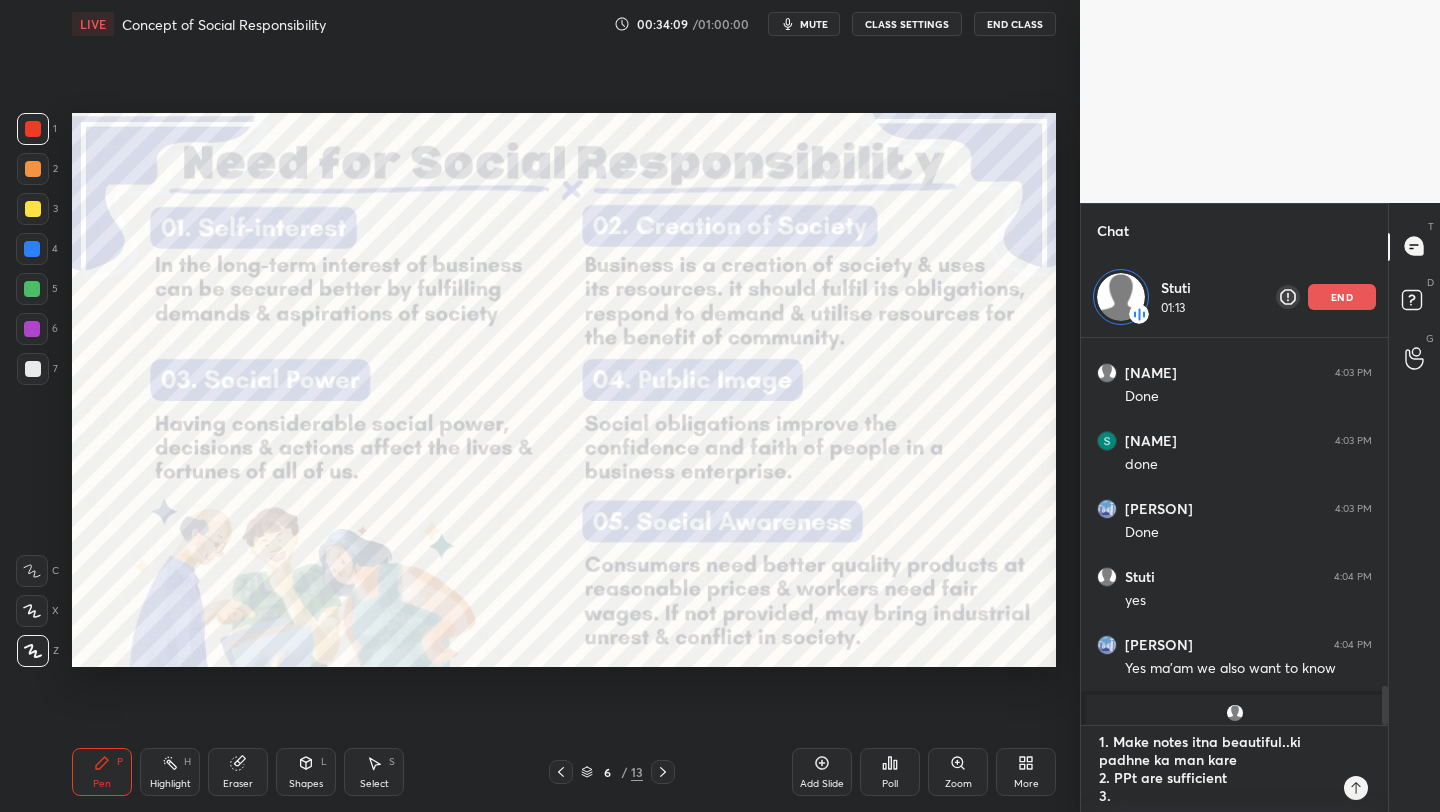 type on "1. Make notes itna beautiful..ki padhne ka man kare
2. PPt are sufficient
3." 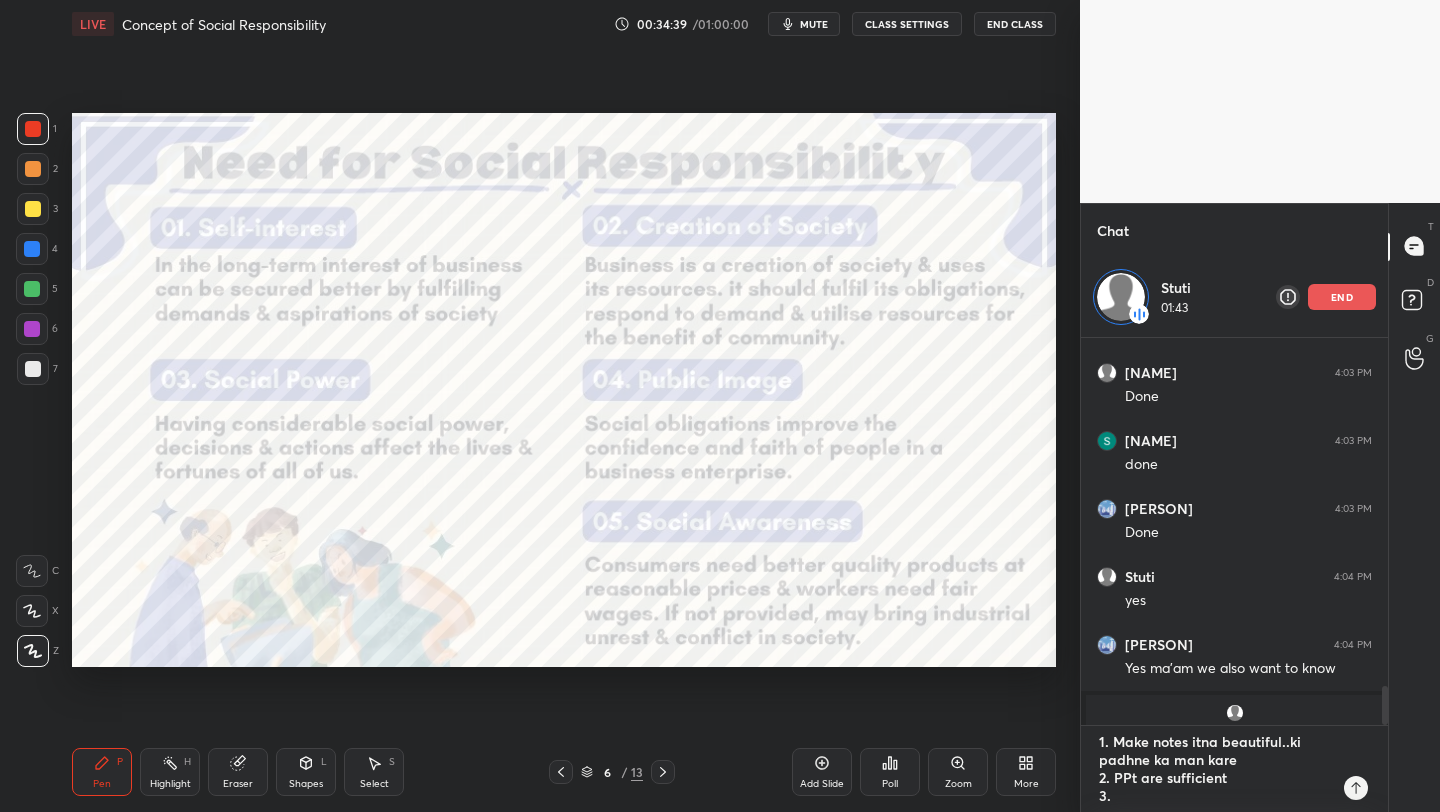 click on "1. Make notes itna beautiful..ki padhne ka man kare
2. PPt are sufficient
3." at bounding box center [1214, 769] 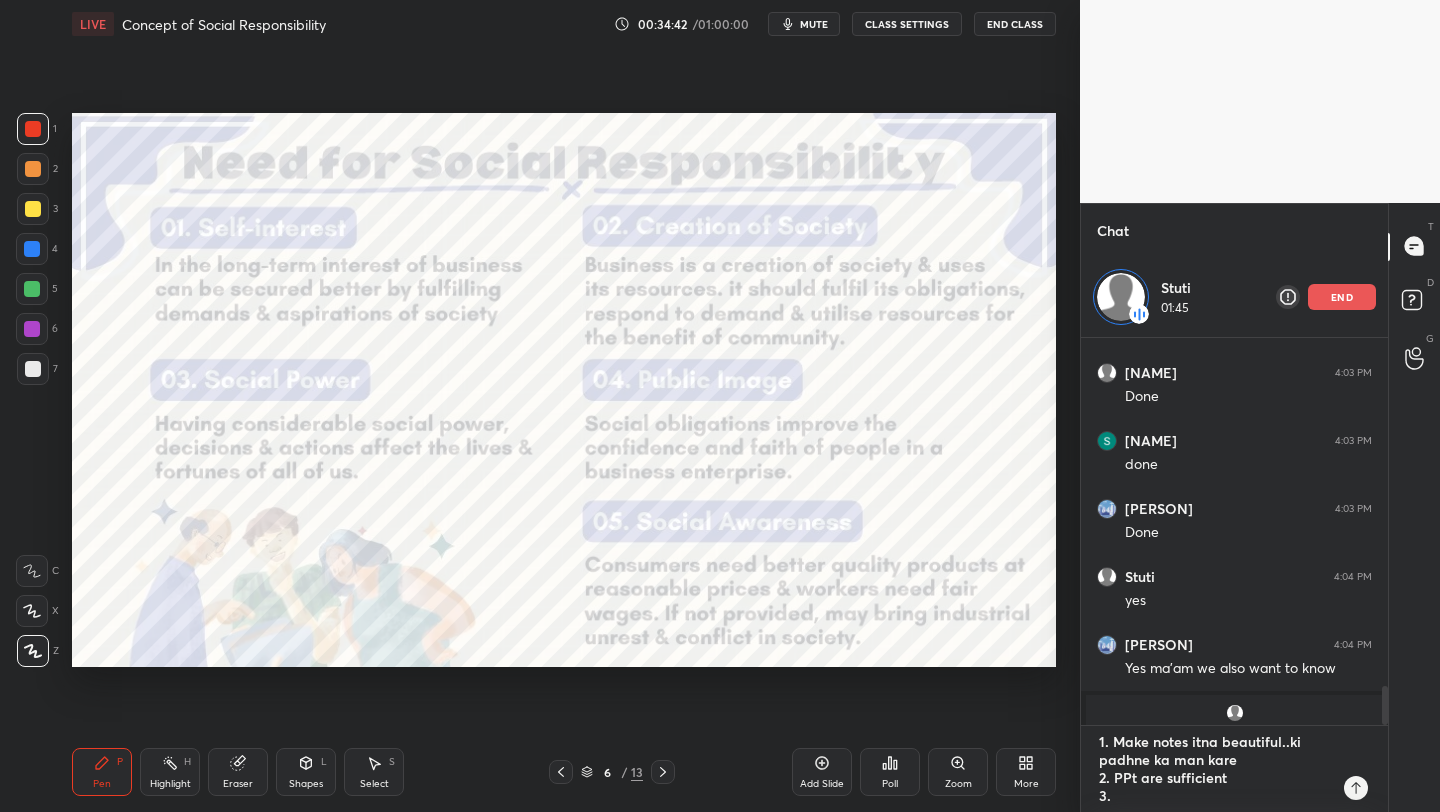 type on "1. Make notes itna beautiful..ki padhne ka man kare
2. PPtare sufficient
3." 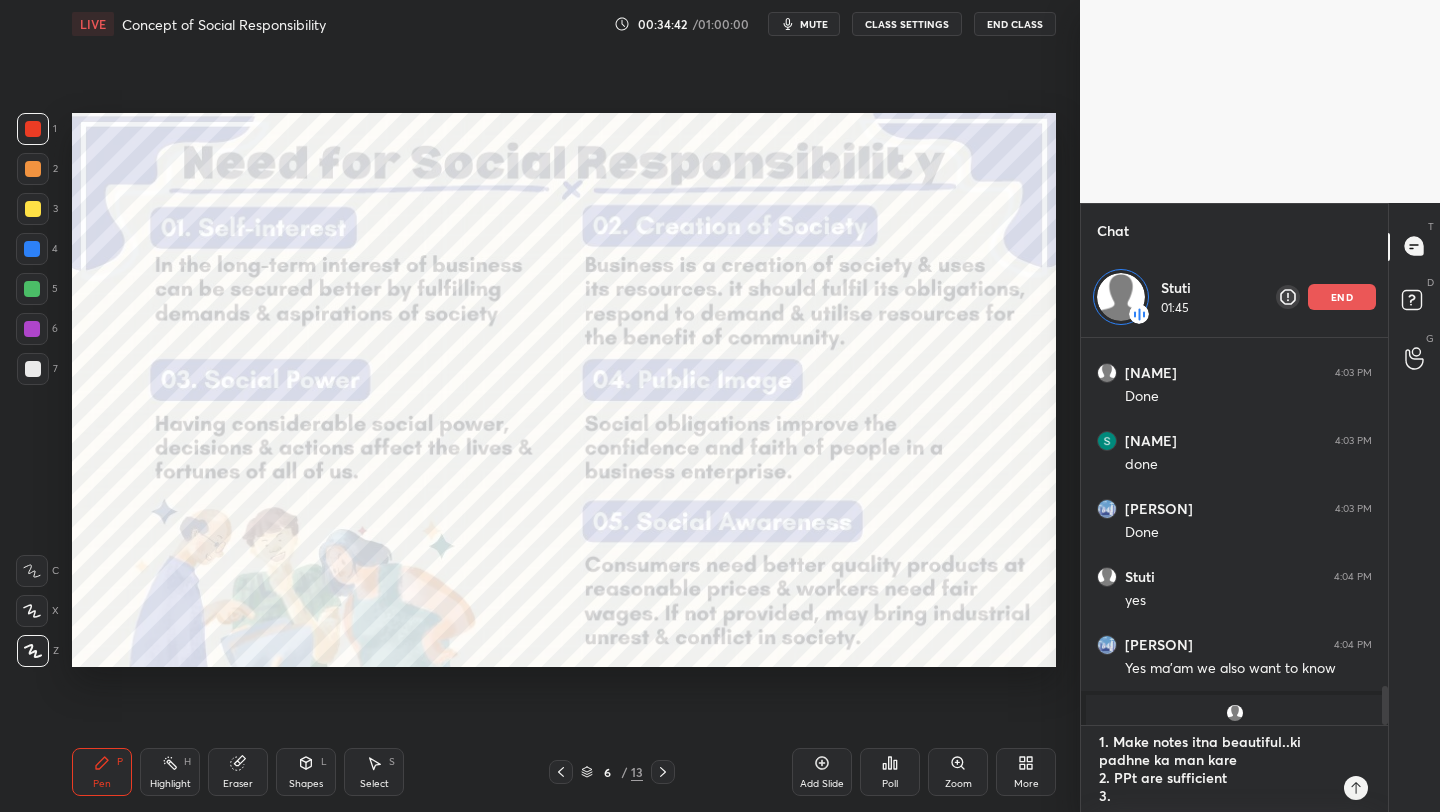 type on "x" 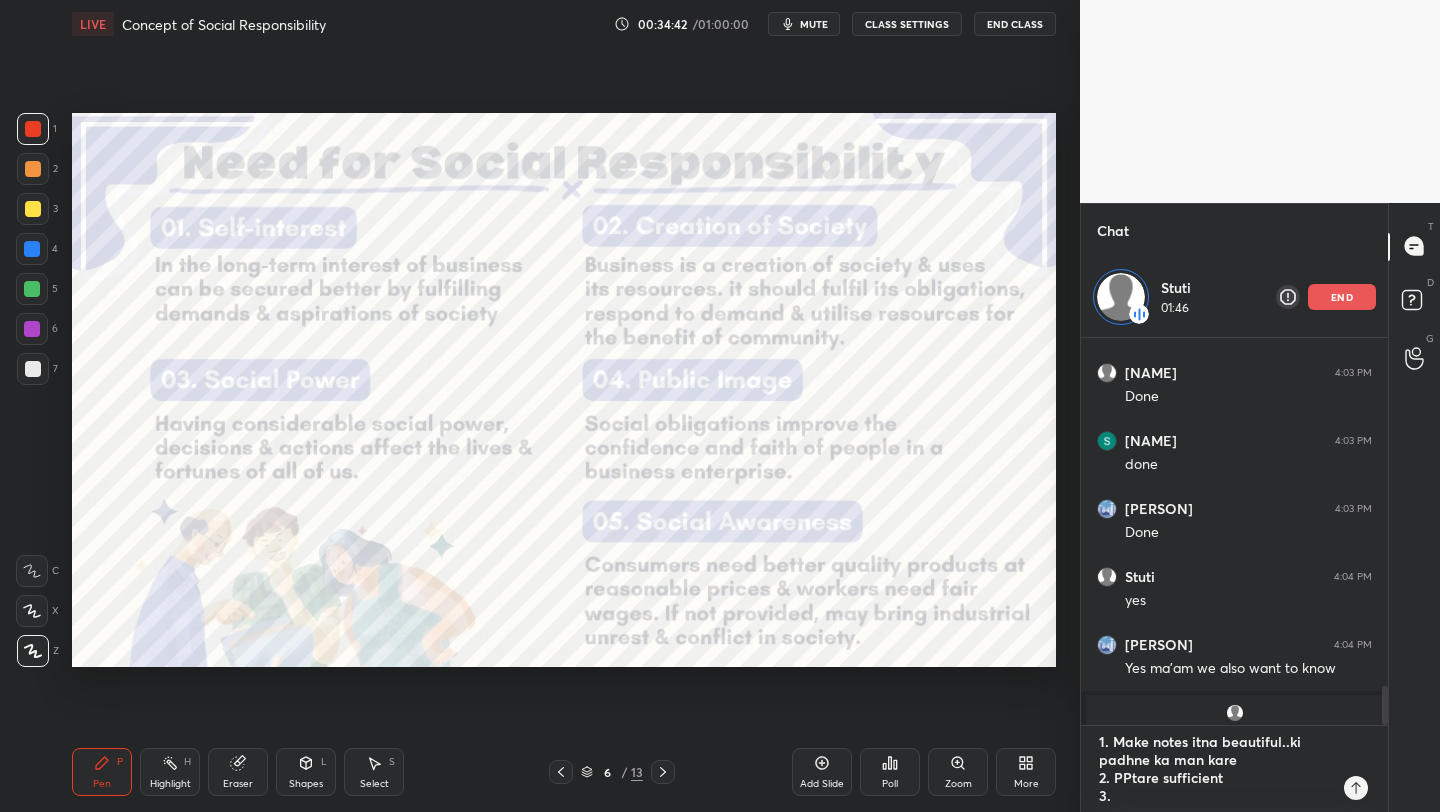 type on "1. Make notes itna beautiful..ki padhne ka man kare
2. PPare sufficient
3." 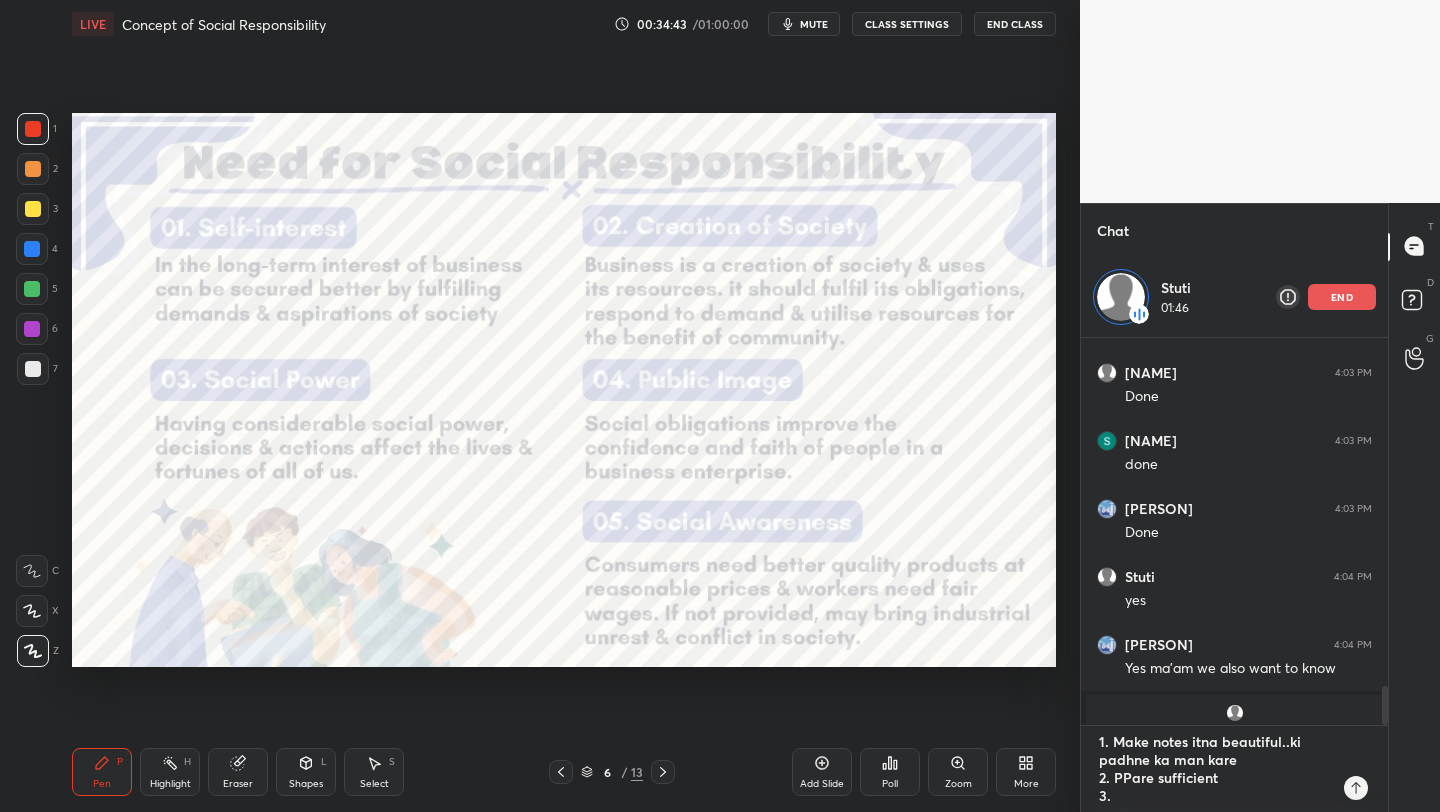 type on "1. Make notes itna beautiful..ki padhne ka man kare
2. PPTare sufficient
3." 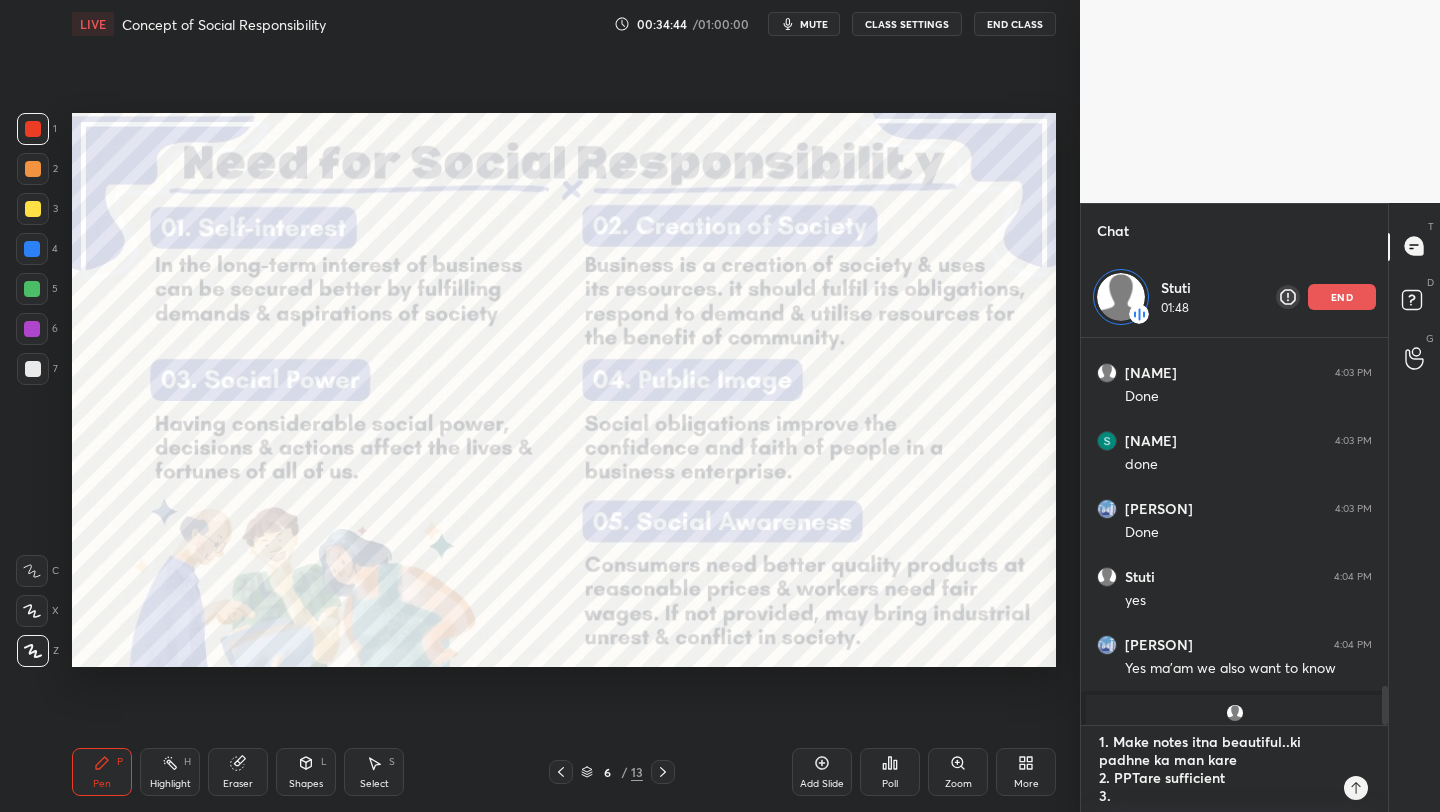 click on "1. Make notes itna beautiful..ki padhne ka man kare
2. PPTare sufficient
3." at bounding box center [1214, 769] 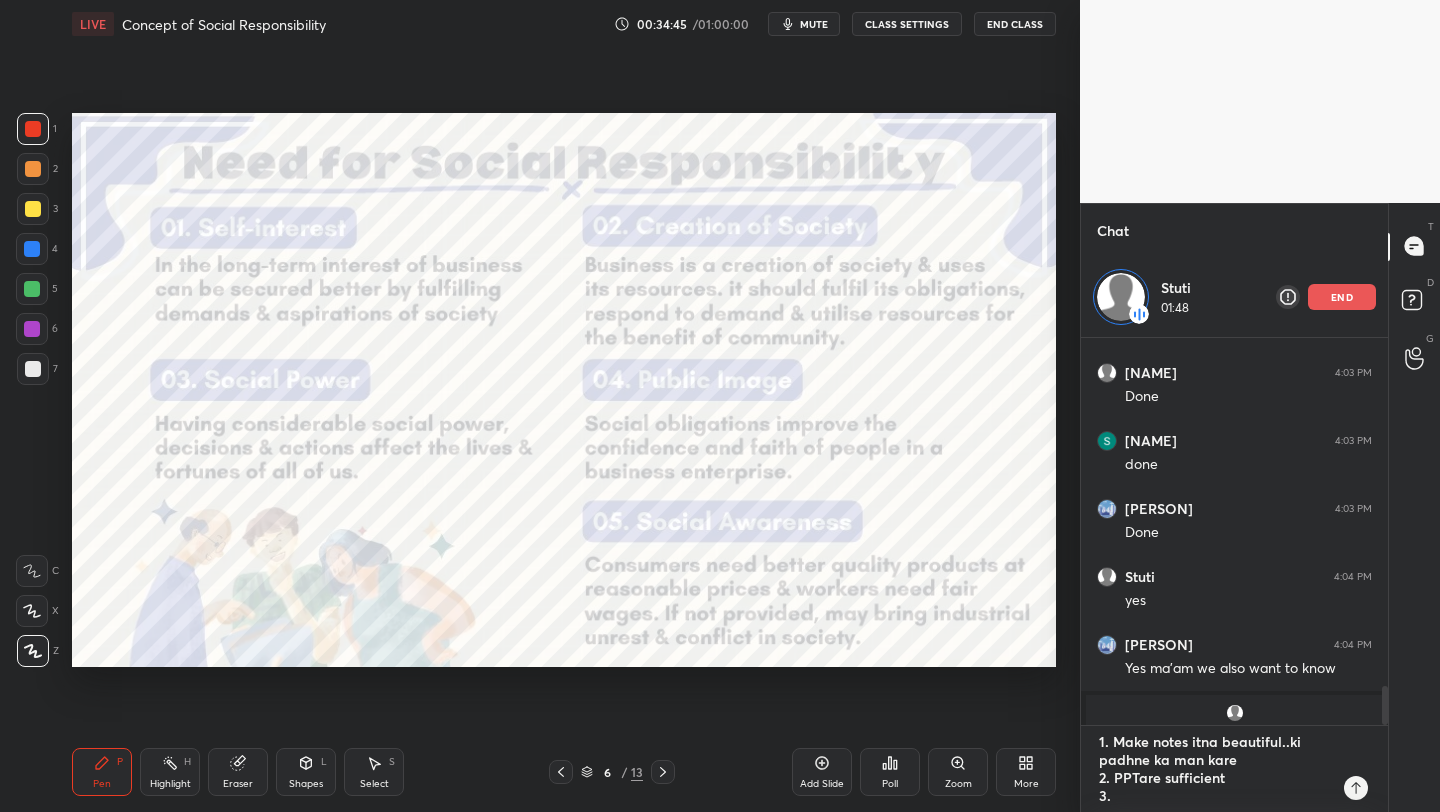 type on "1. Make notes itna beautiful..ki padhne ka man kare
2. PPTare sufficient
3. R" 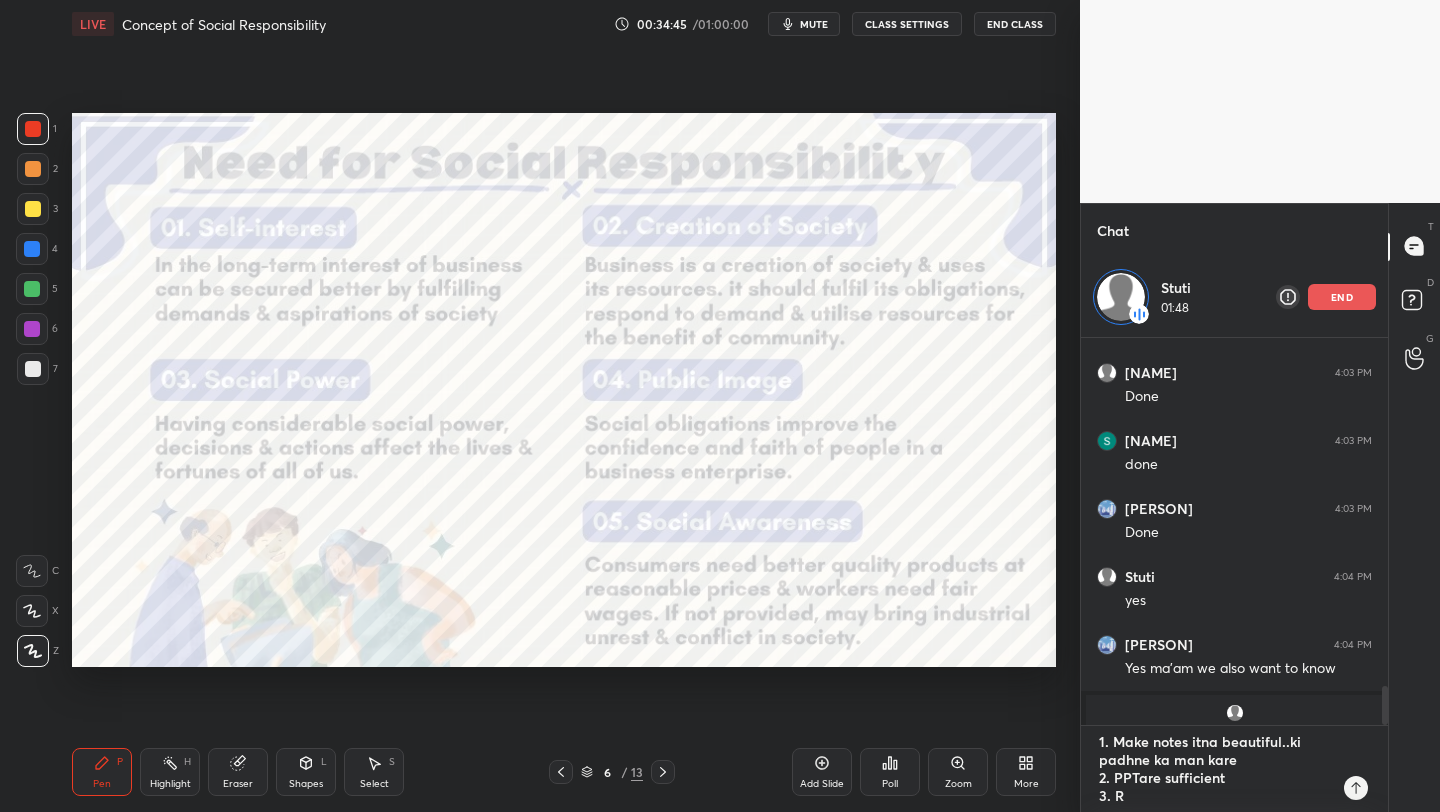 type on "1. Make notes itna beautiful..ki padhne ka man kare
2. PPTare sufficient
3. Re" 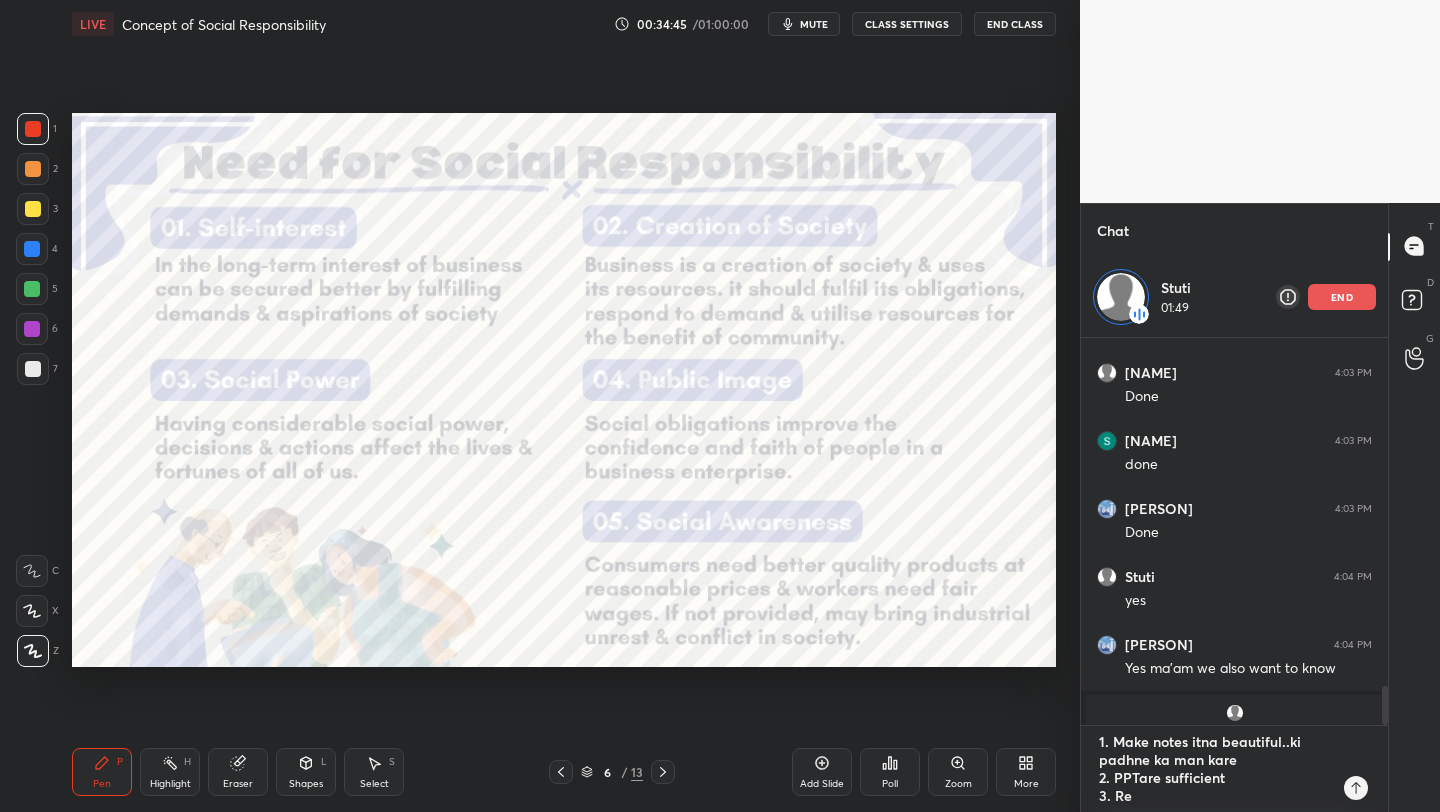 type on "1. Make notes itna beautiful..ki padhne ka man kare
2. PPTare sufficient
3. Rea" 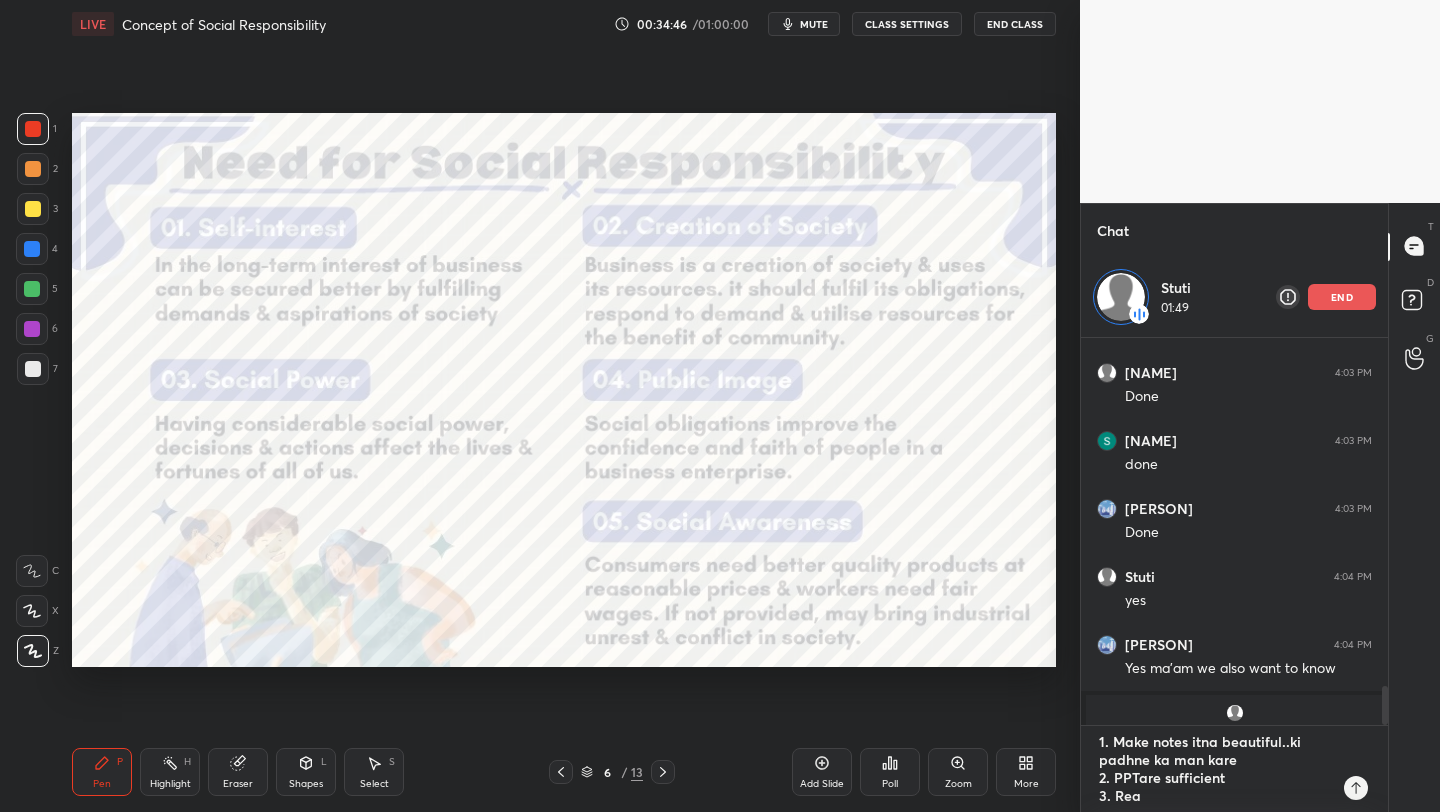 type on "1. Make notes itna beautiful..ki padhne ka man kare
2. PPTare sufficient
3. Read" 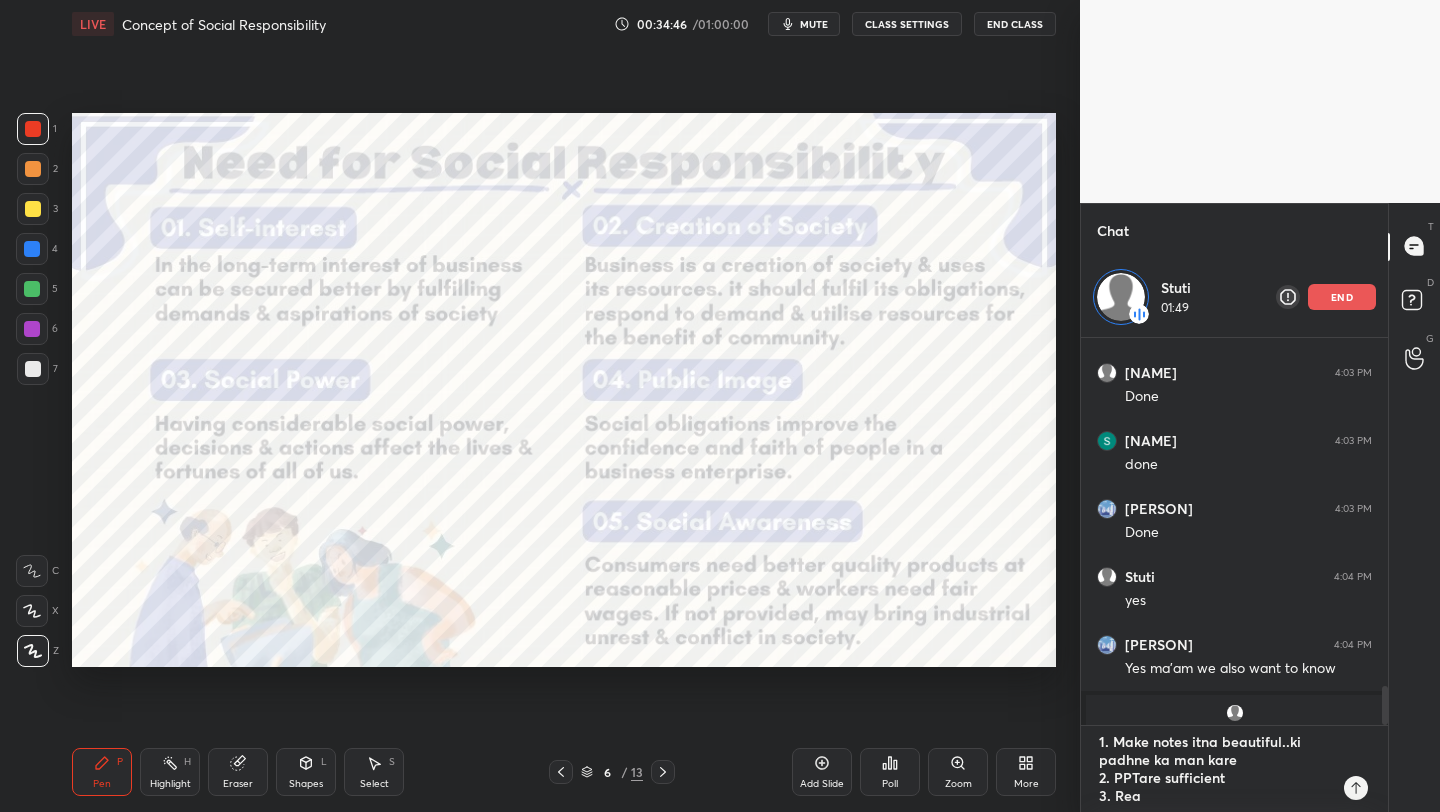 type on "x" 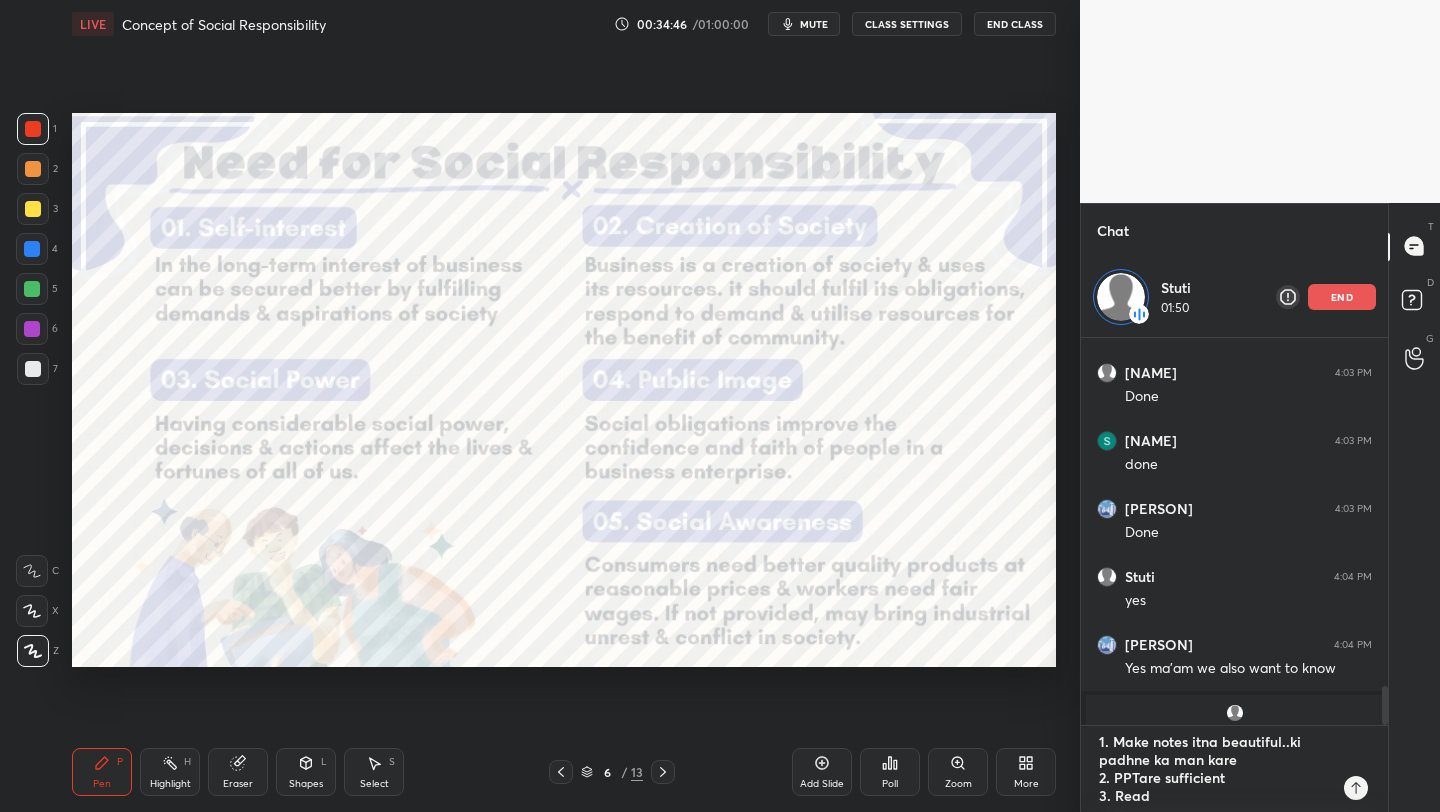 type on "1. Make notes itna beautiful..ki padhne ka man kare
2. PPTare sufficient
3. Read" 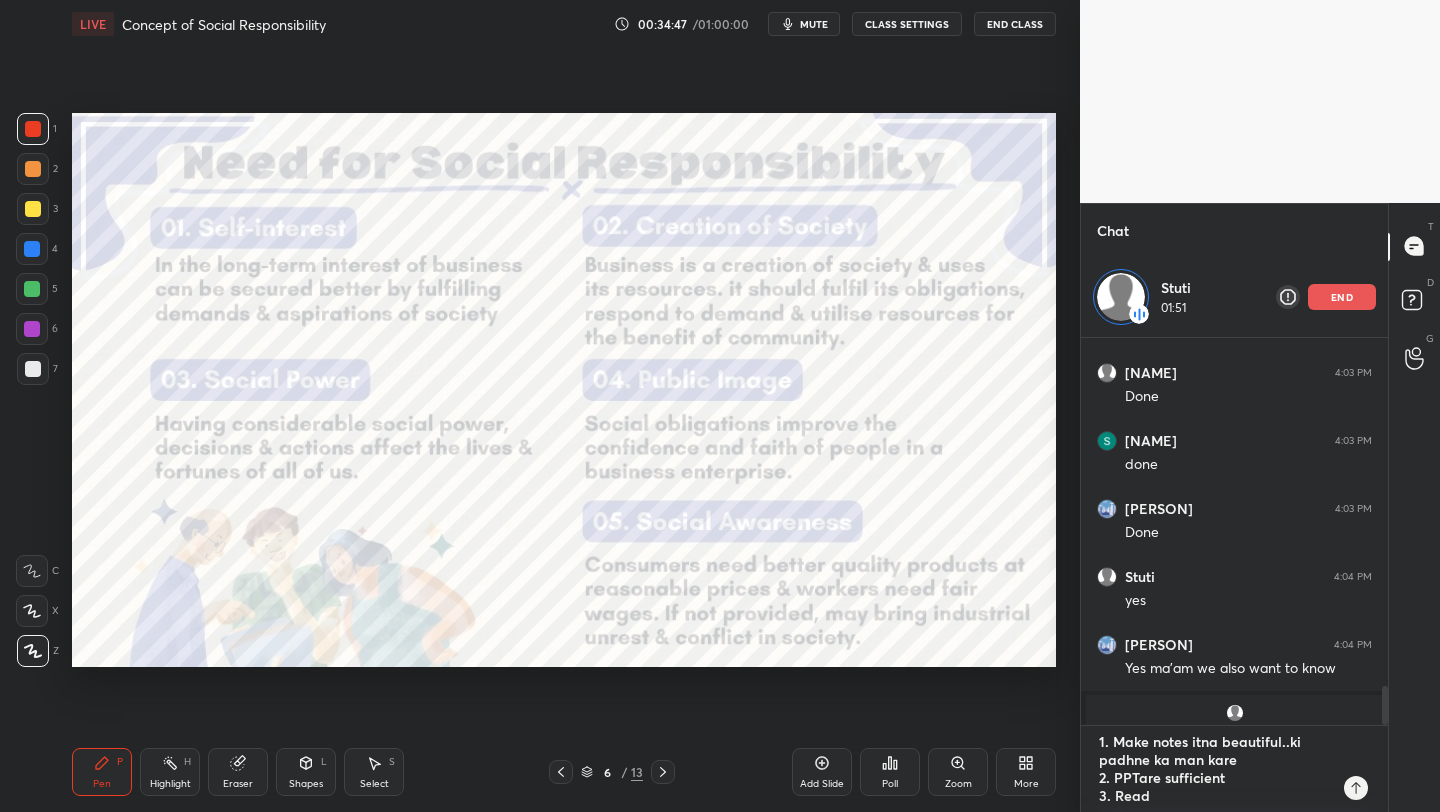 type on "1. Make notes itna beautiful..ki padhne ka man kare
2. PPTare sufficient
3. Read q" 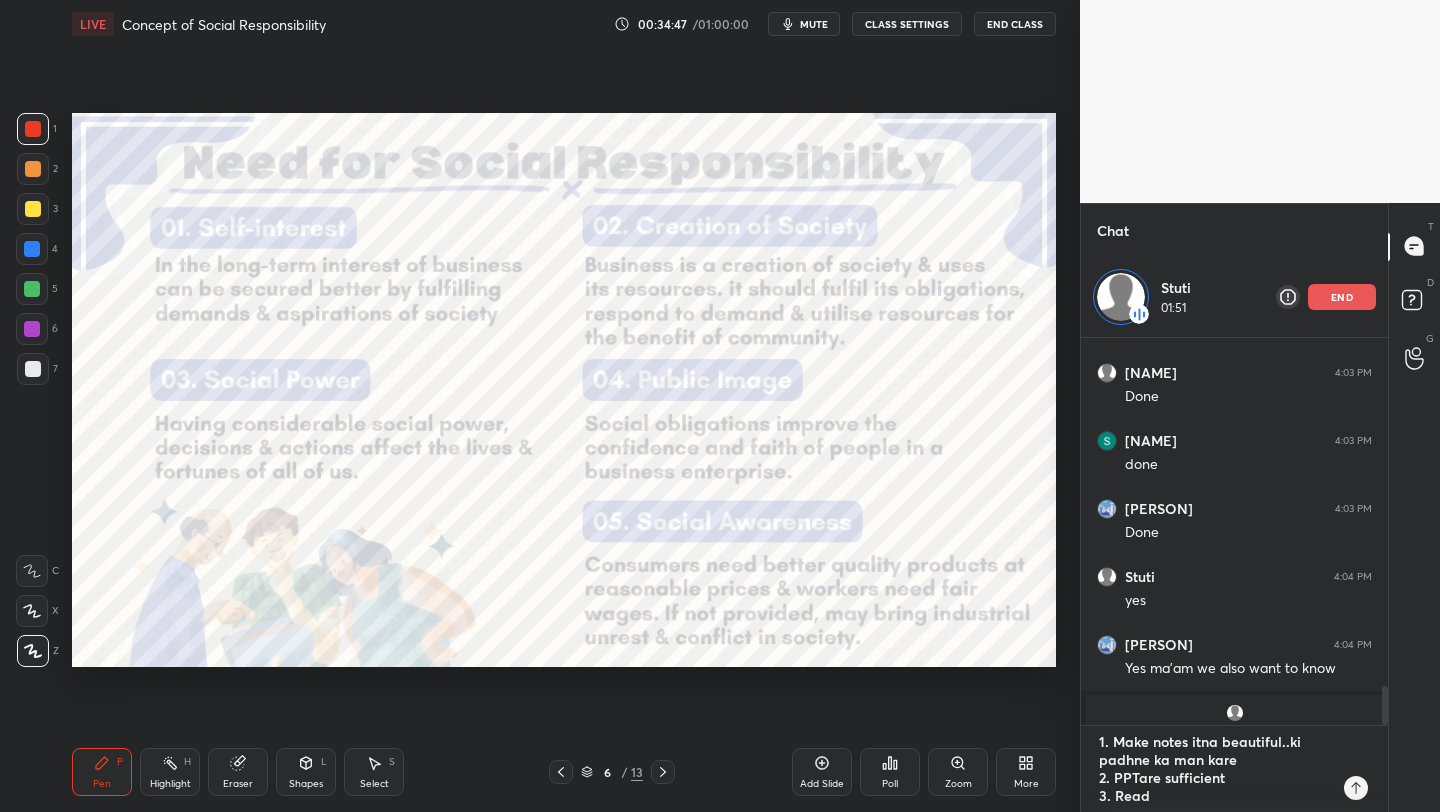 type on "x" 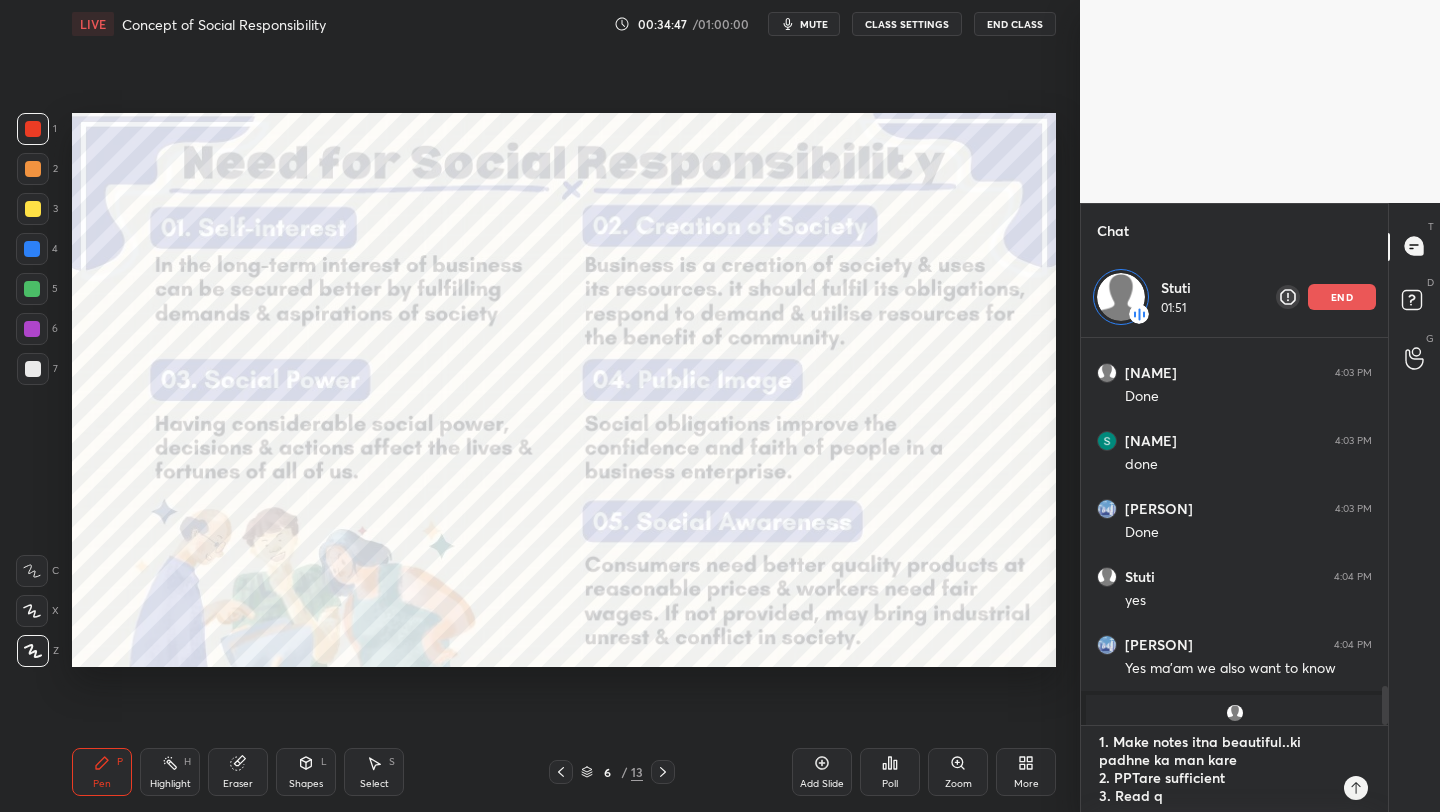 type on "1. Make notes itna beautiful..ki padhne ka man kare
2. PPTare sufficient
3. Read qu" 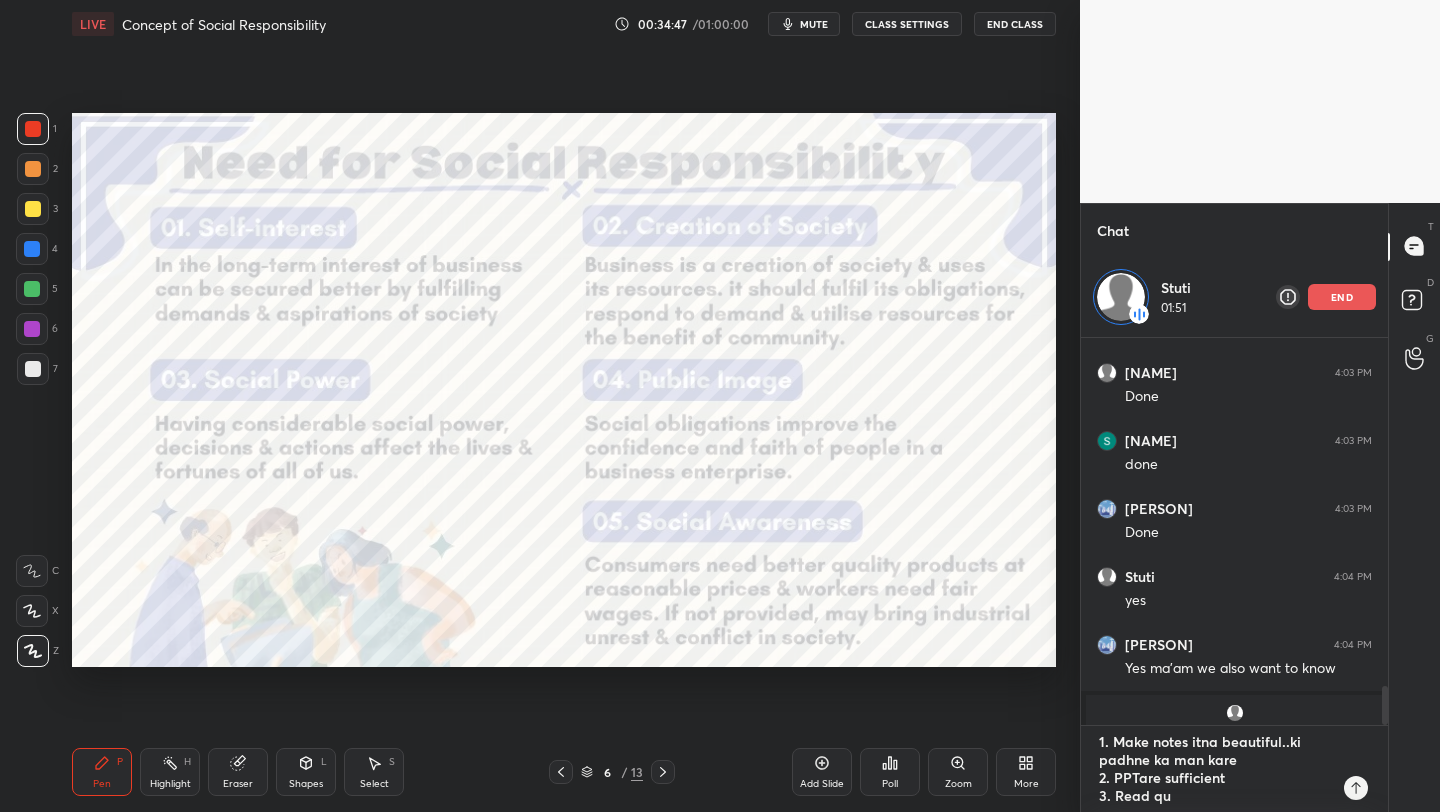 type on "1. Make notes itna beautiful..ki padhne ka man kare
2. PPTare sufficient
3. Read que" 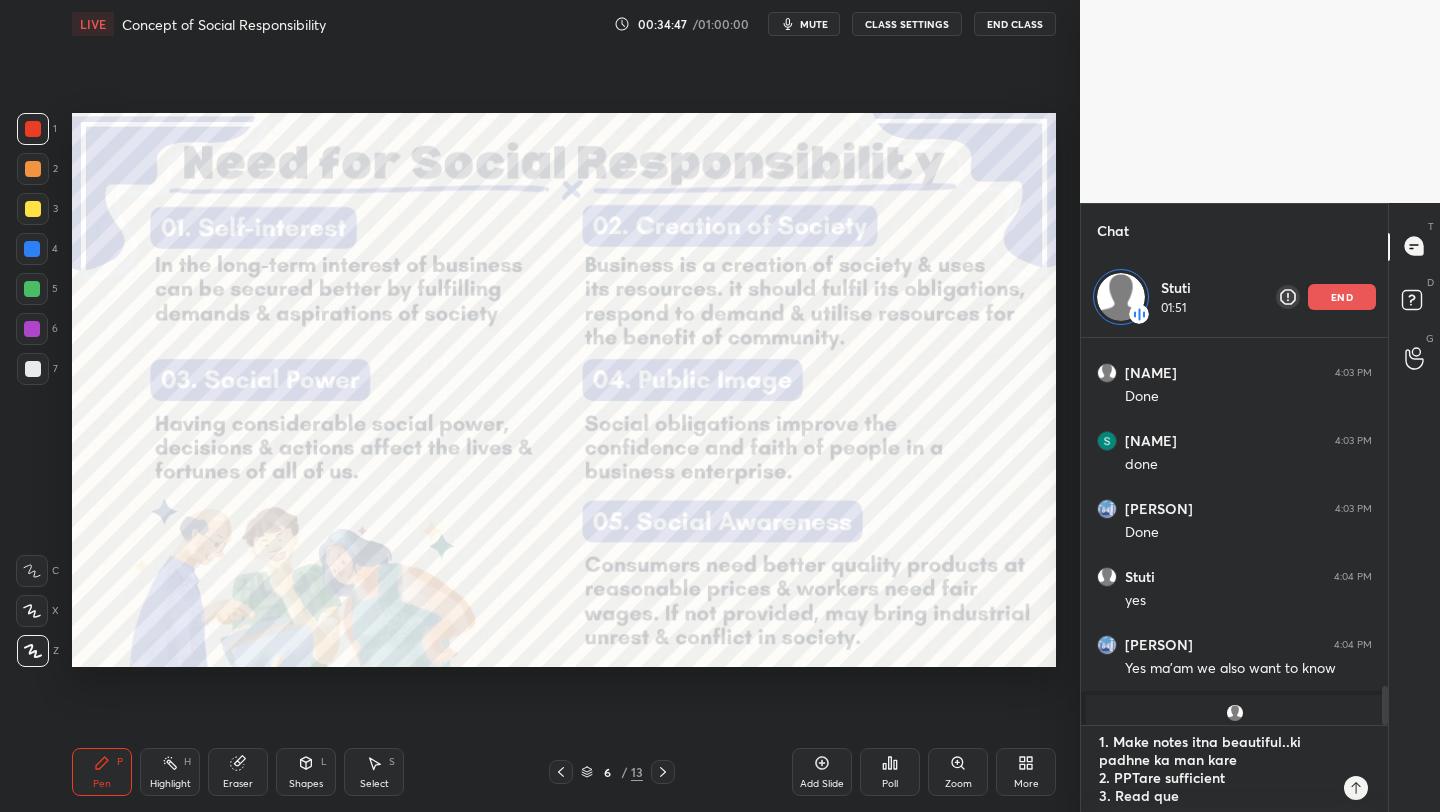 type on "1. Make notes itna beautiful..ki padhne ka man kare
2. PPTare sufficient
3. Read ques" 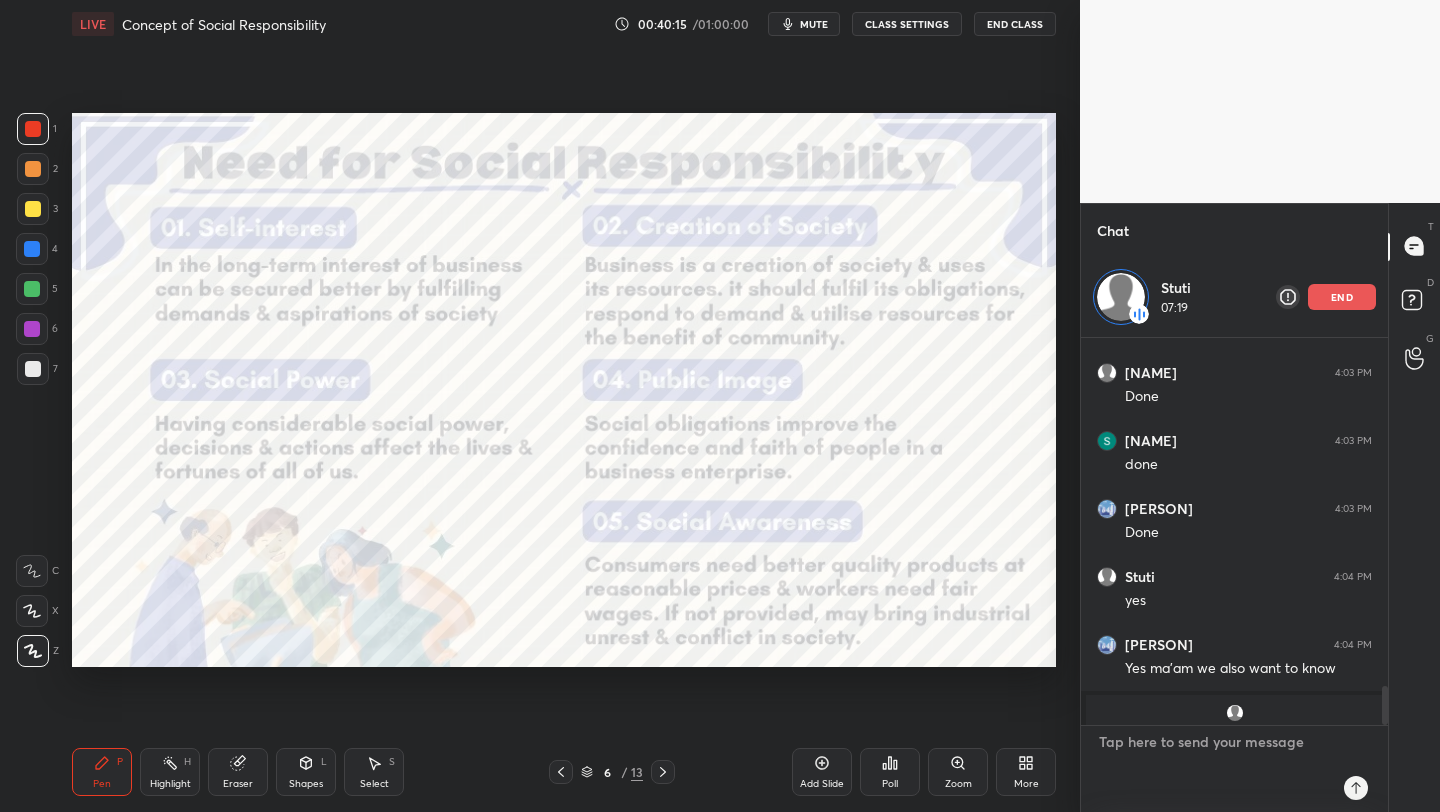 scroll, scrollTop: 0, scrollLeft: 0, axis: both 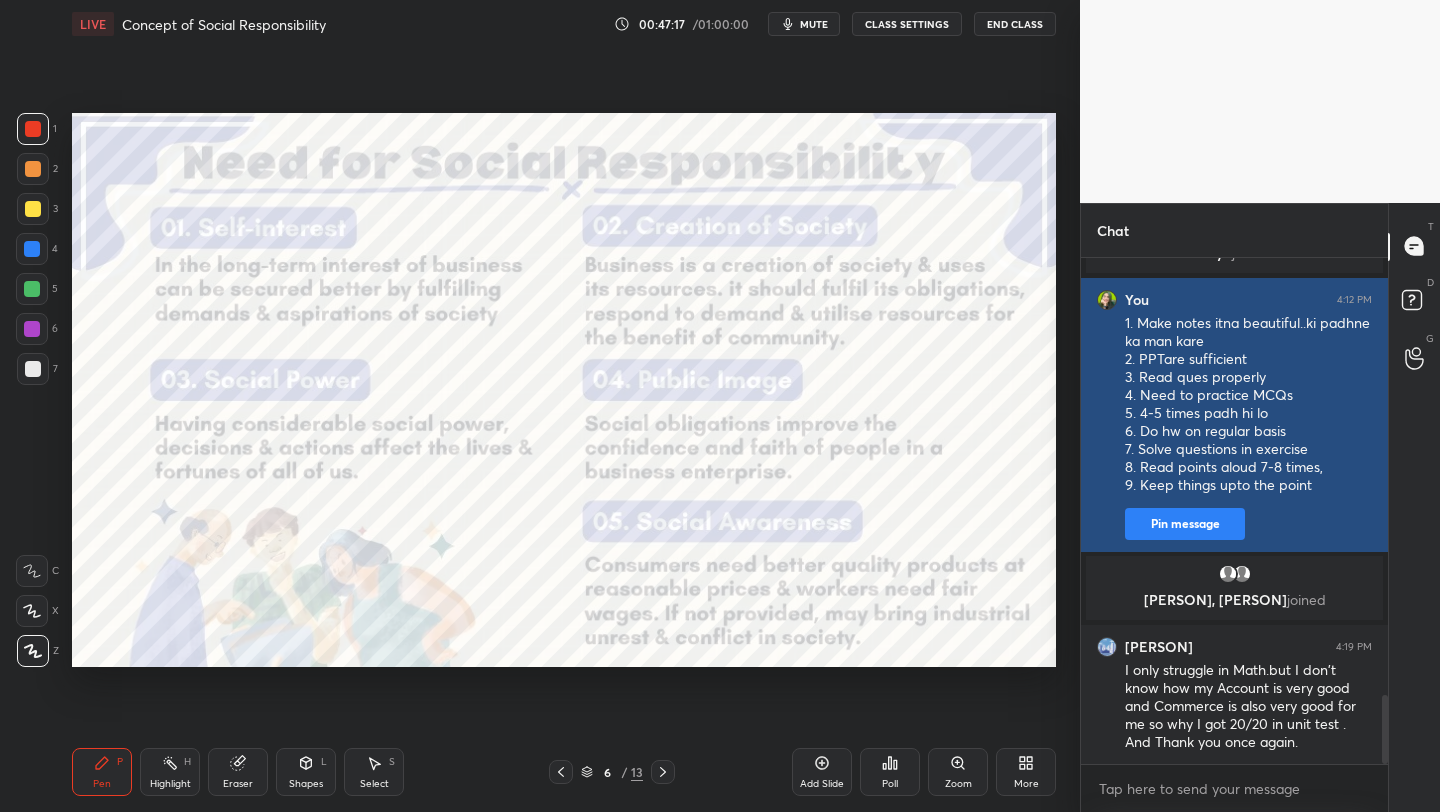 click on "Pin message" at bounding box center (1185, 524) 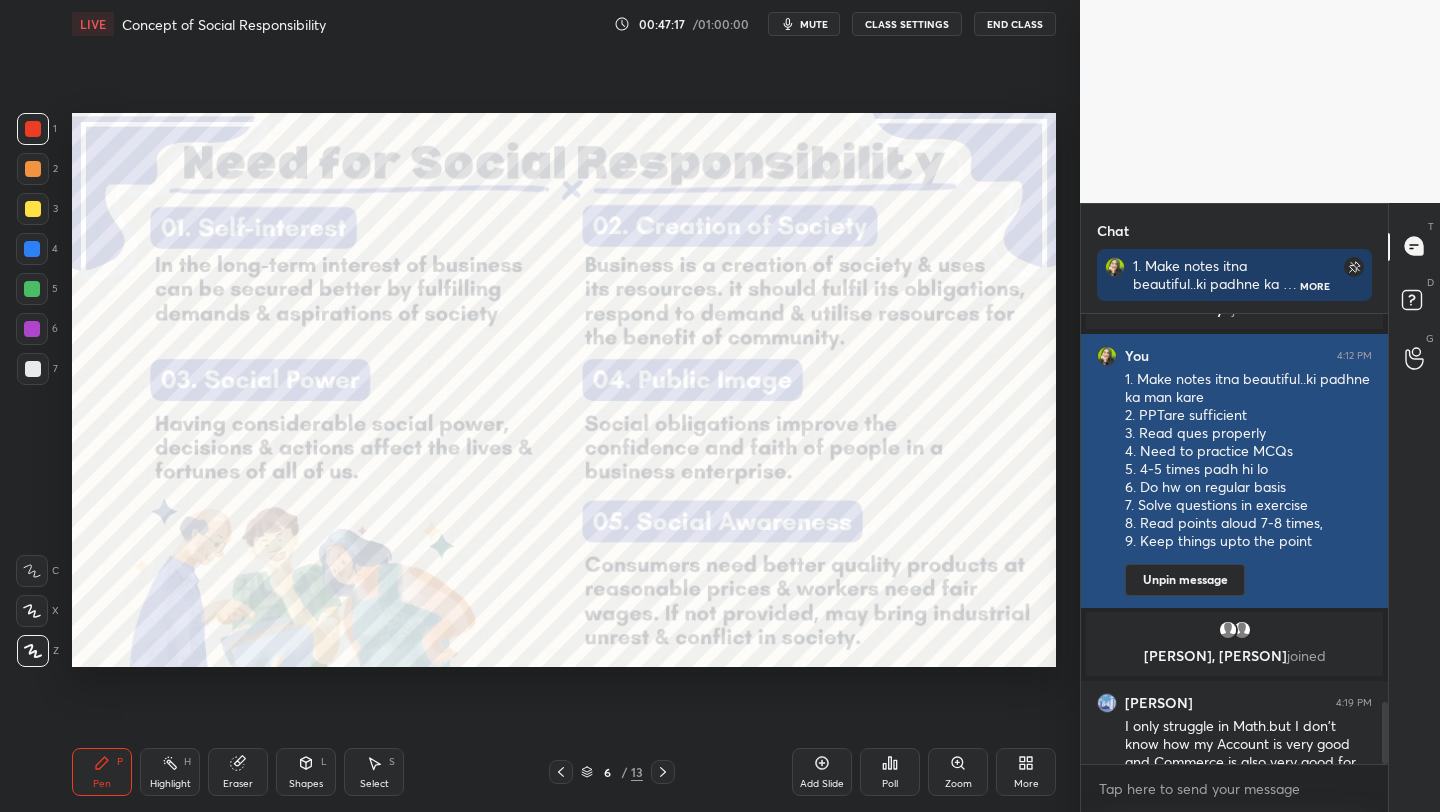 scroll, scrollTop: 444, scrollLeft: 301, axis: both 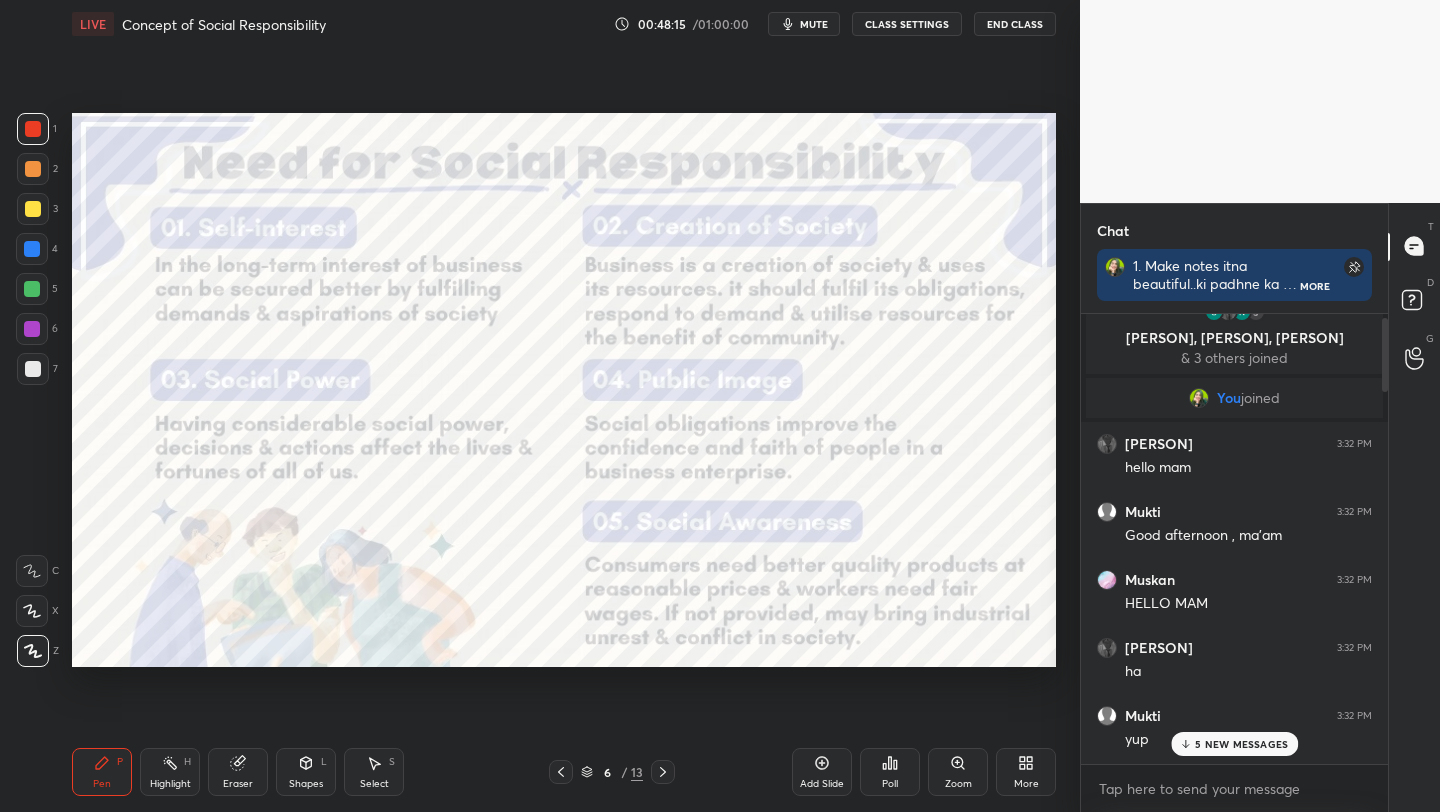 click on "5 NEW MESSAGES" at bounding box center (1241, 744) 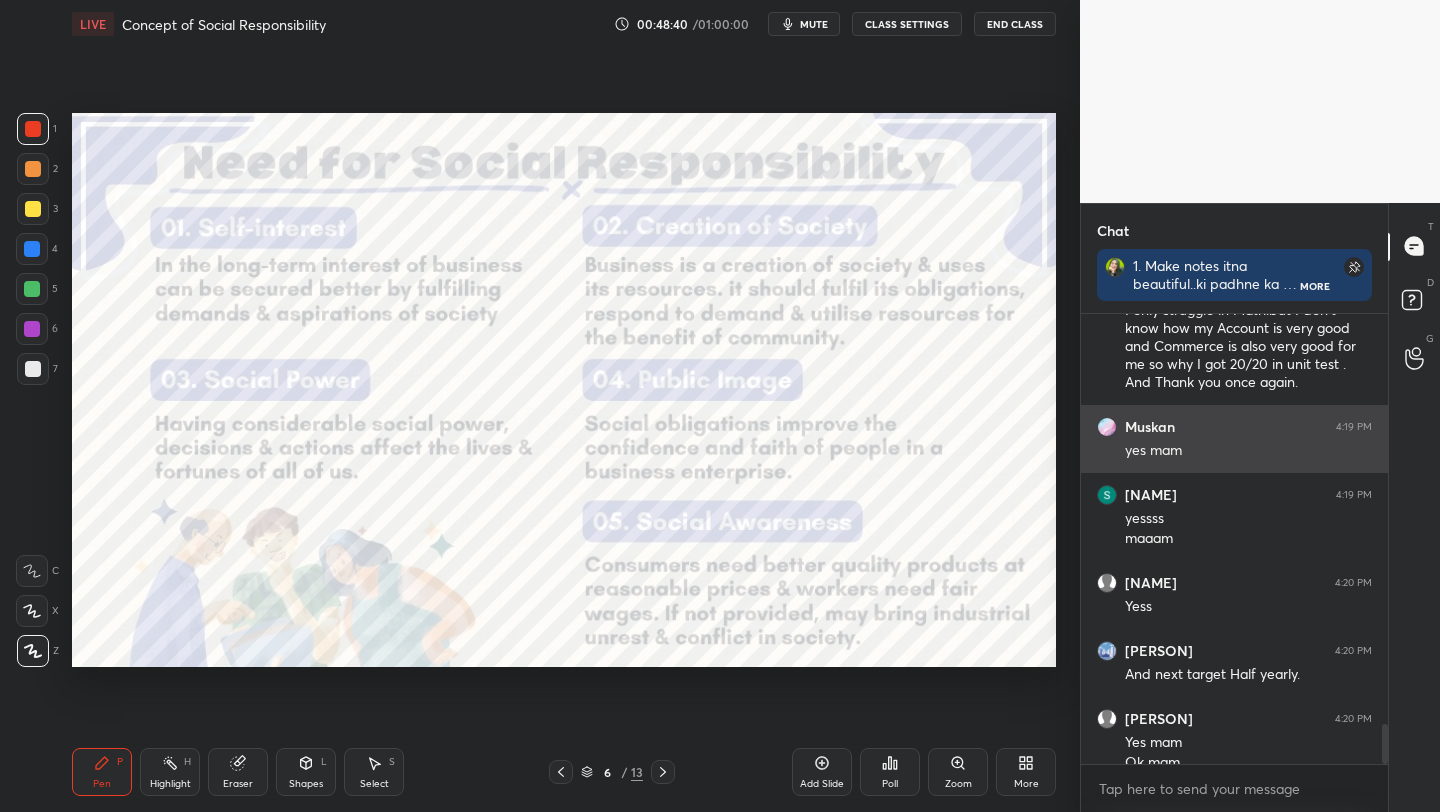 scroll, scrollTop: 4646, scrollLeft: 0, axis: vertical 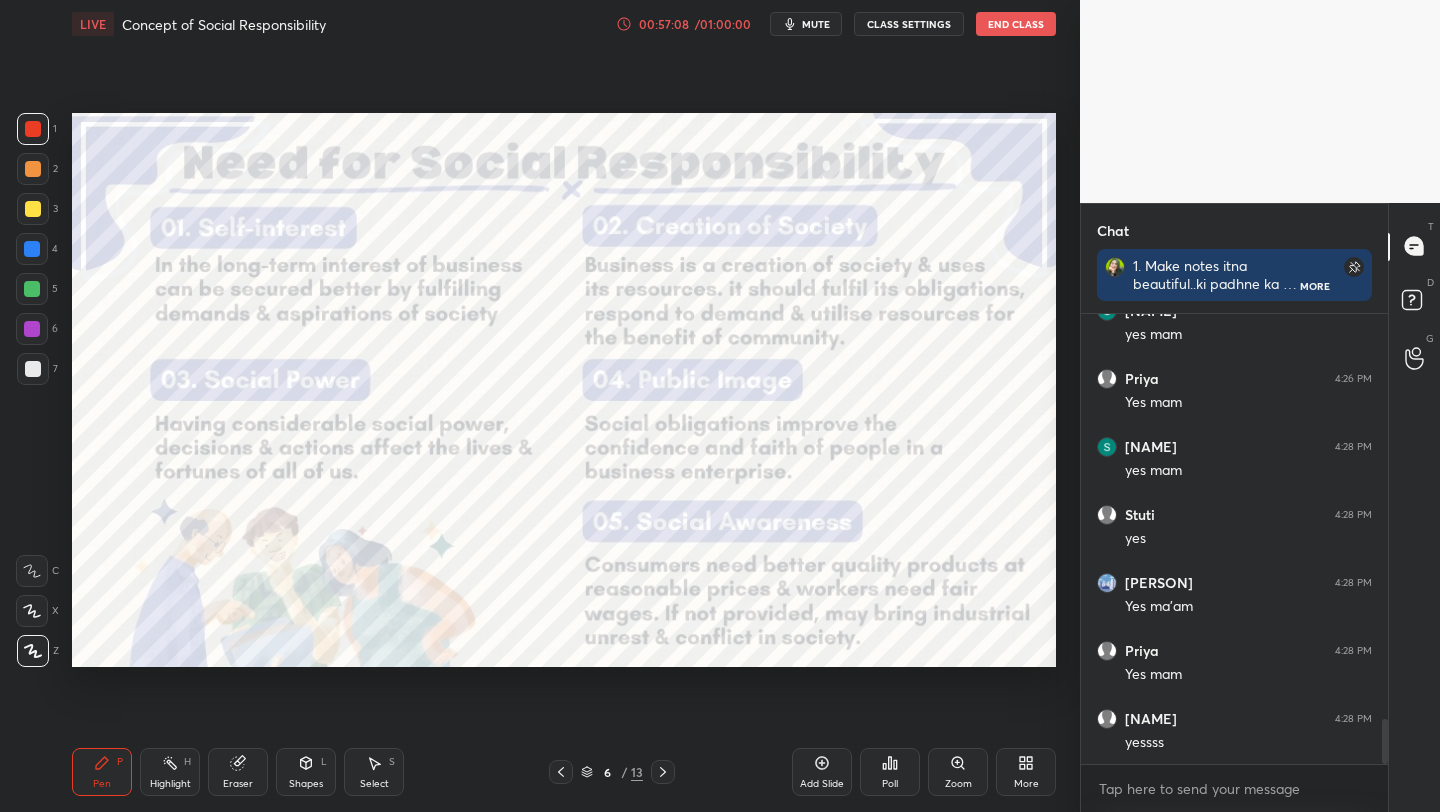 click 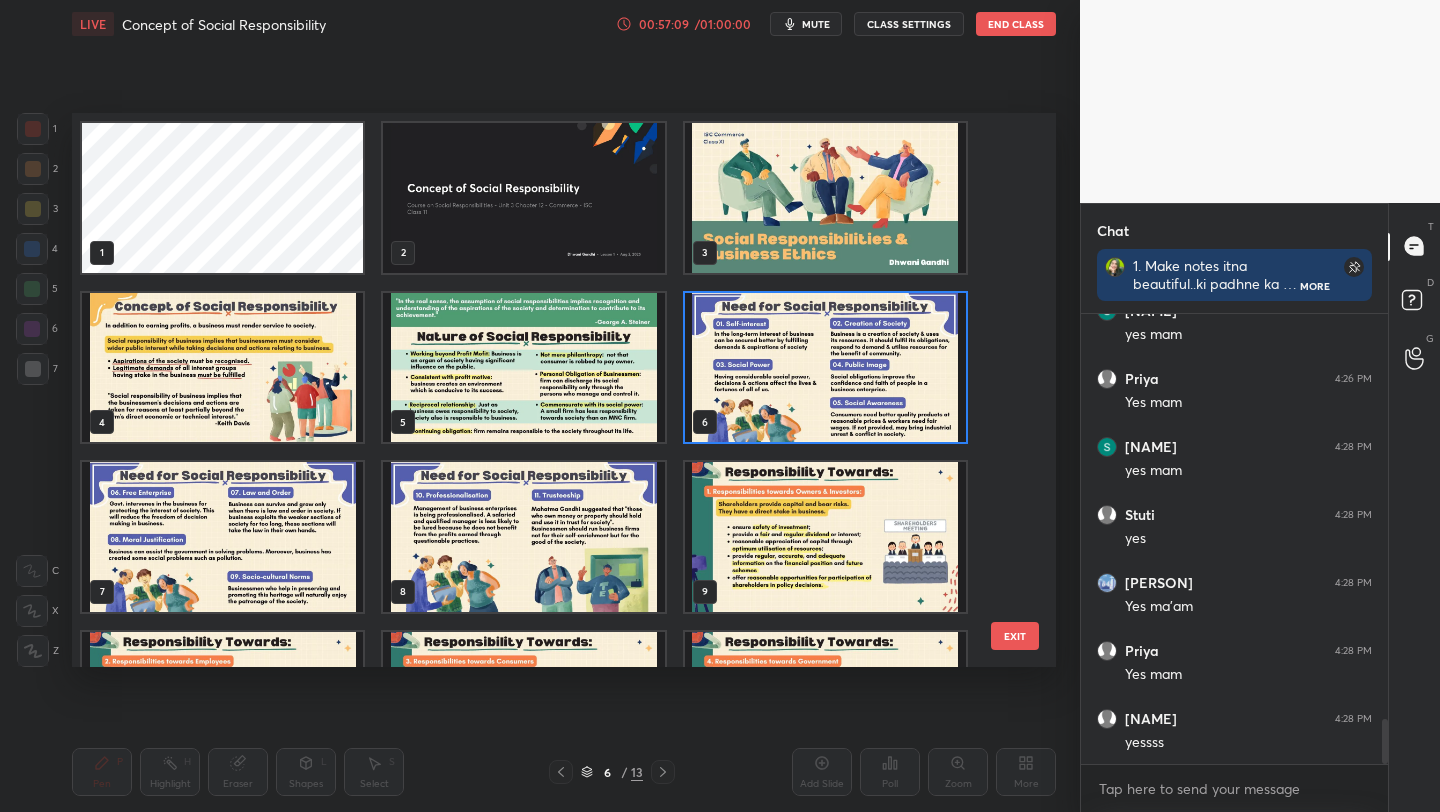 scroll, scrollTop: 7, scrollLeft: 11, axis: both 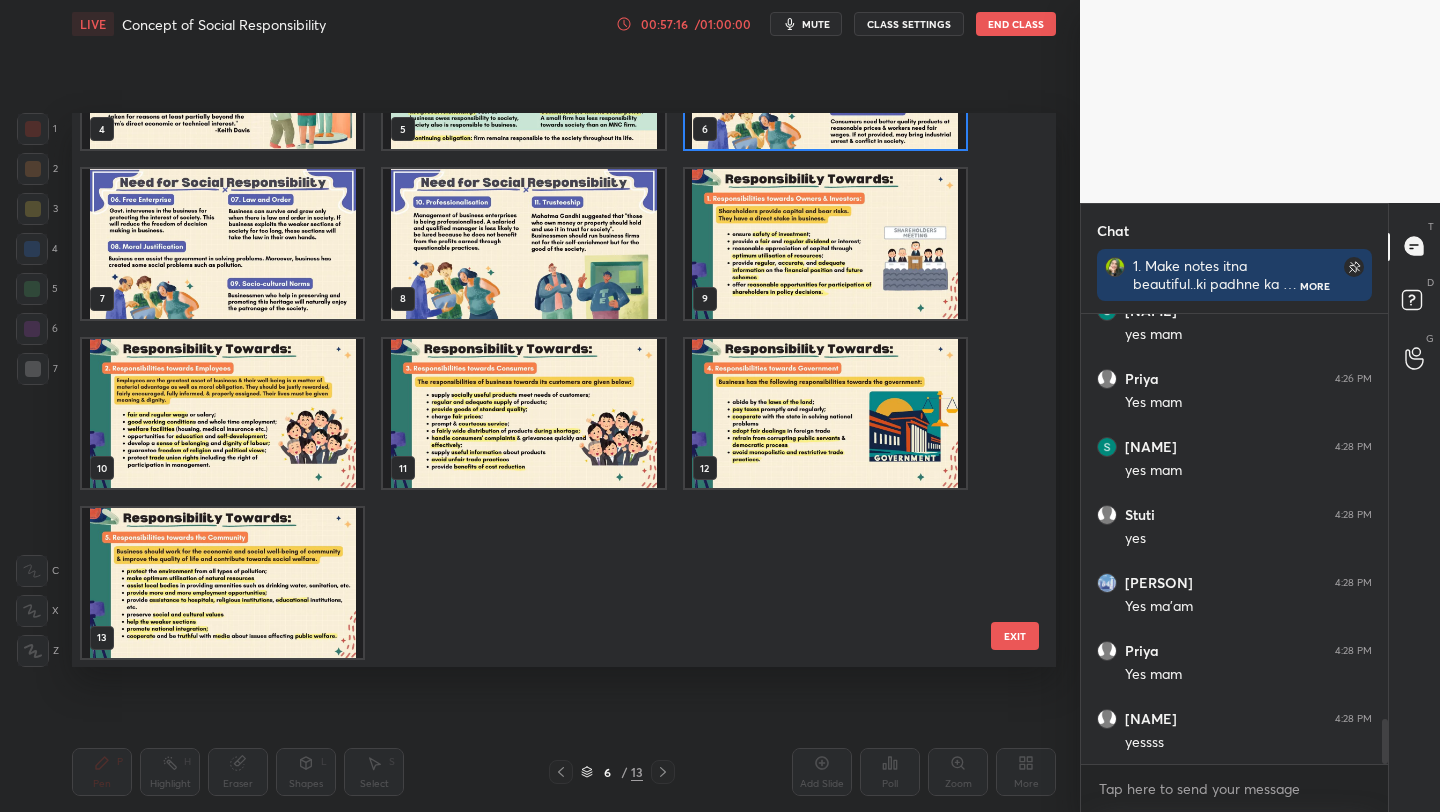 click at bounding box center (222, 244) 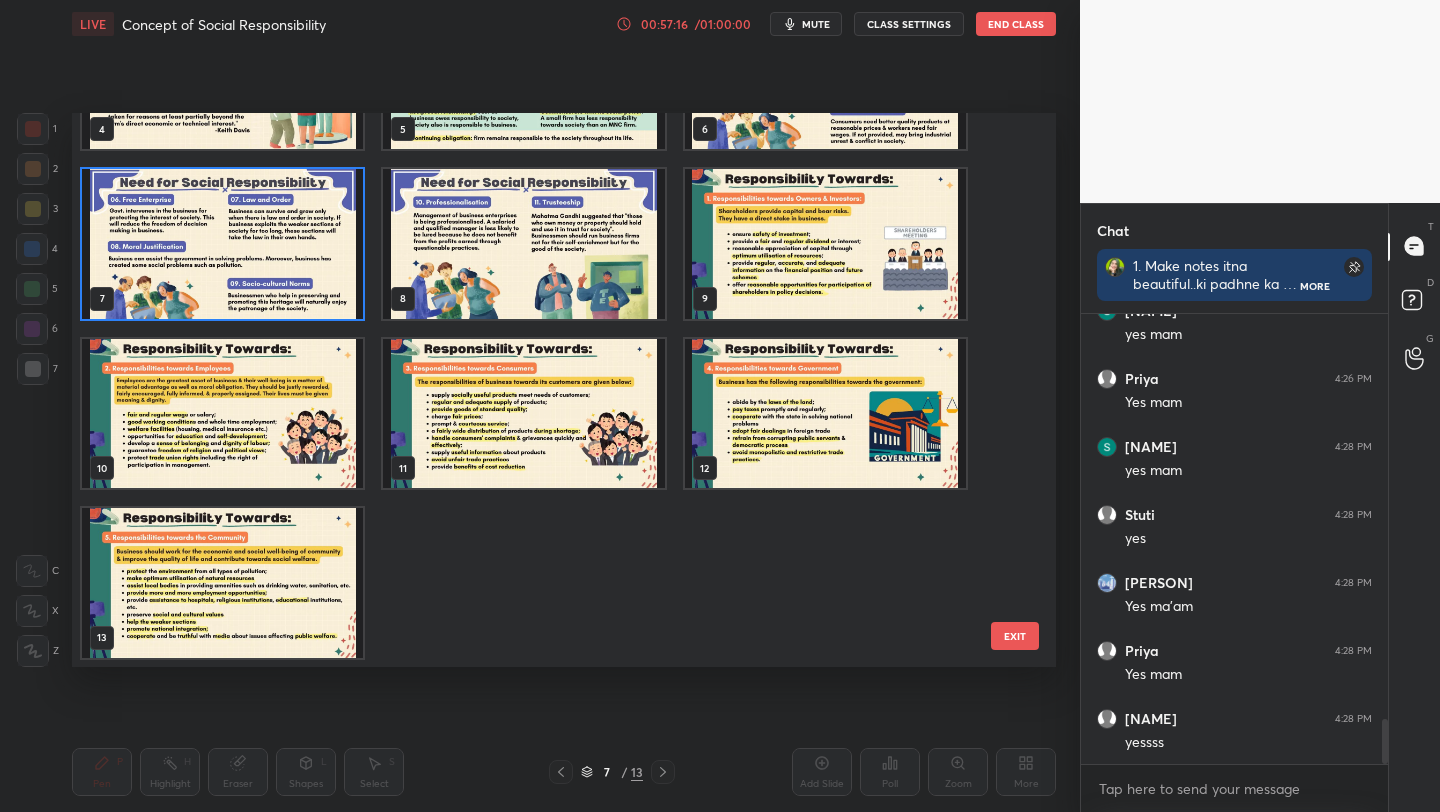 click at bounding box center [222, 244] 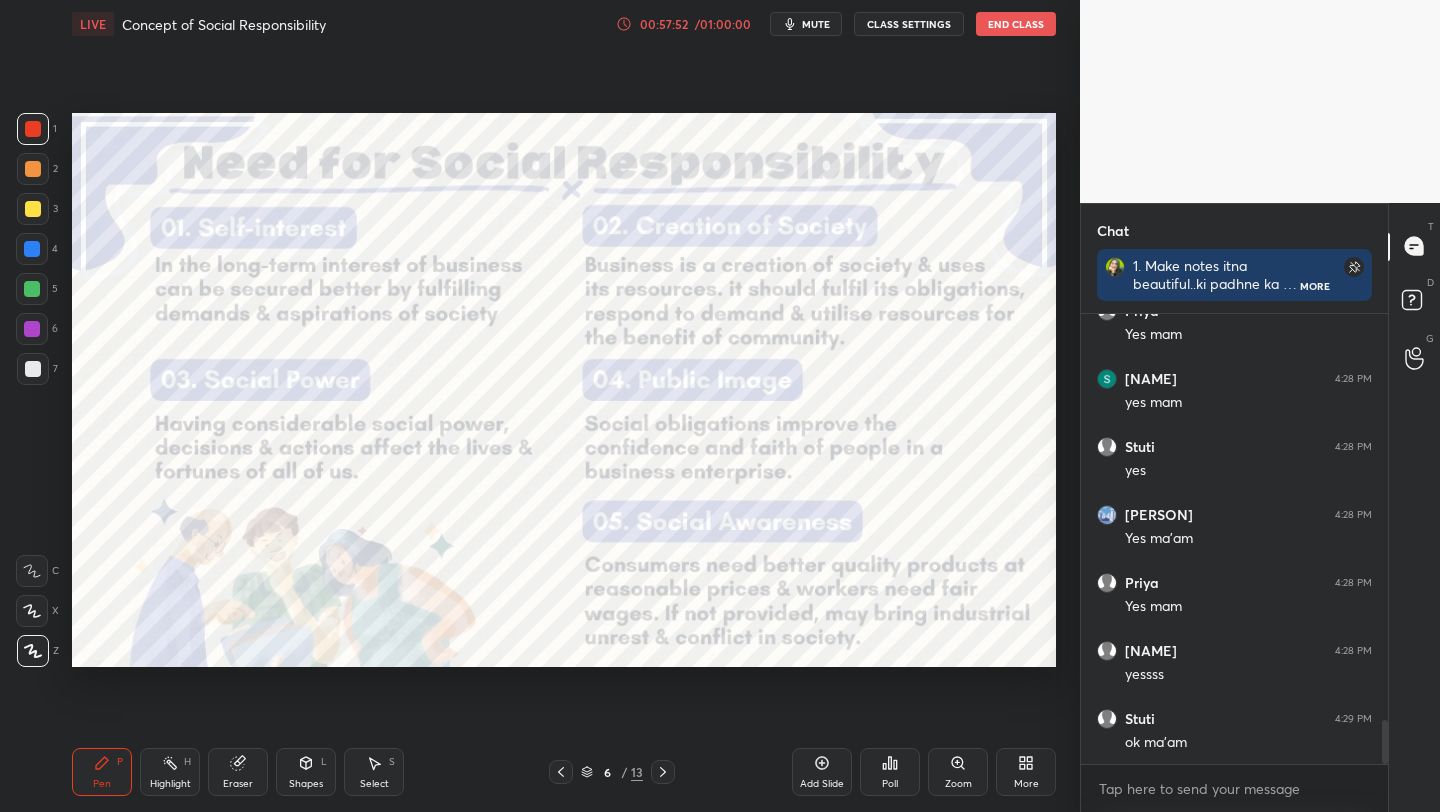 scroll, scrollTop: 4236, scrollLeft: 0, axis: vertical 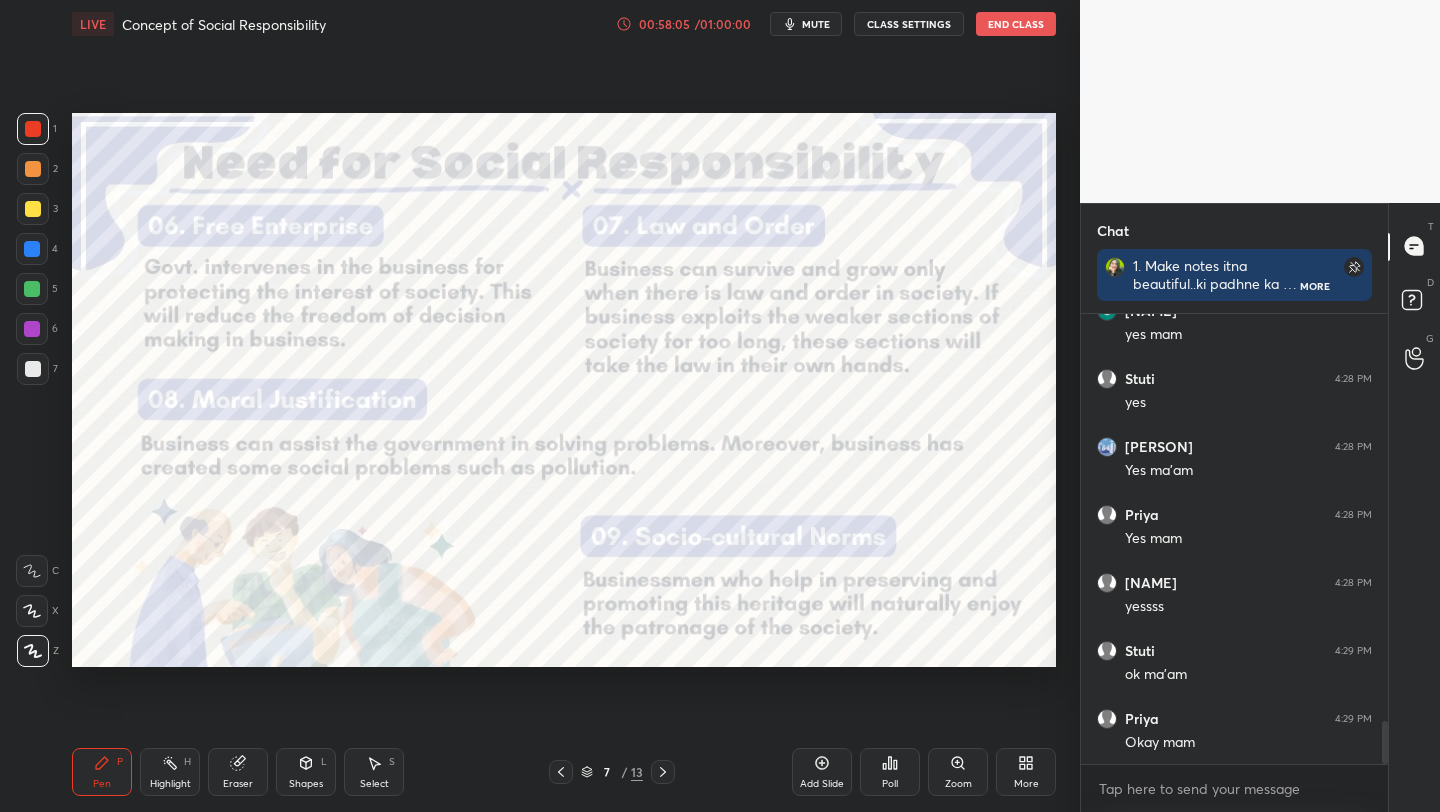 click on "7 / 13" at bounding box center [612, 772] 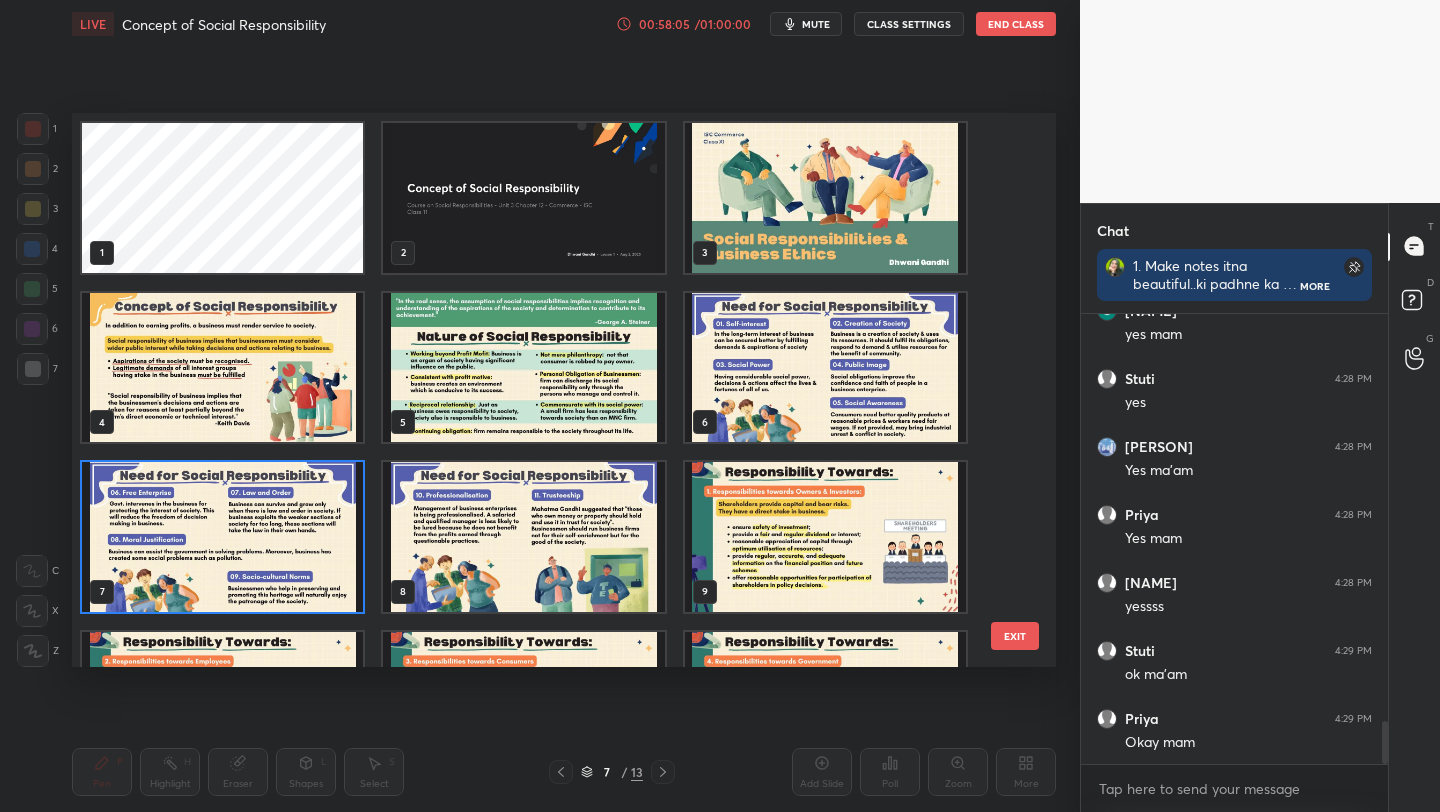 scroll, scrollTop: 7, scrollLeft: 11, axis: both 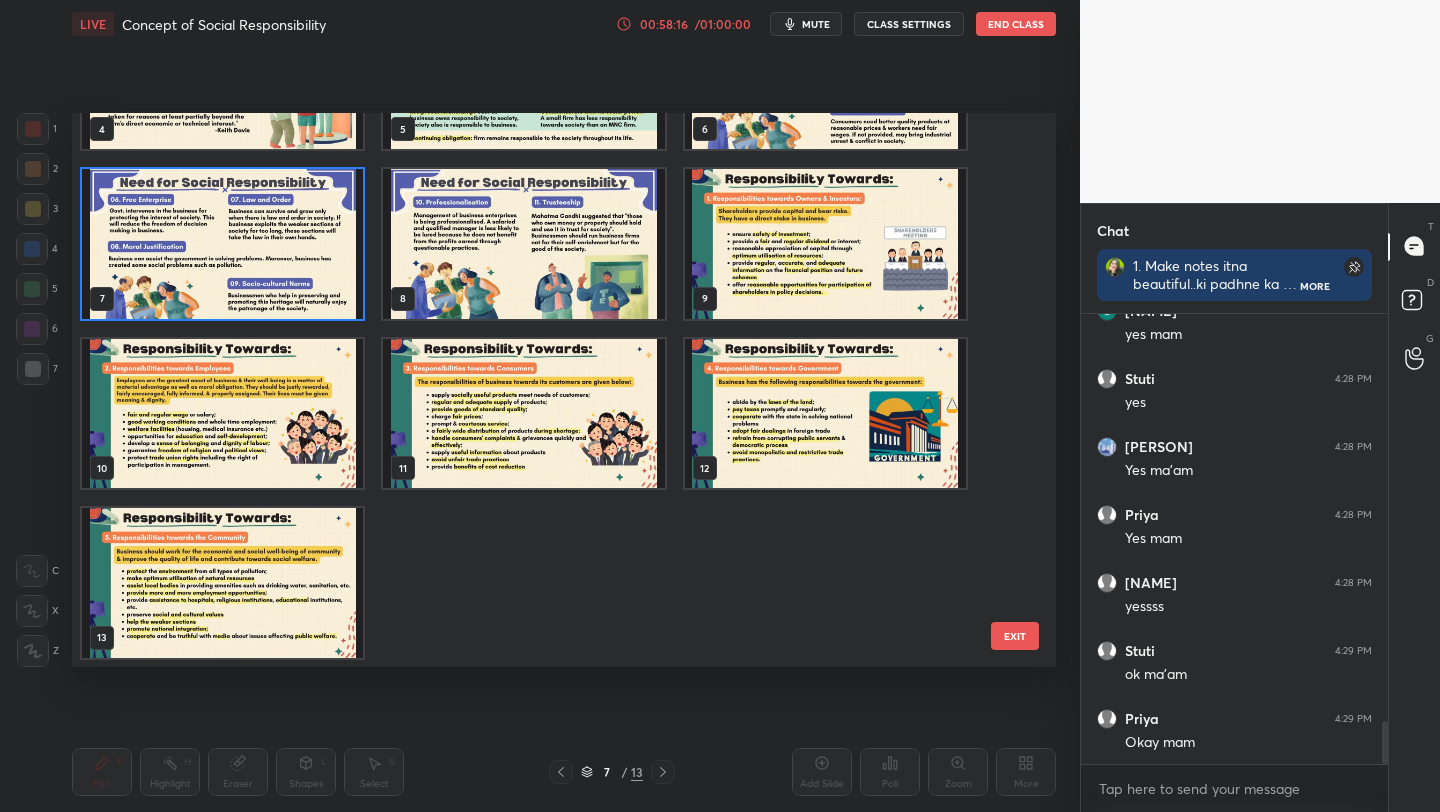 click at bounding box center [222, 244] 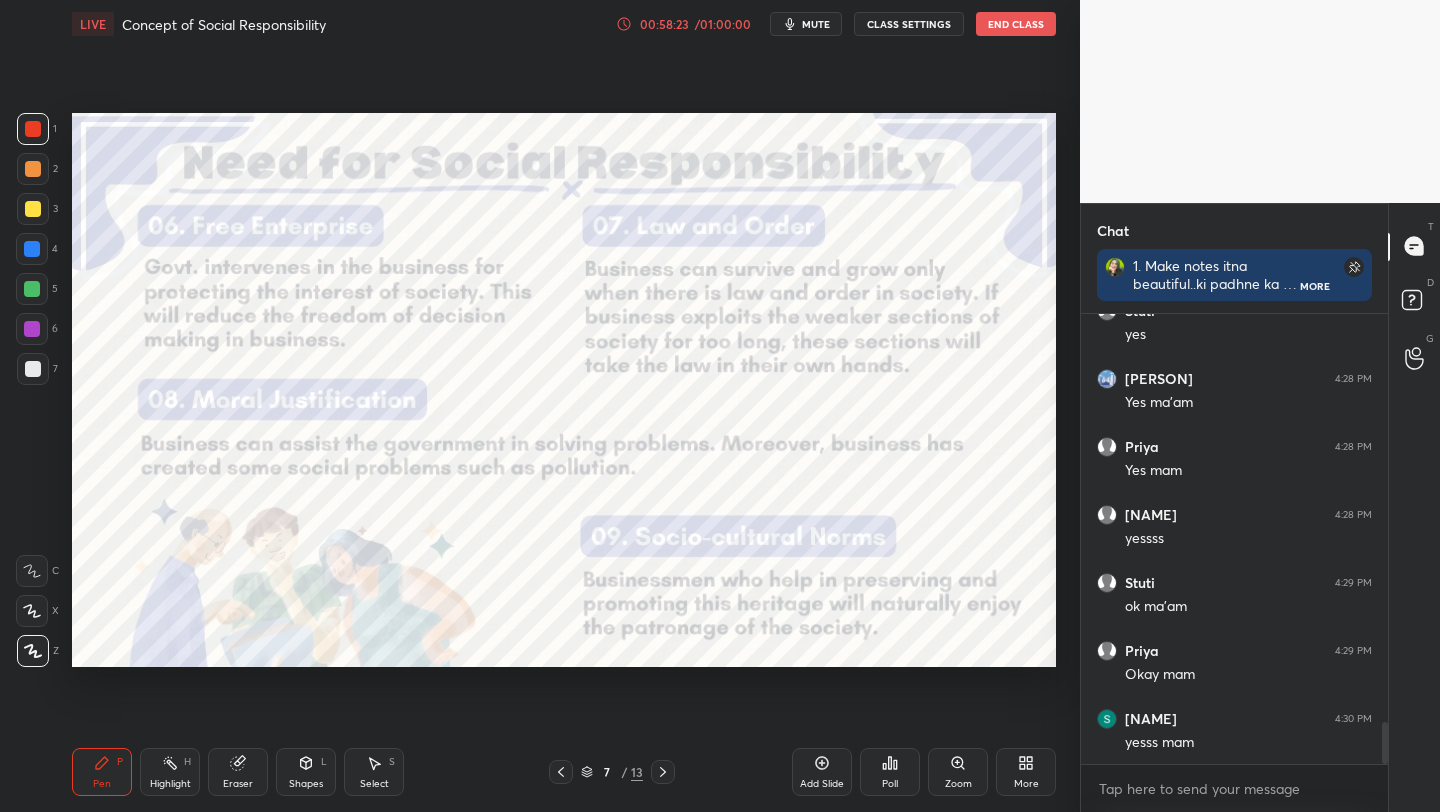 scroll, scrollTop: 4372, scrollLeft: 0, axis: vertical 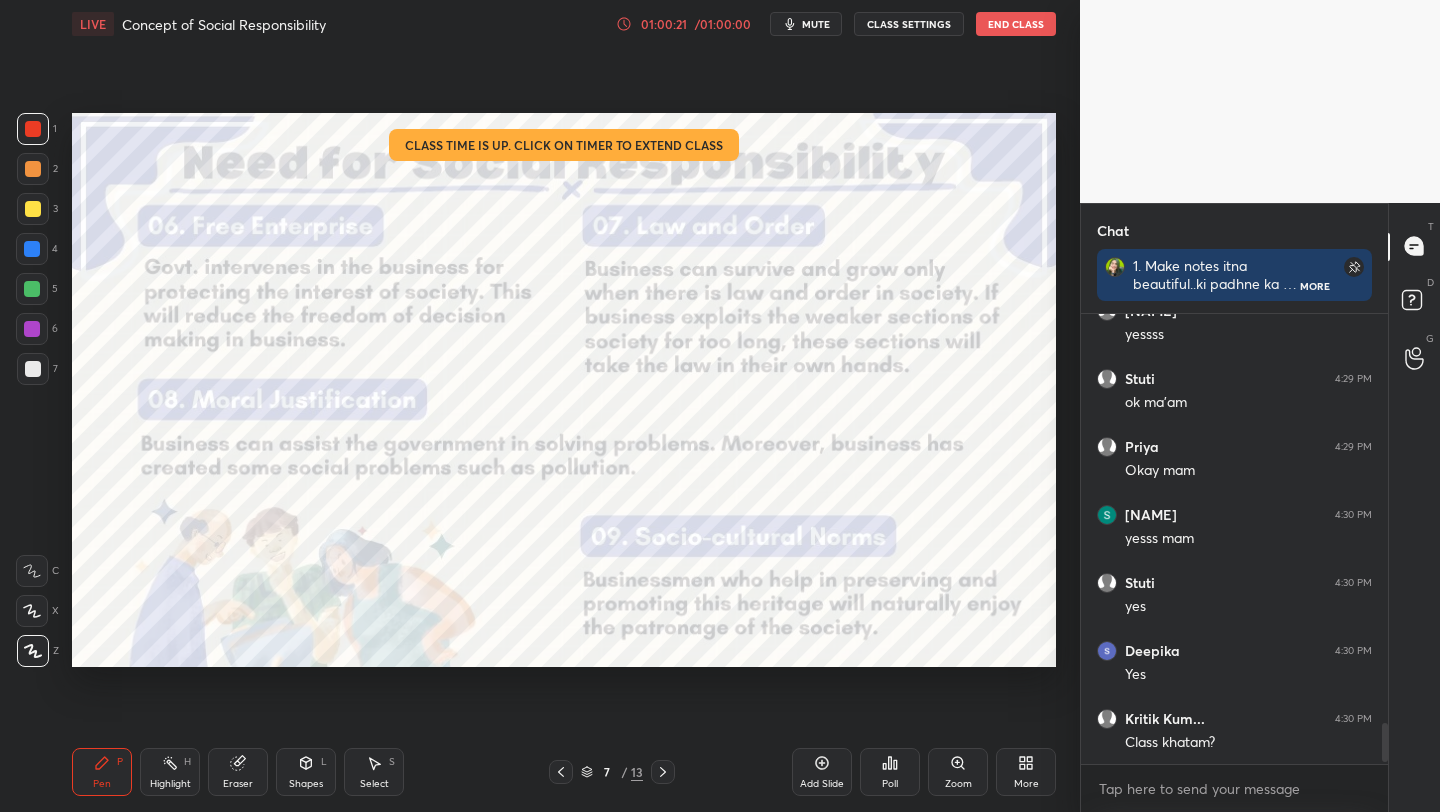 click on "End Class" at bounding box center (1016, 24) 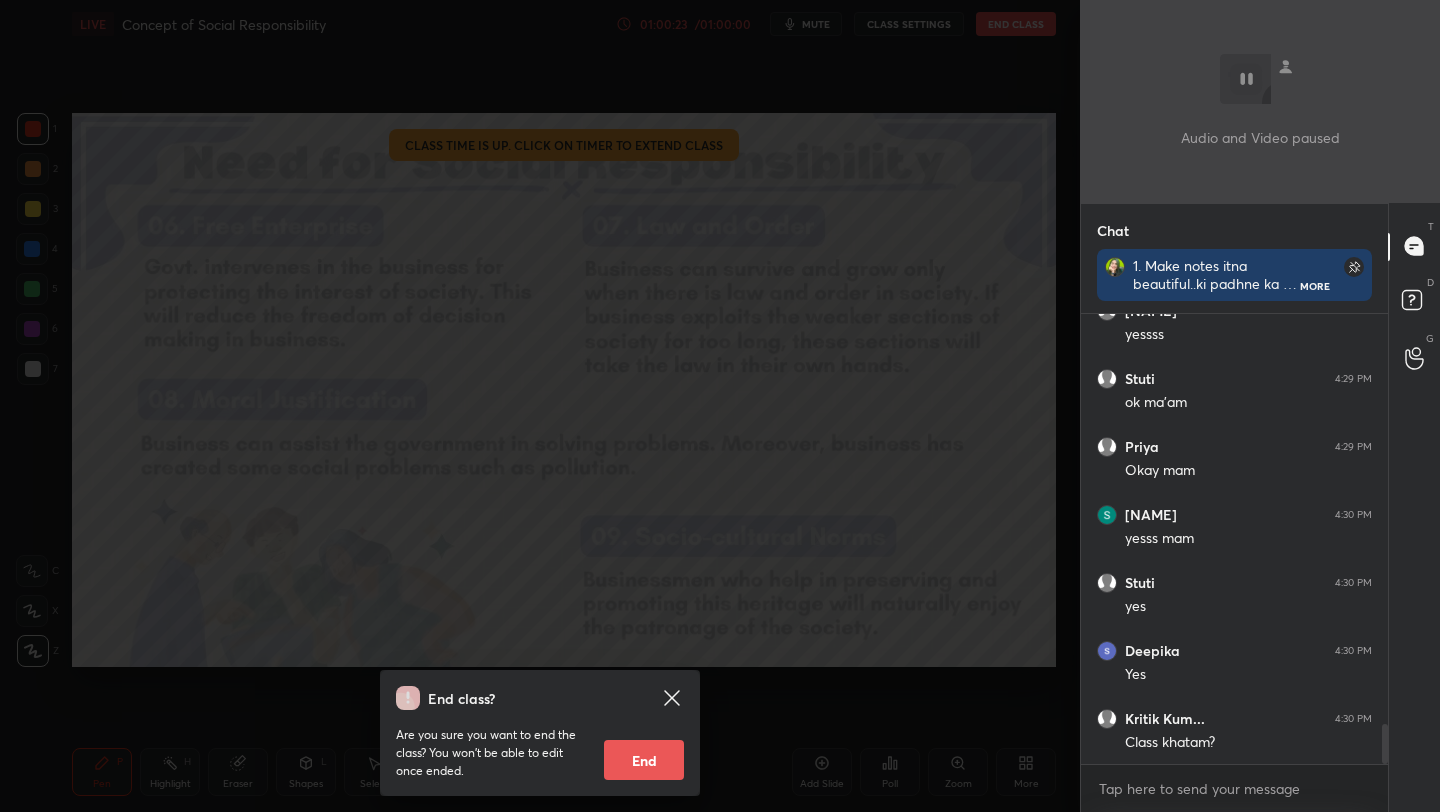 scroll, scrollTop: 4576, scrollLeft: 0, axis: vertical 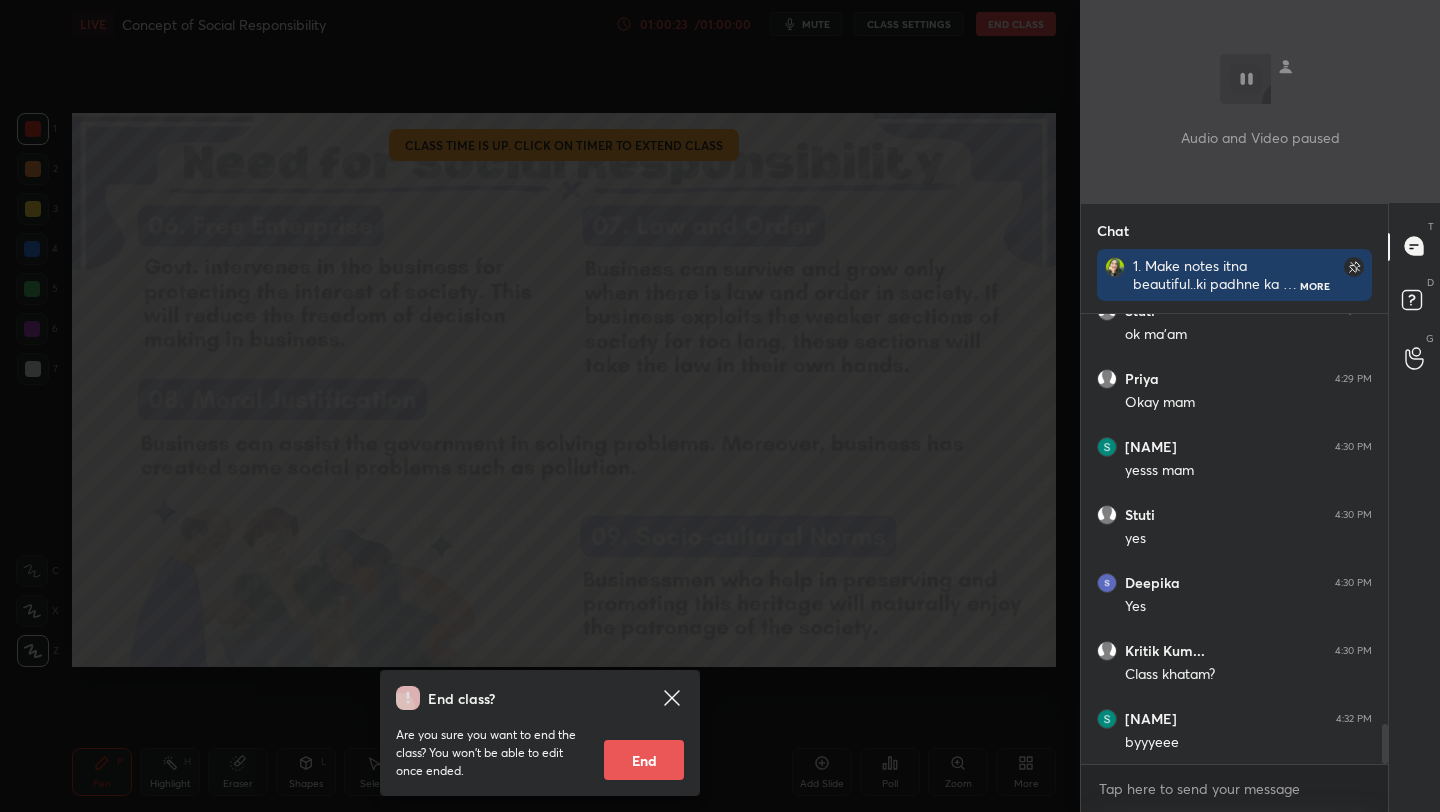 click on "End" at bounding box center [644, 760] 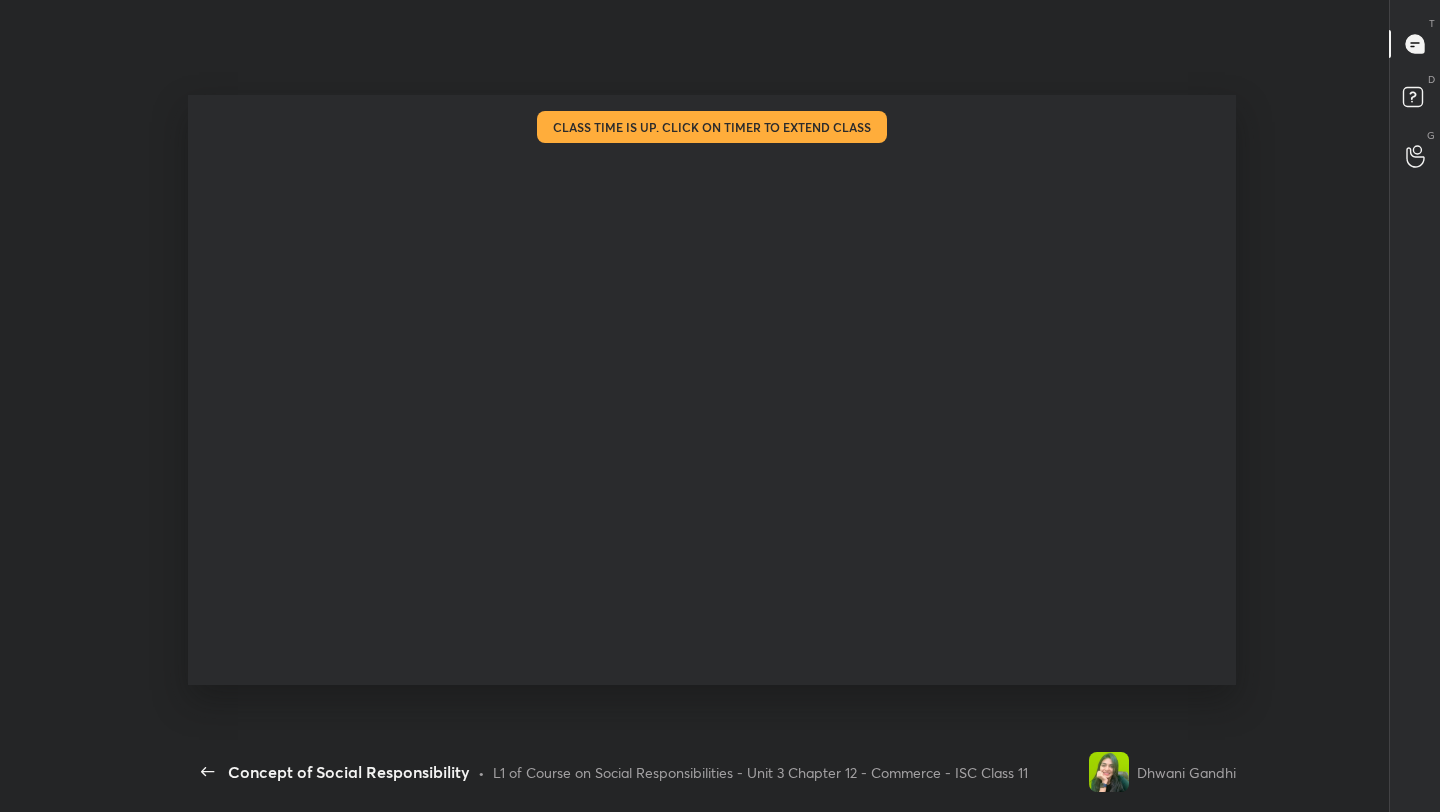 scroll, scrollTop: 99316, scrollLeft: 98933, axis: both 